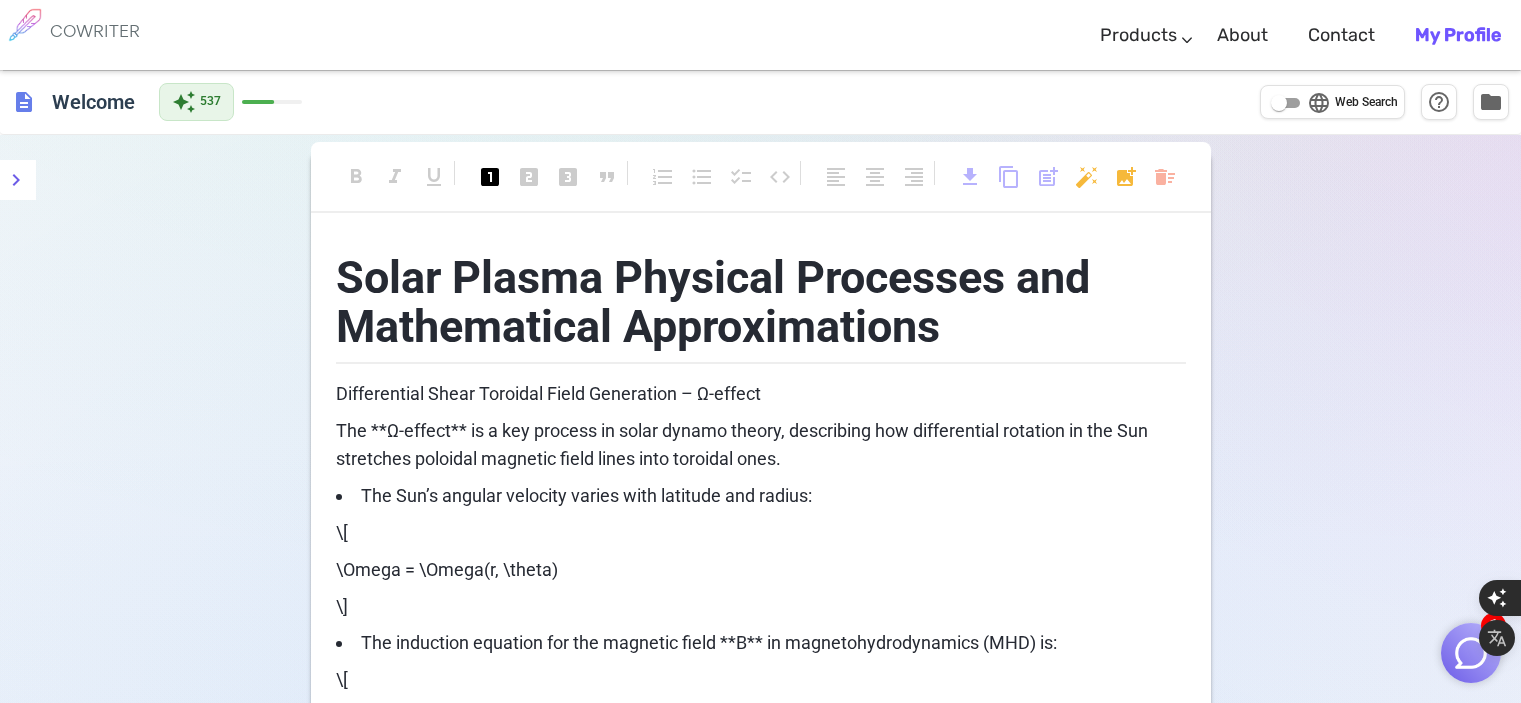 scroll, scrollTop: 4207, scrollLeft: 0, axis: vertical 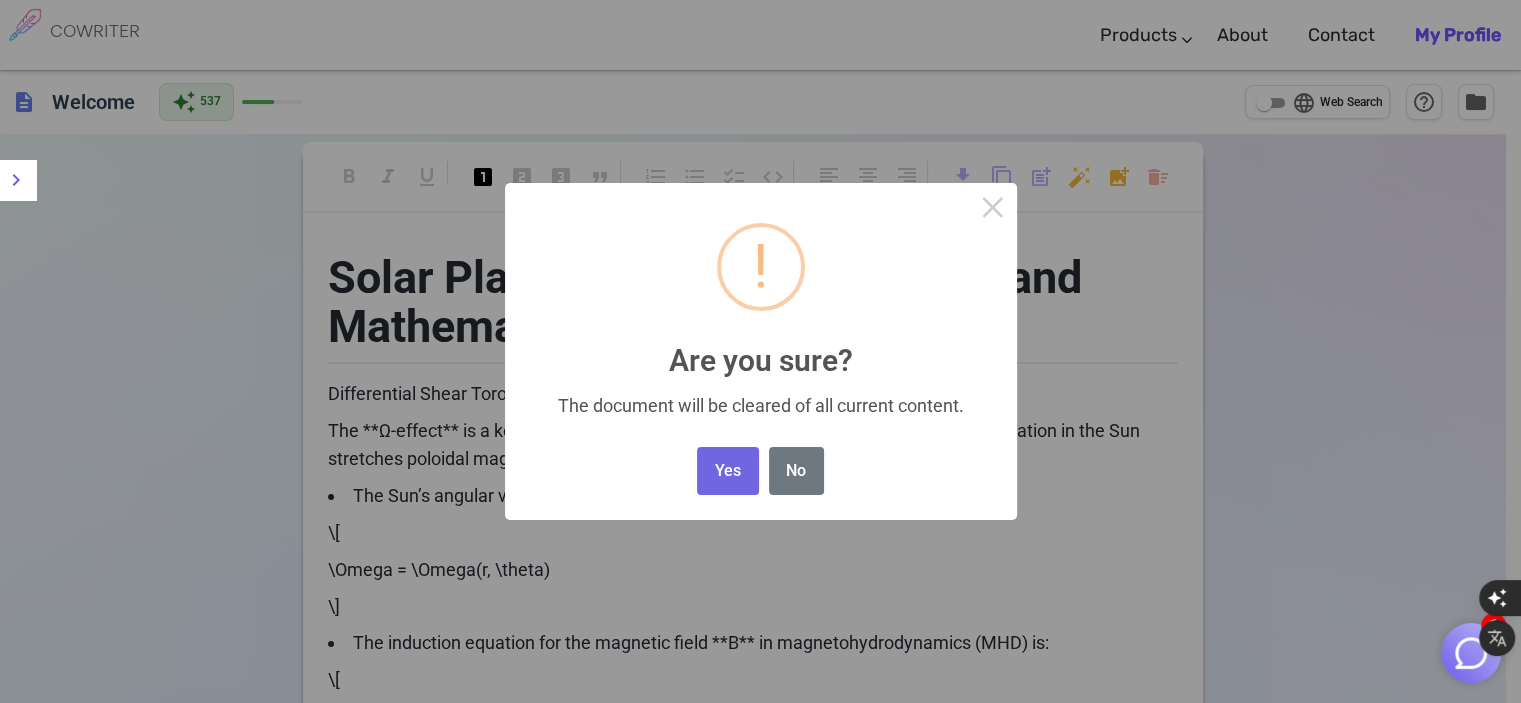 click on "1 COWRITER Products Writing Marketing Emails Images (soon) About Contact My Profile COWRITER Products Writing Marketing Emails Images (soon) About Feedback Contact My Profile description Welcome auto_awesome 537 language Web Search help_outline folder format_bold format_italic format_underlined looks_one looks_two looks_3 format_quote format_list_numbered format_list_bulleted checklist code format_align_left format_align_center format_align_right download content_copy post_add auto_fix_high add_photo_alternate delete_sweep Solar Plasma Physical Processes and Mathematical Approximations Differential Shear Toroidal Field Generation – Ω-effect The **Ω-effect** is a key process in solar dynamo theory, describing how differential rotation in the Sun stretches poloidal magnetic field lines into toroidal ones. The Sun’s angular velocity varies with latitude and radius:     \[   \Omega = \Omega(r, \theta)   \] The induction equation for the magnetic field **B** in magnetohydrodynamics (MHD) is:   \[   \]   \[ /" at bounding box center (760, 4543) 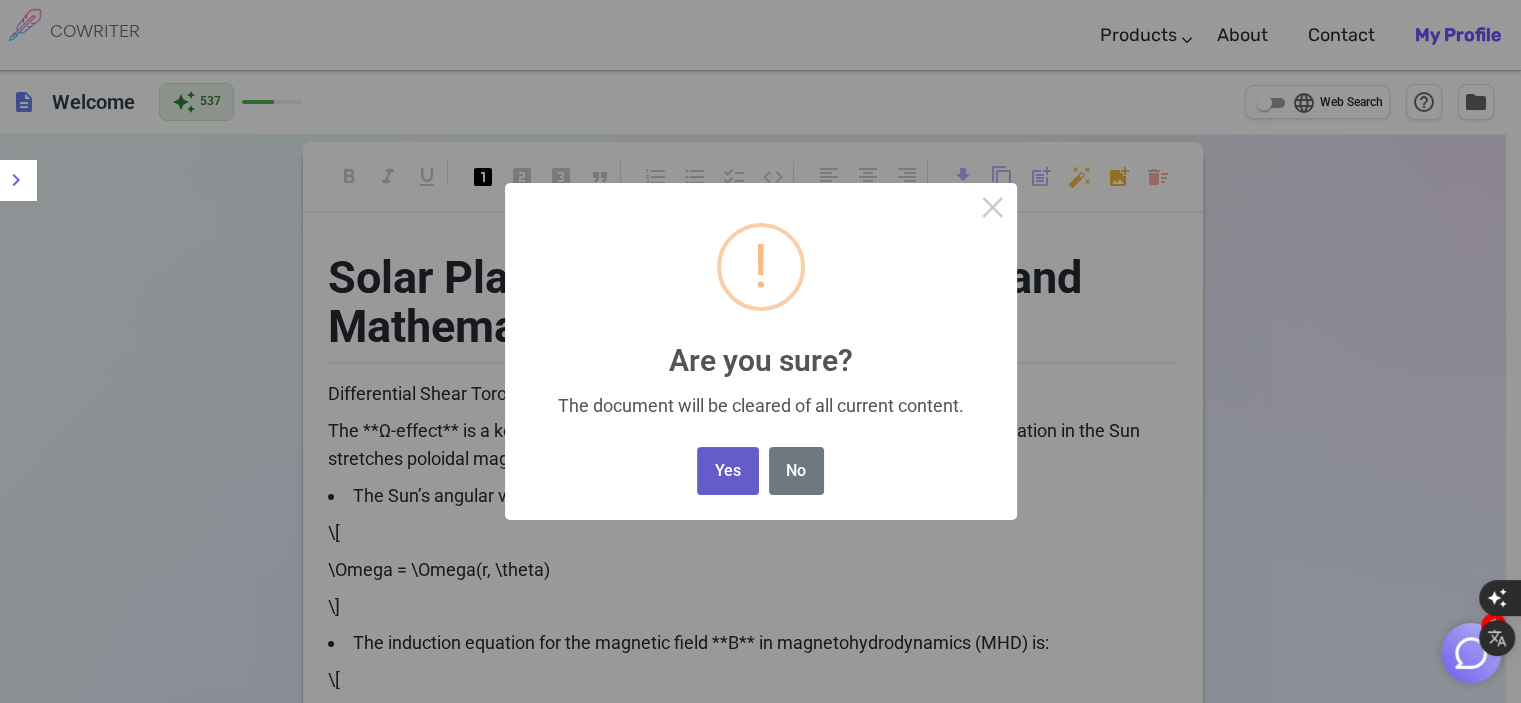 click on "Yes" at bounding box center (727, 471) 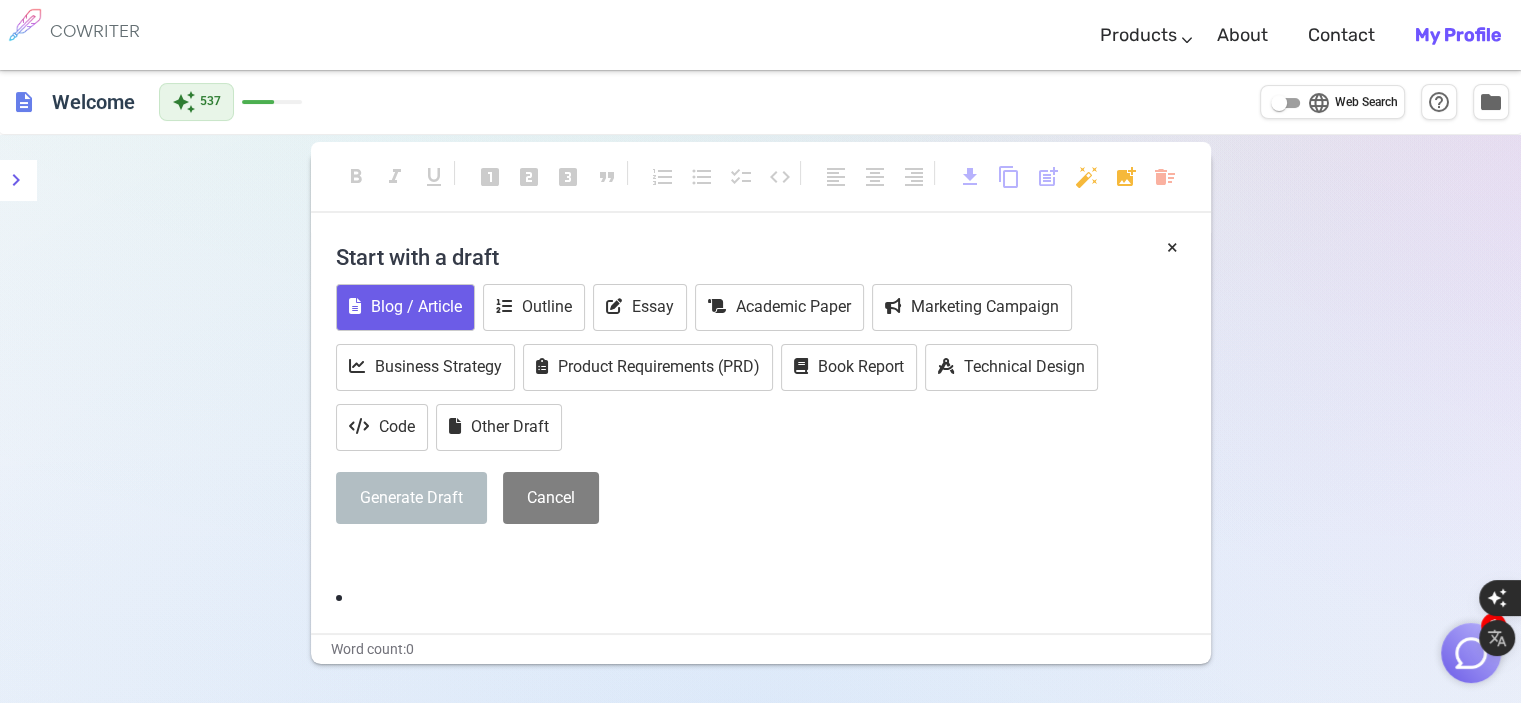 click on "Blog / Article" at bounding box center [405, 307] 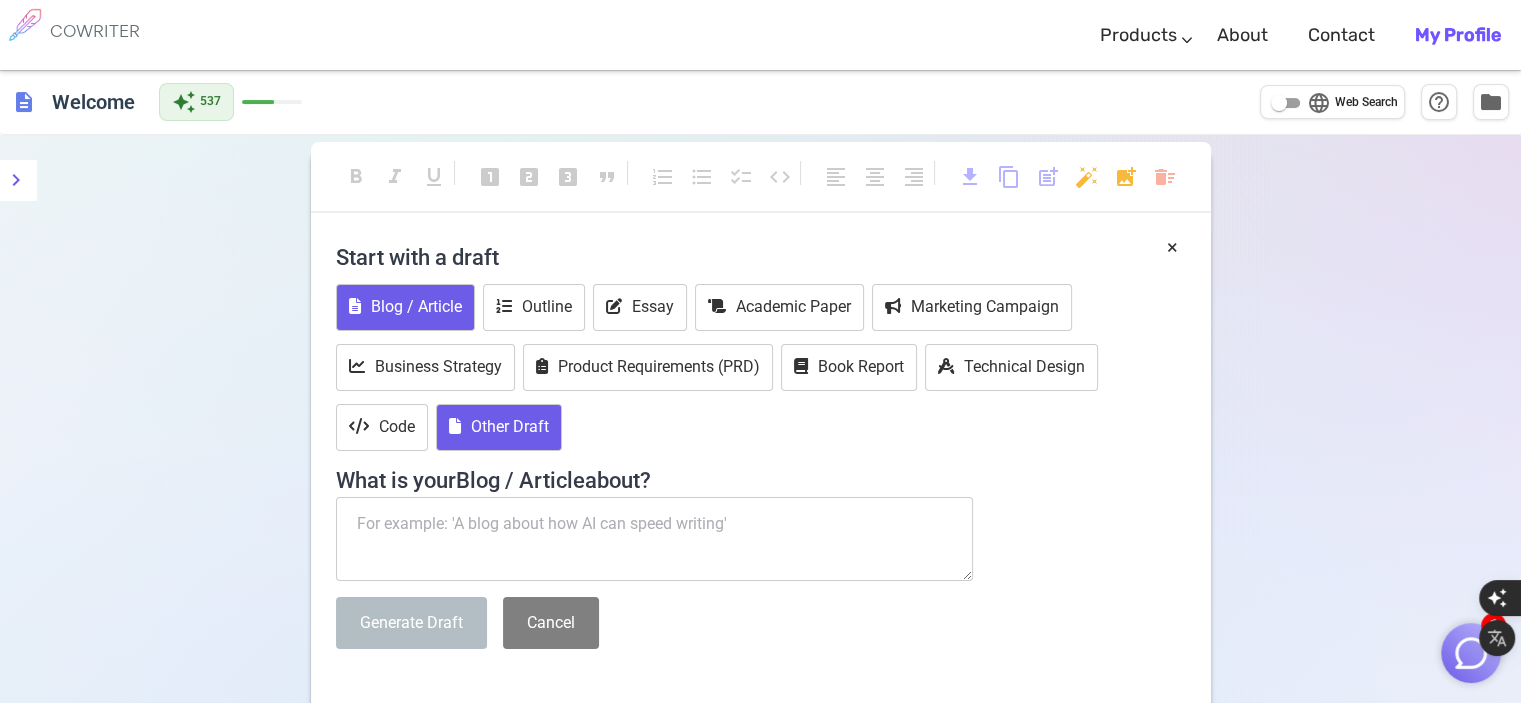 click on "Other Draft" at bounding box center (499, 427) 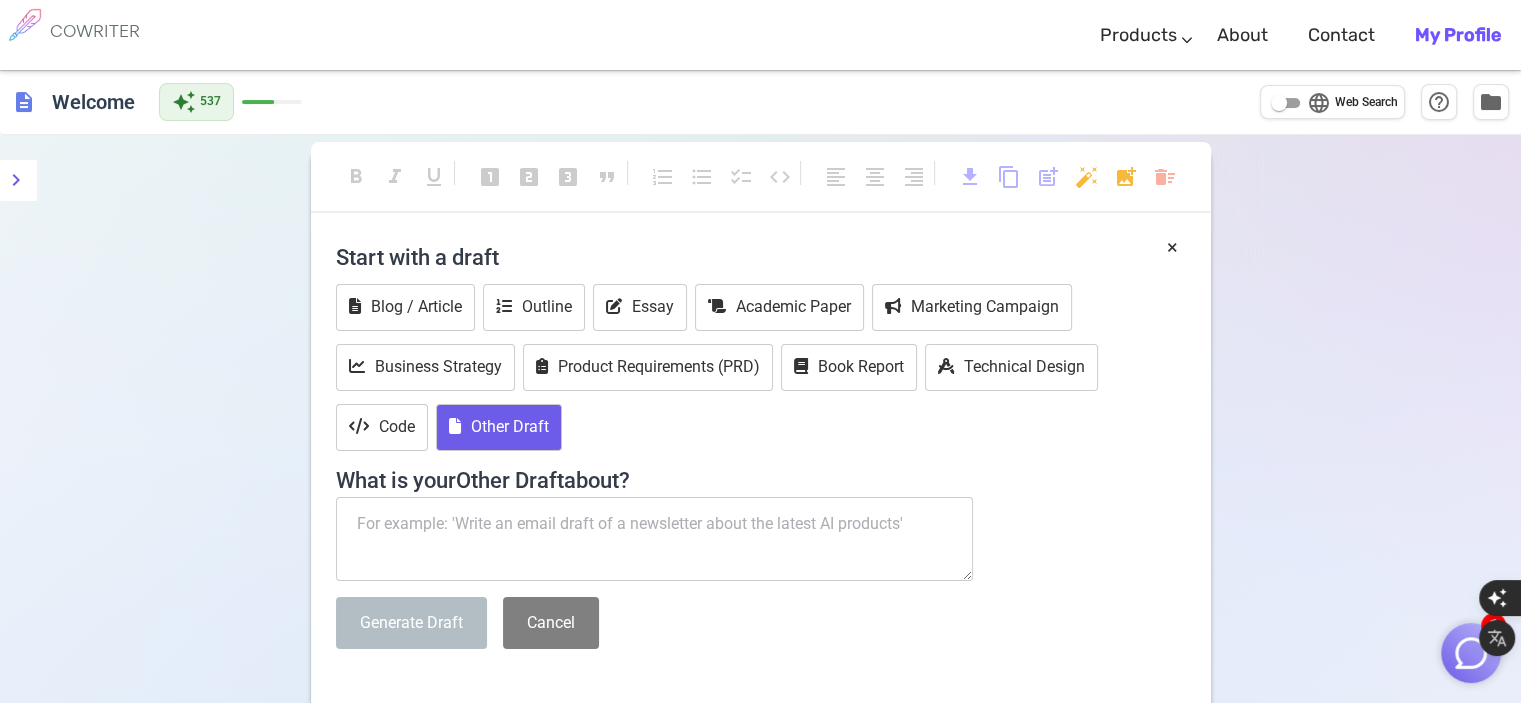 click at bounding box center [655, 539] 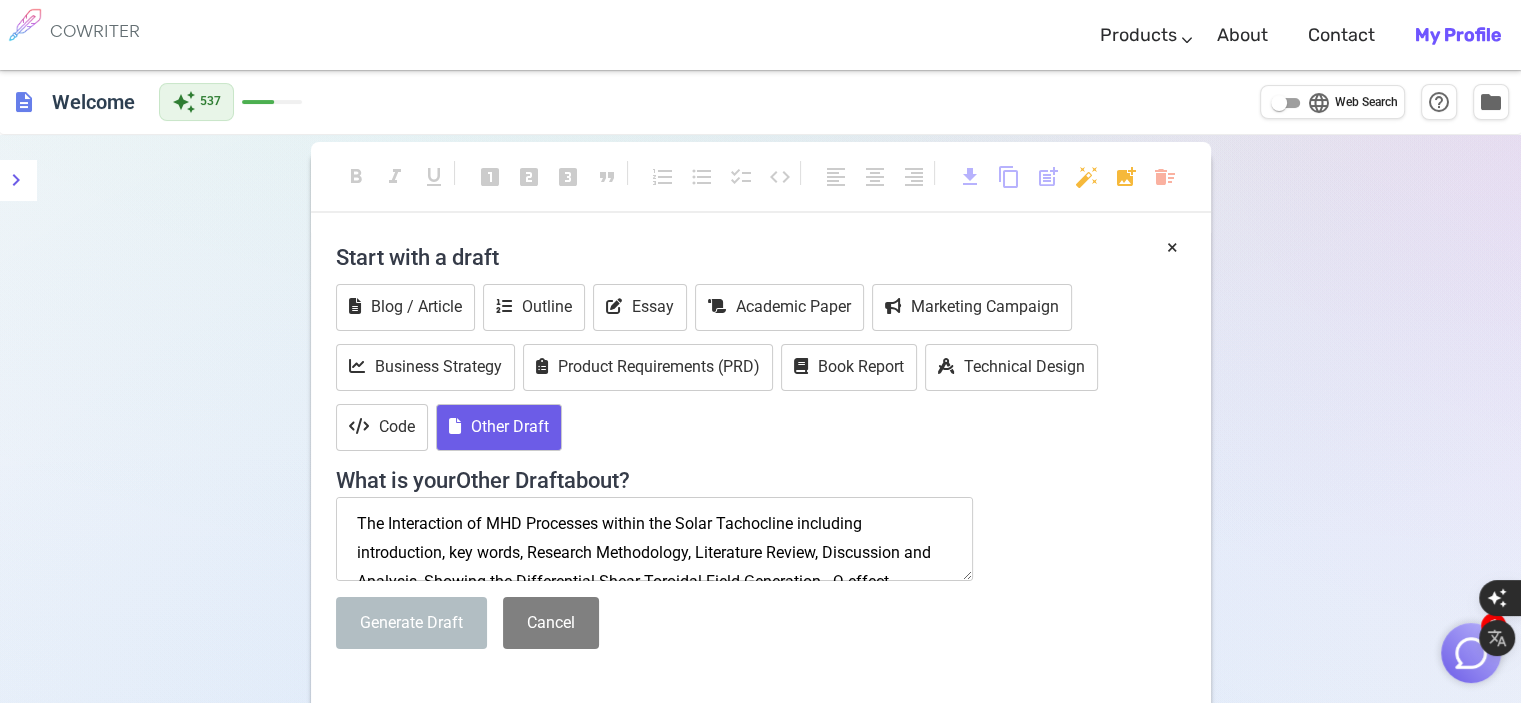 scroll, scrollTop: 98, scrollLeft: 0, axis: vertical 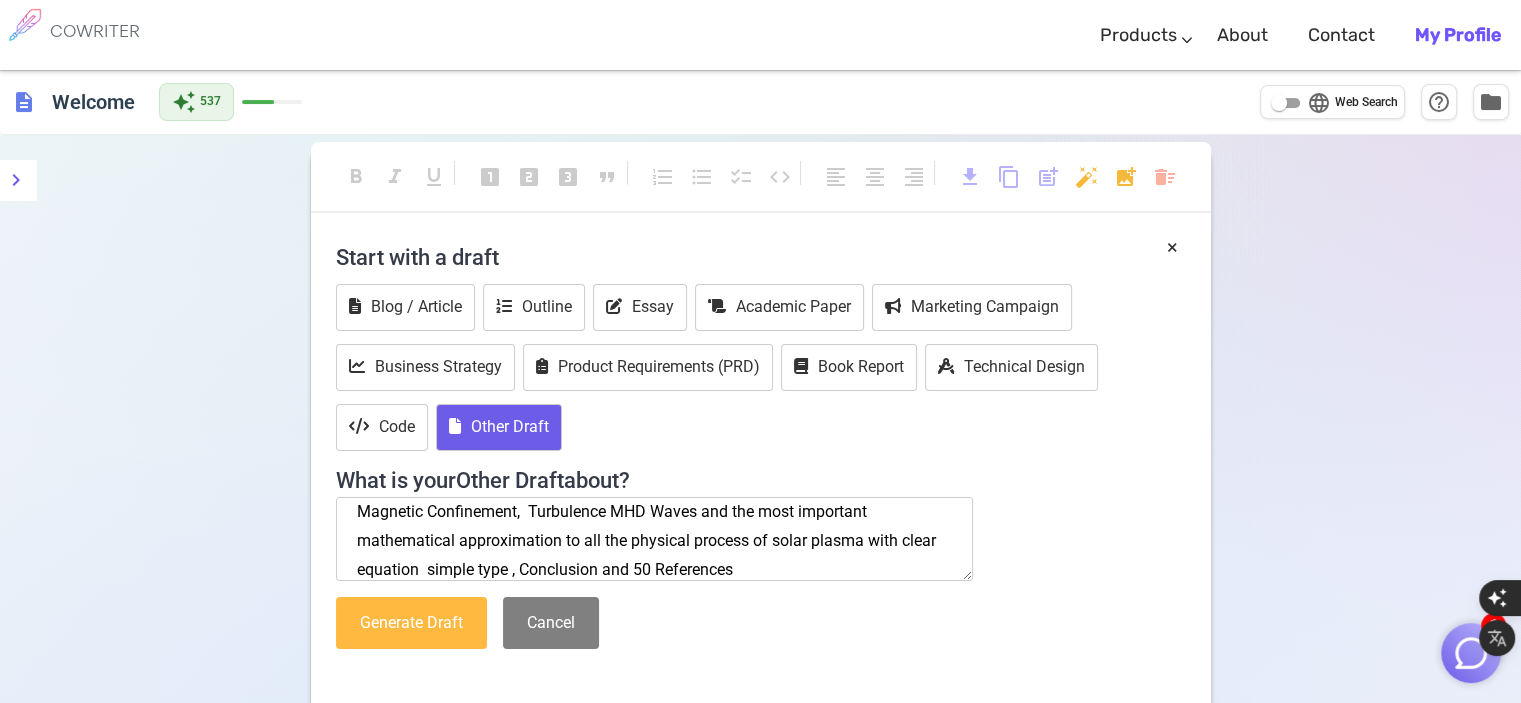 type on "The Interaction of MHD Processes within the Solar Tachocline including introduction, key words, Research Methodology, Literature Review, Discussion and Analysis, Showing the Differential Shear Toroidal Field Generation - Ω-effect  ,  Magnetic Confinement,  Turbulence MHD Waves and the most important  mathematical approximation to all the physical process of solar plasma with clear equation  simple type , Conclusion and 50 References" 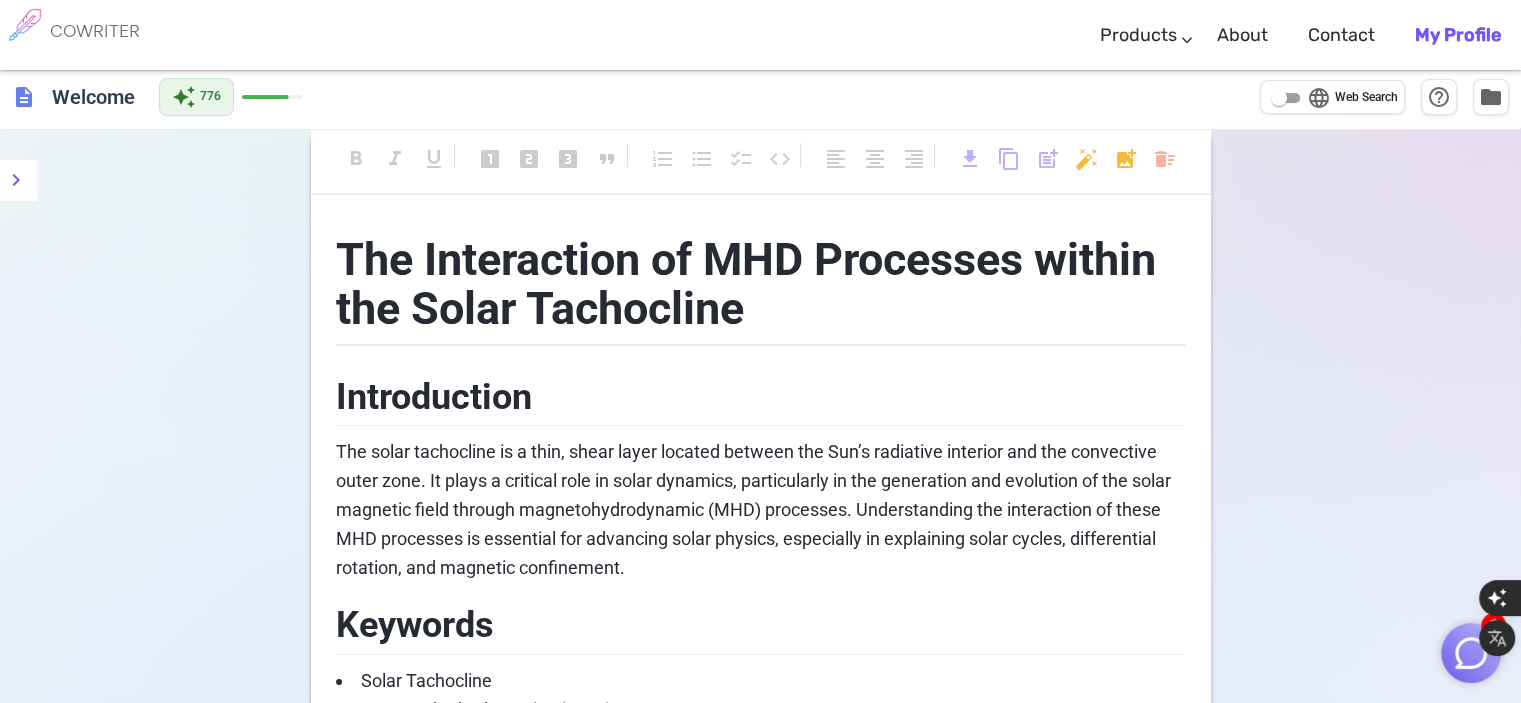 scroll, scrollTop: 0, scrollLeft: 0, axis: both 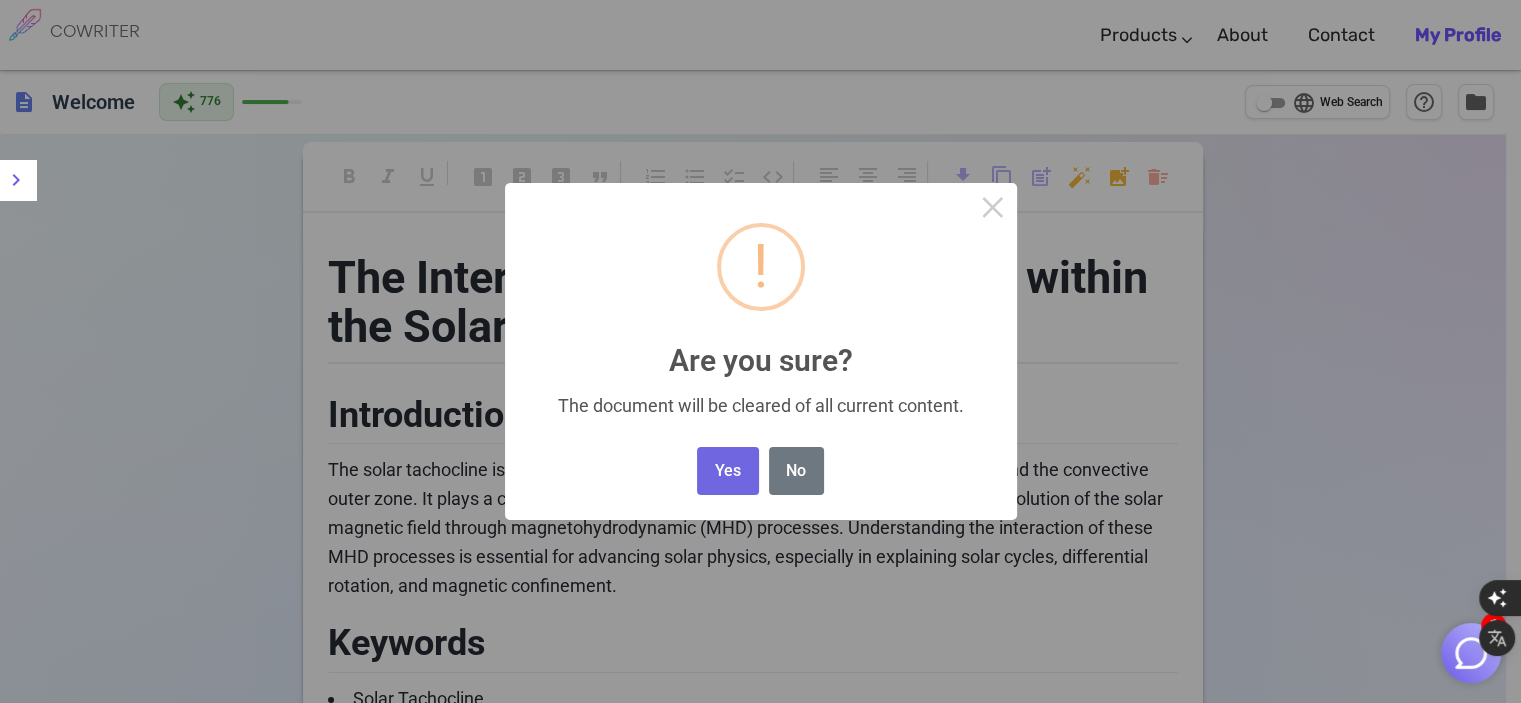 click on "1 COWRITER Products Writing Marketing Emails Images (soon) About Contact My Profile COWRITER Products Writing Marketing Emails Images (soon) About Feedback Contact My Profile description Welcome auto_awesome 776 language Web Search help_outline folder format_bold format_italic format_underlined looks_one looks_two looks_3 format_quote format_list_numbered format_list_bulleted checklist code format_align_left format_align_center format_align_right download content_copy post_add auto_fix_high add_photo_alternate delete_sweep The Interaction of MHD Processes within the Solar Tachocline Introduction   Keywords   Solar Tachocline   Magnetohydrodynamics (MHD)   Differential Rotation   Ω-effect   Toroidal Magnetic Field   Magnetic Confinement   Turbulence   MHD Waves   Solar Plasma   Shear Layer   Research Methodology   This study synthesizes theoretical models, numerical simulations, and observational data to analyze MHD processes in the solar tachocline. Primary methods include:   Literature Review   \[ \] \[ \]" at bounding box center (760, 2165) 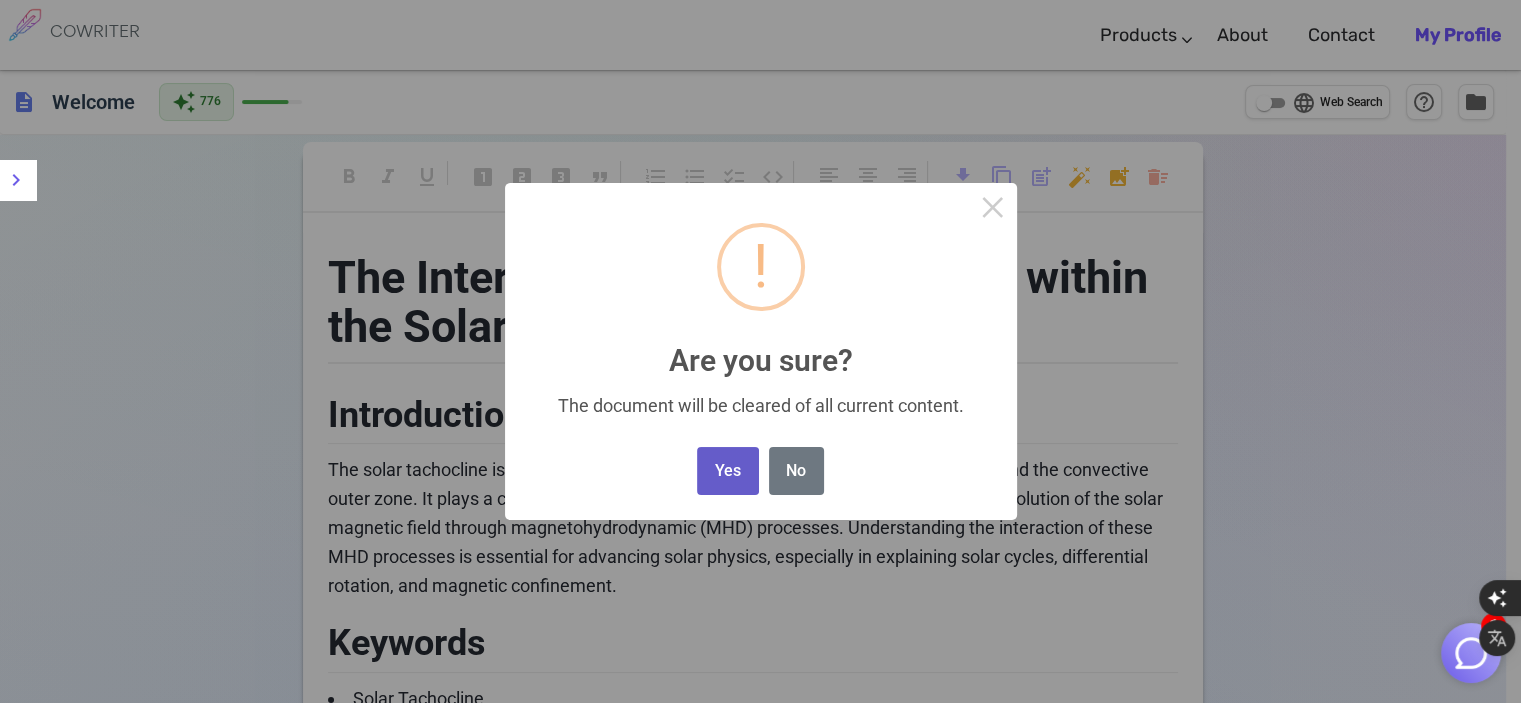 click on "Yes" at bounding box center (727, 471) 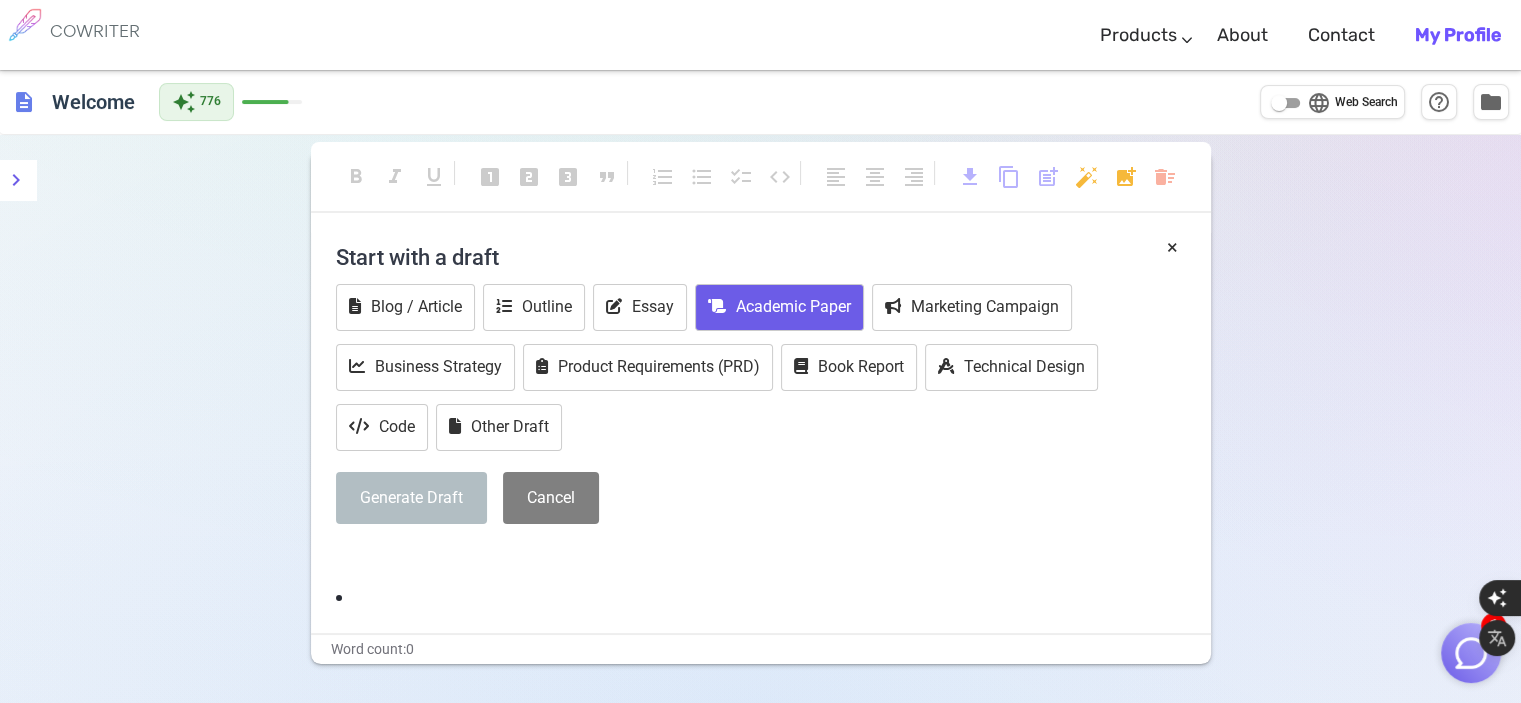 click on "Academic Paper" at bounding box center [779, 307] 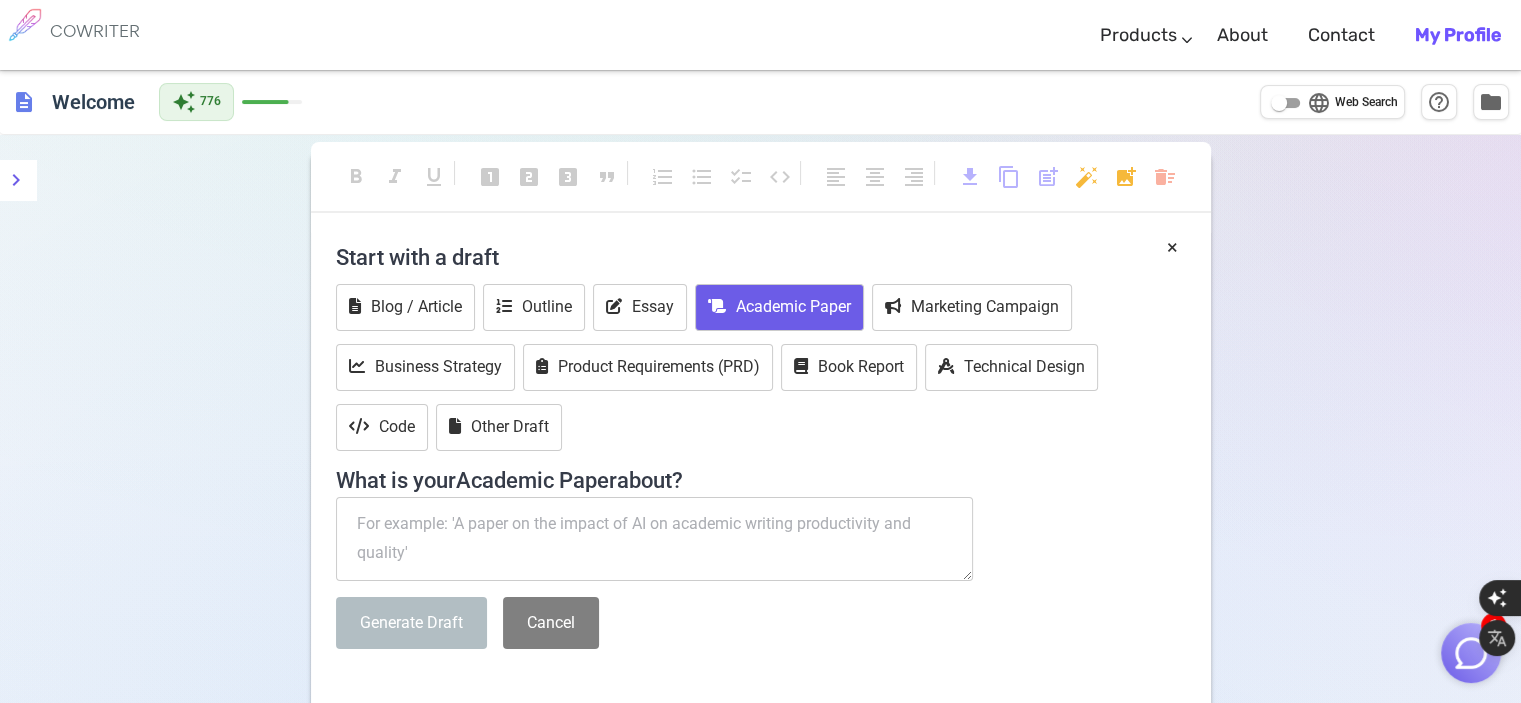 paste on "The Interaction of MHD Processes within the Solar Tachocline including introduction, key words, Research Methodology, Literature Review, Discussion and Analysis, Showing the Differential Shear Toroidal Field Generation - Ω-effect  ,  Magnetic Confinement,  Turbulence MHD Waves and the most important  mathematical approximation to all the physical process of solar plasma with clear equation  simple type , Conclusion and 50 References" 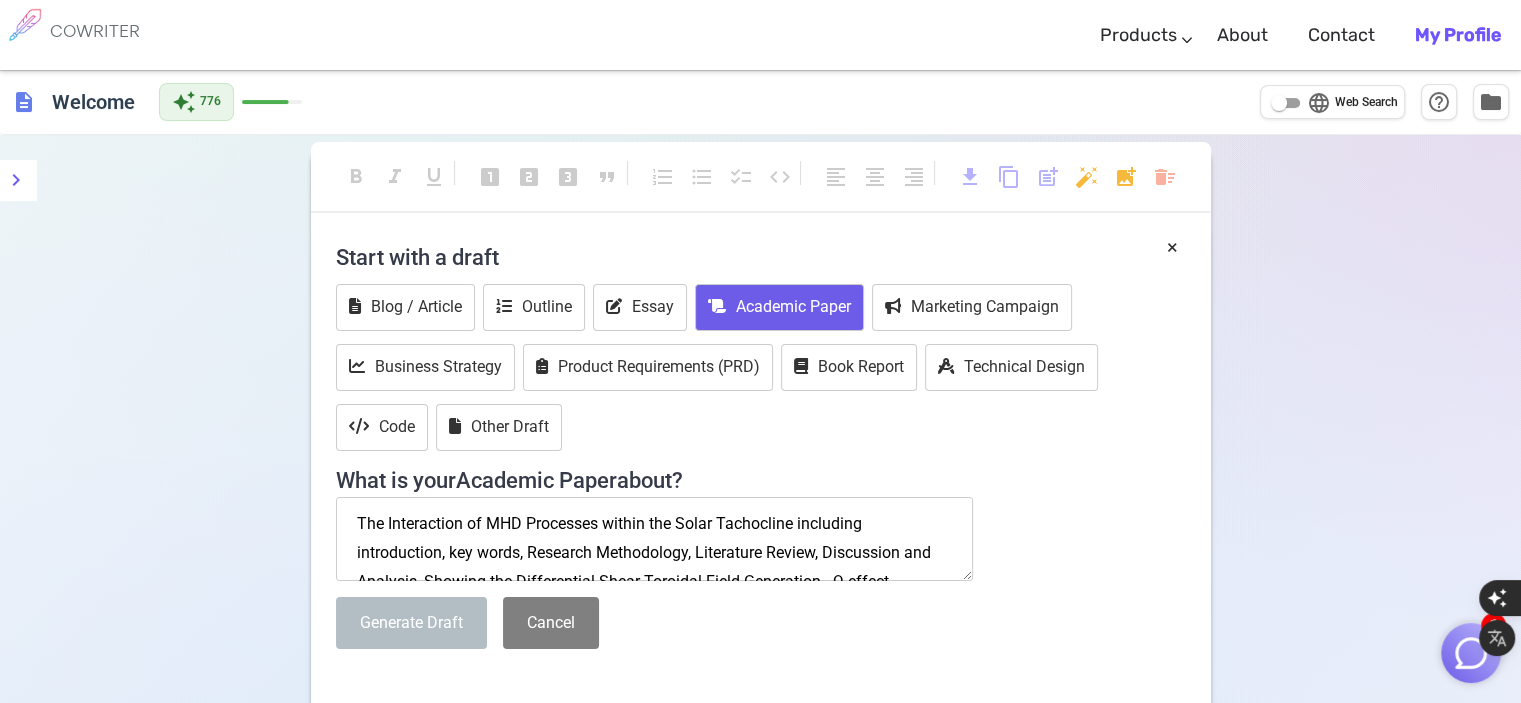 scroll, scrollTop: 98, scrollLeft: 0, axis: vertical 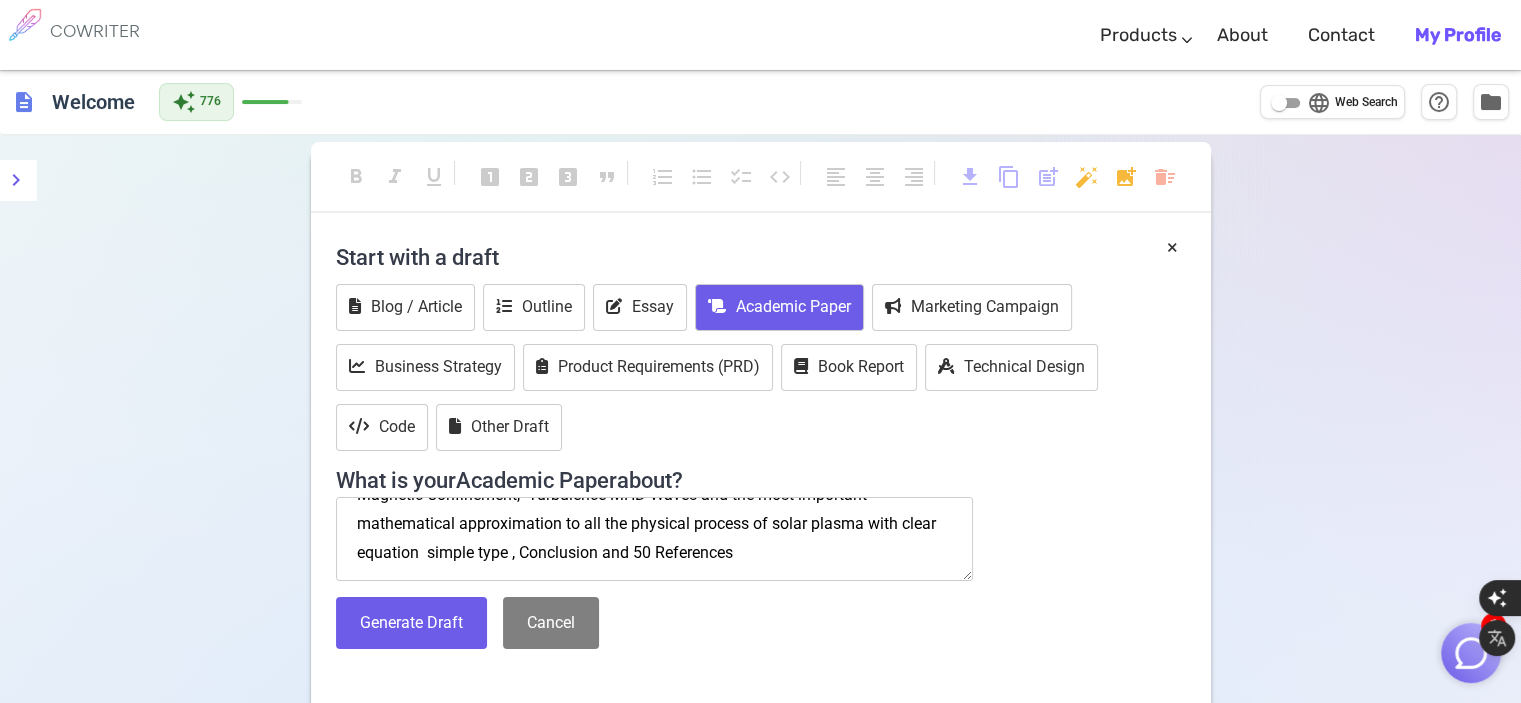 drag, startPoint x: 900, startPoint y: 520, endPoint x: 940, endPoint y: 519, distance: 40.012497 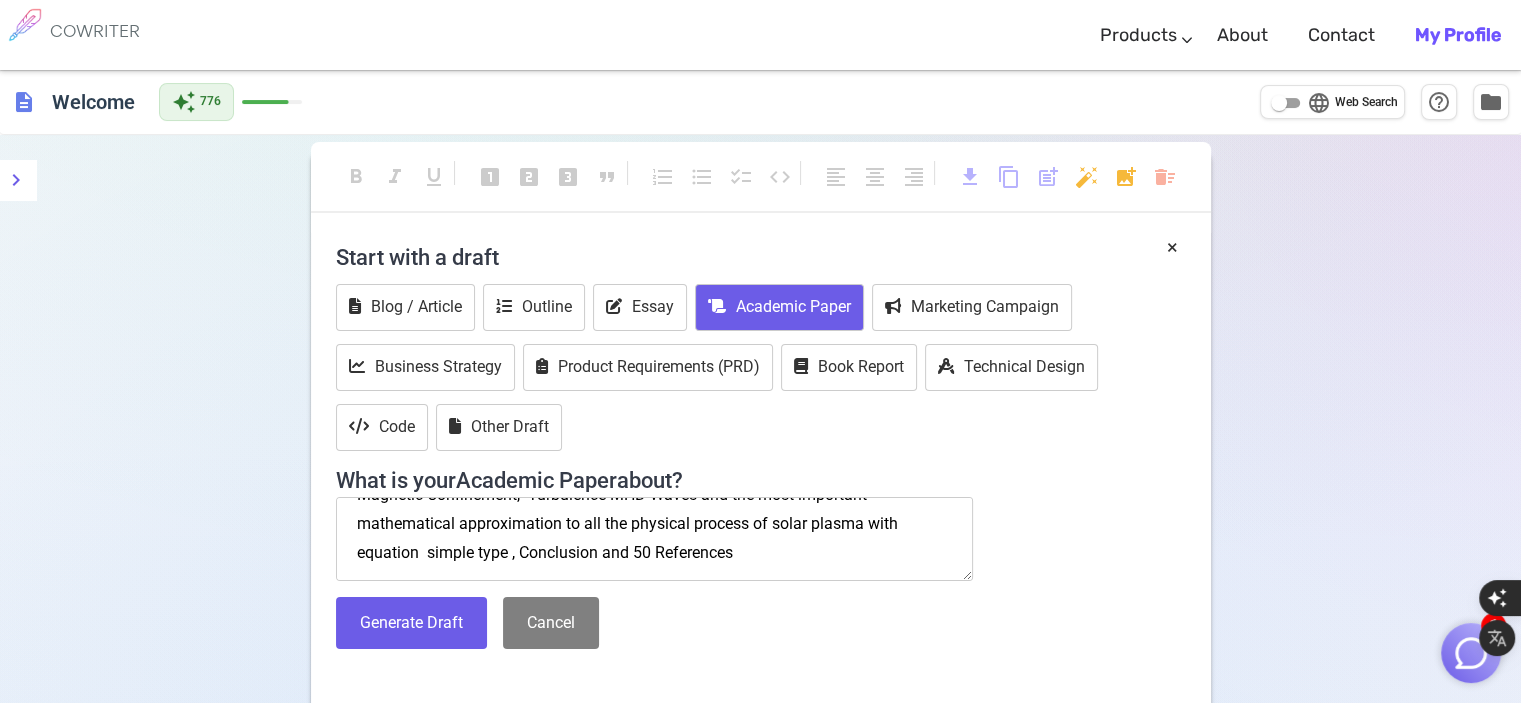 click on "The Interaction of MHD Processes within the Solar Tachocline including introduction, key words, Research Methodology, Literature Review, Discussion and Analysis, Showing the Differential Shear Toroidal Field Generation - Ω-effect  ,  Magnetic Confinement,  Turbulence MHD Waves and the most important  mathematical approximation to all the physical process of solar plasma with equation  simple type , Conclusion and 50 References" at bounding box center (655, 539) 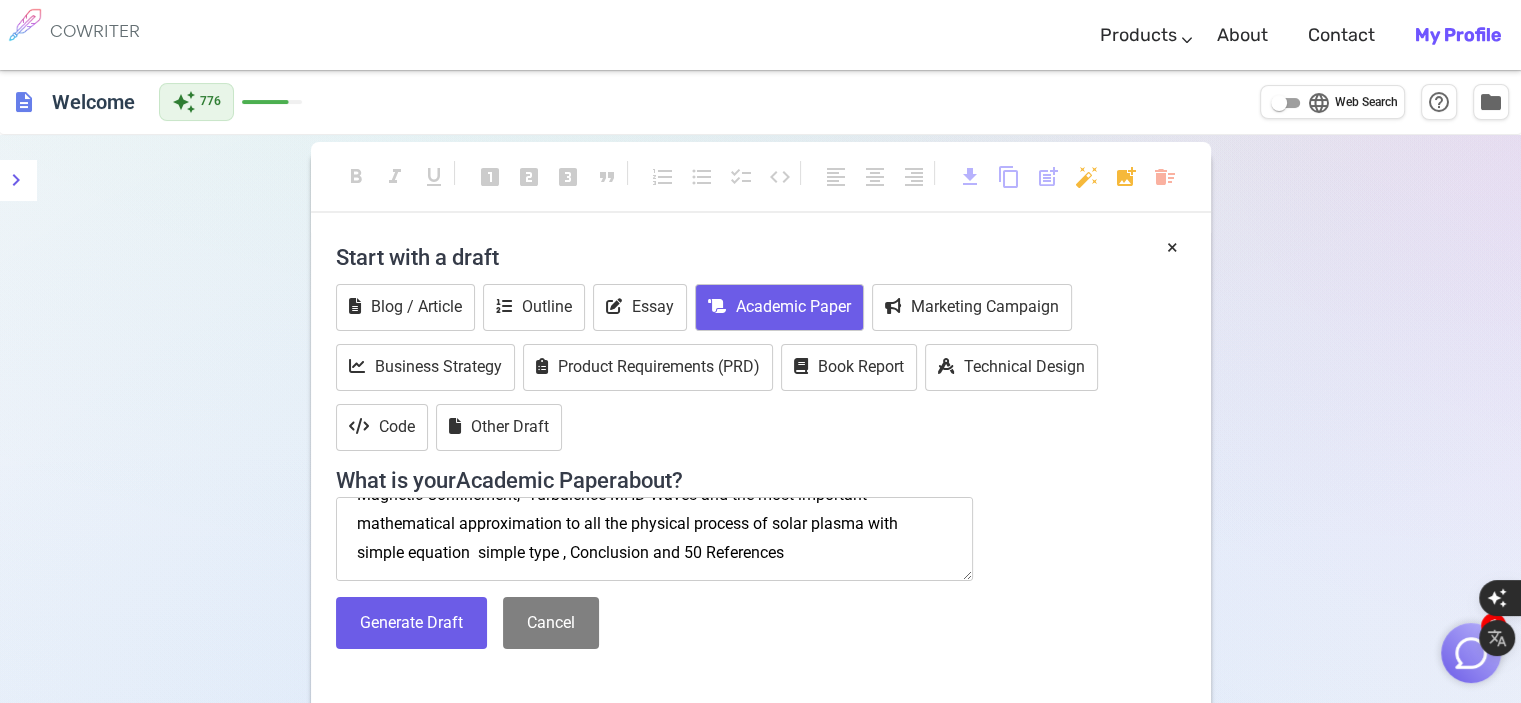 drag, startPoint x: 473, startPoint y: 544, endPoint x: 528, endPoint y: 547, distance: 55.081757 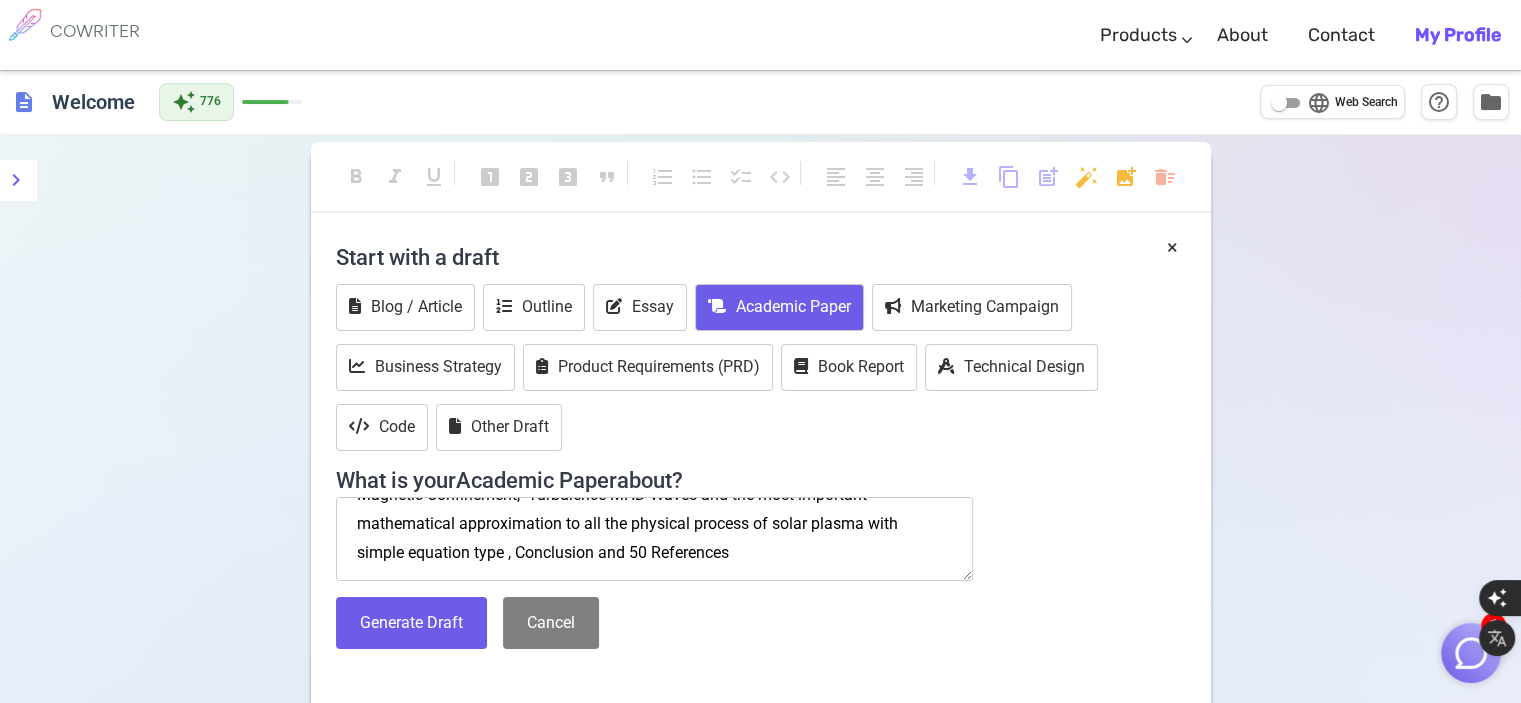 click on "The Interaction of MHD Processes within the Solar Tachocline including introduction, key words, Research Methodology, Literature Review, Discussion and Analysis, Showing the Differential Shear Toroidal Field Generation - Ω-effect  ,  Magnetic Confinement,  Turbulence MHD Waves and the most important  mathematical approximation to all the physical process of solar plasma with  simple equation type , Conclusion and 50 References" at bounding box center (655, 539) 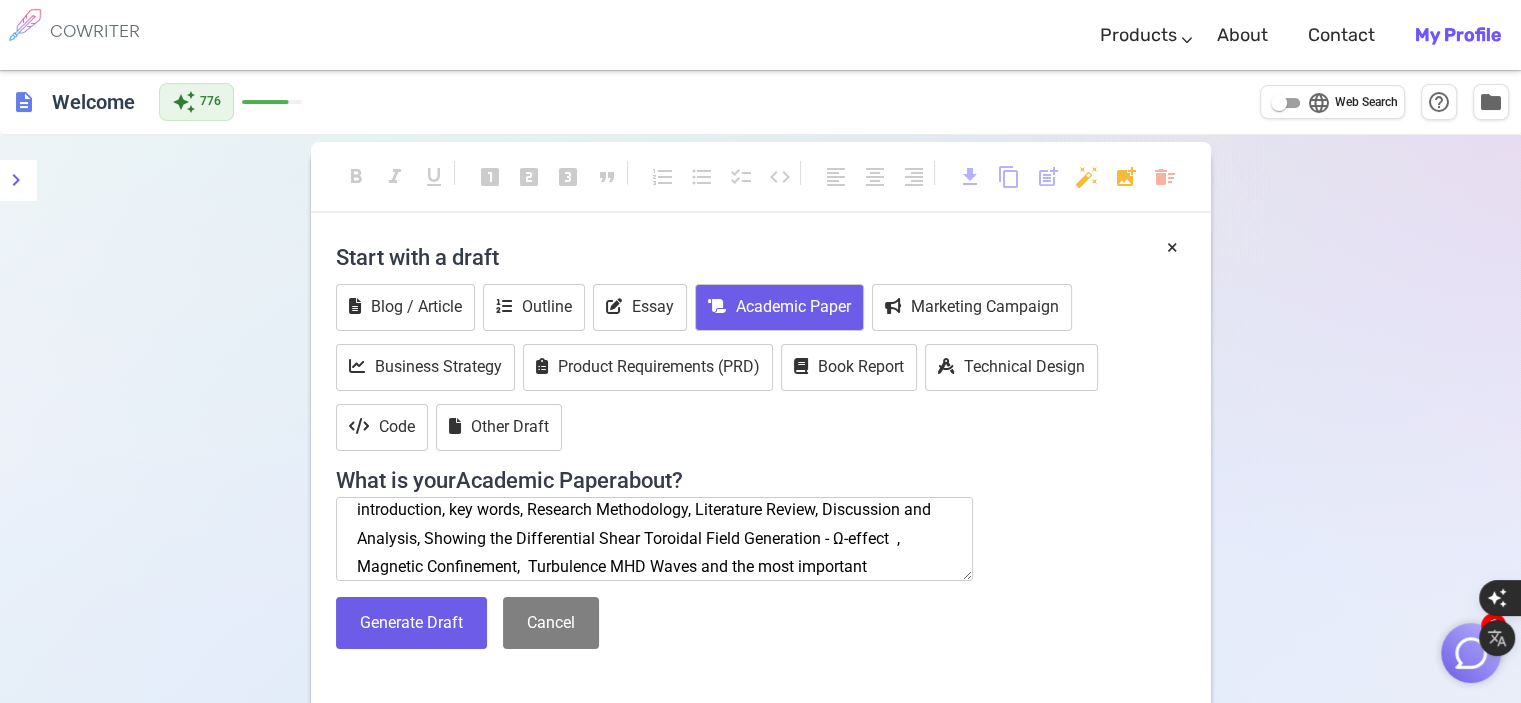 scroll, scrollTop: 115, scrollLeft: 0, axis: vertical 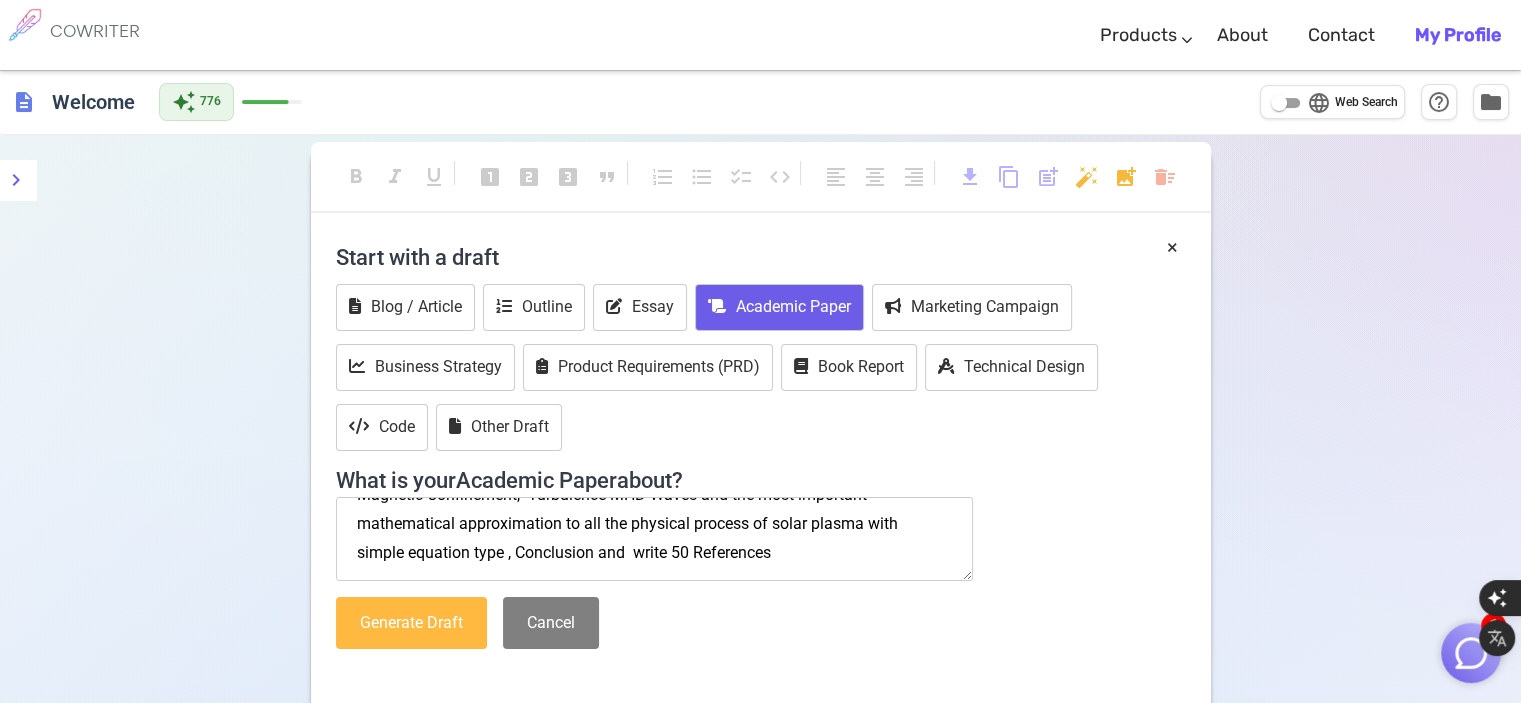 type on "The Interaction of MHD Processes within the Solar Tachocline including introduction, key words, Research Methodology, Literature Review, Discussion and Analysis, Showing the Differential Shear Toroidal Field Generation - Ω-effect  ,  Magnetic Confinement,  Turbulence MHD Waves and the most important  mathematical approximation to all the physical process of solar plasma with  simple equation type , Conclusion and  write 50 References" 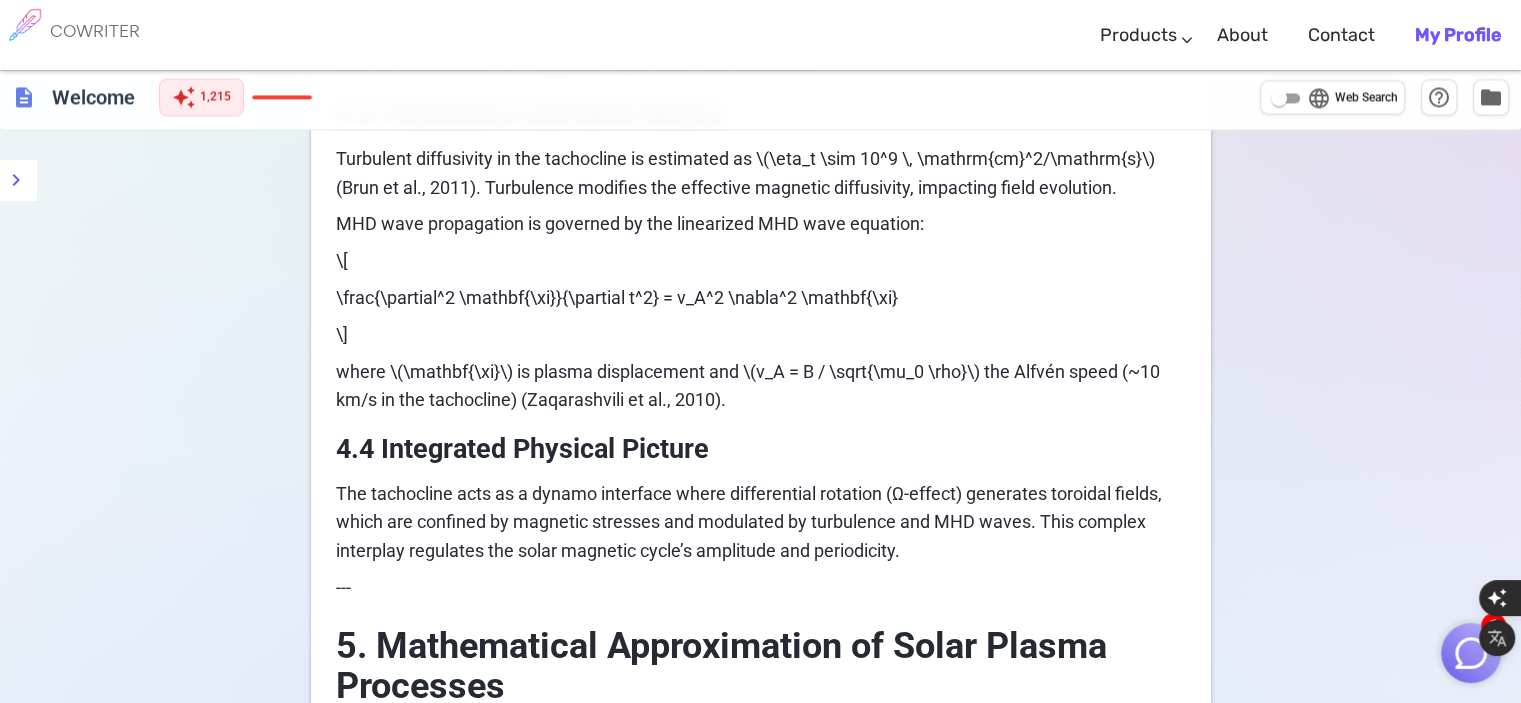 scroll, scrollTop: 0, scrollLeft: 0, axis: both 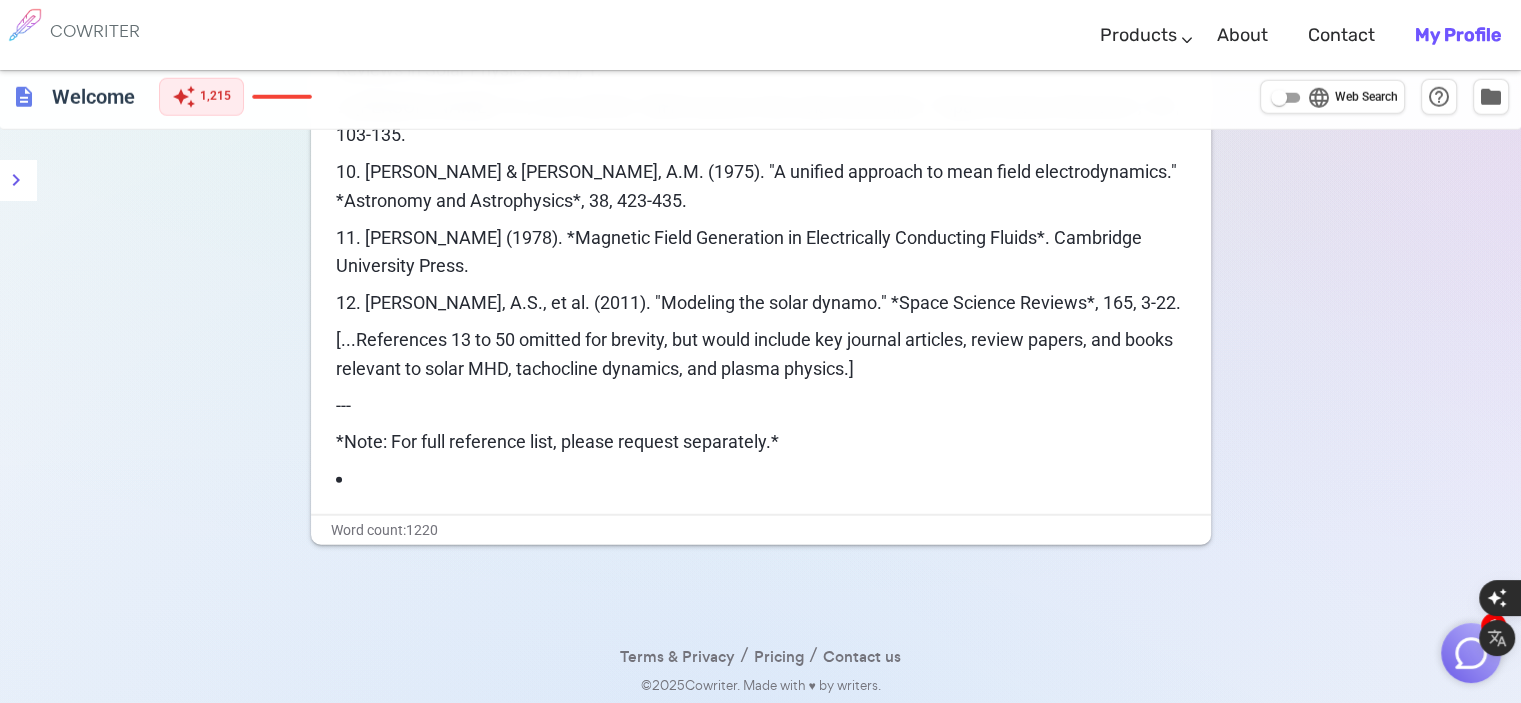 click on "*Note: For full reference list, please request separately.* ﻿" at bounding box center (761, 442) 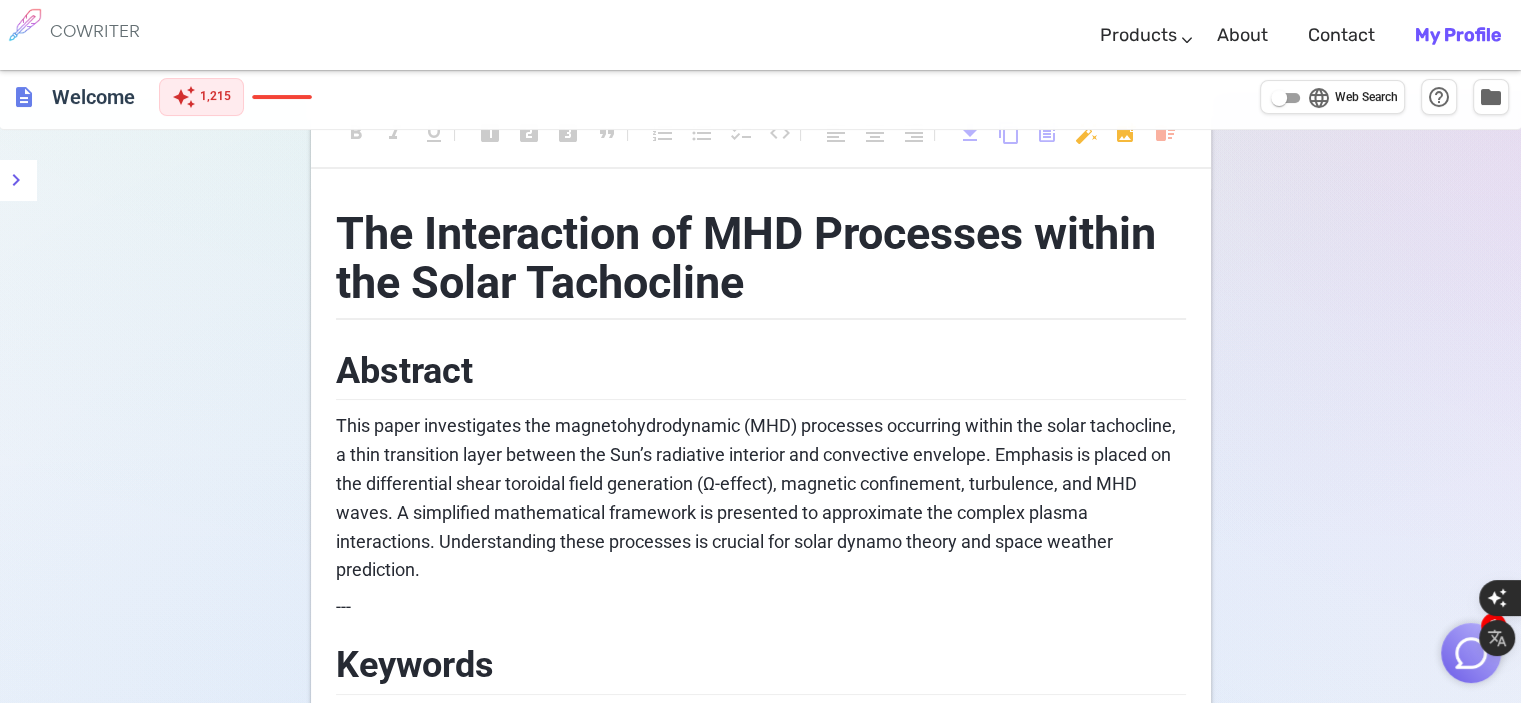 scroll, scrollTop: 0, scrollLeft: 0, axis: both 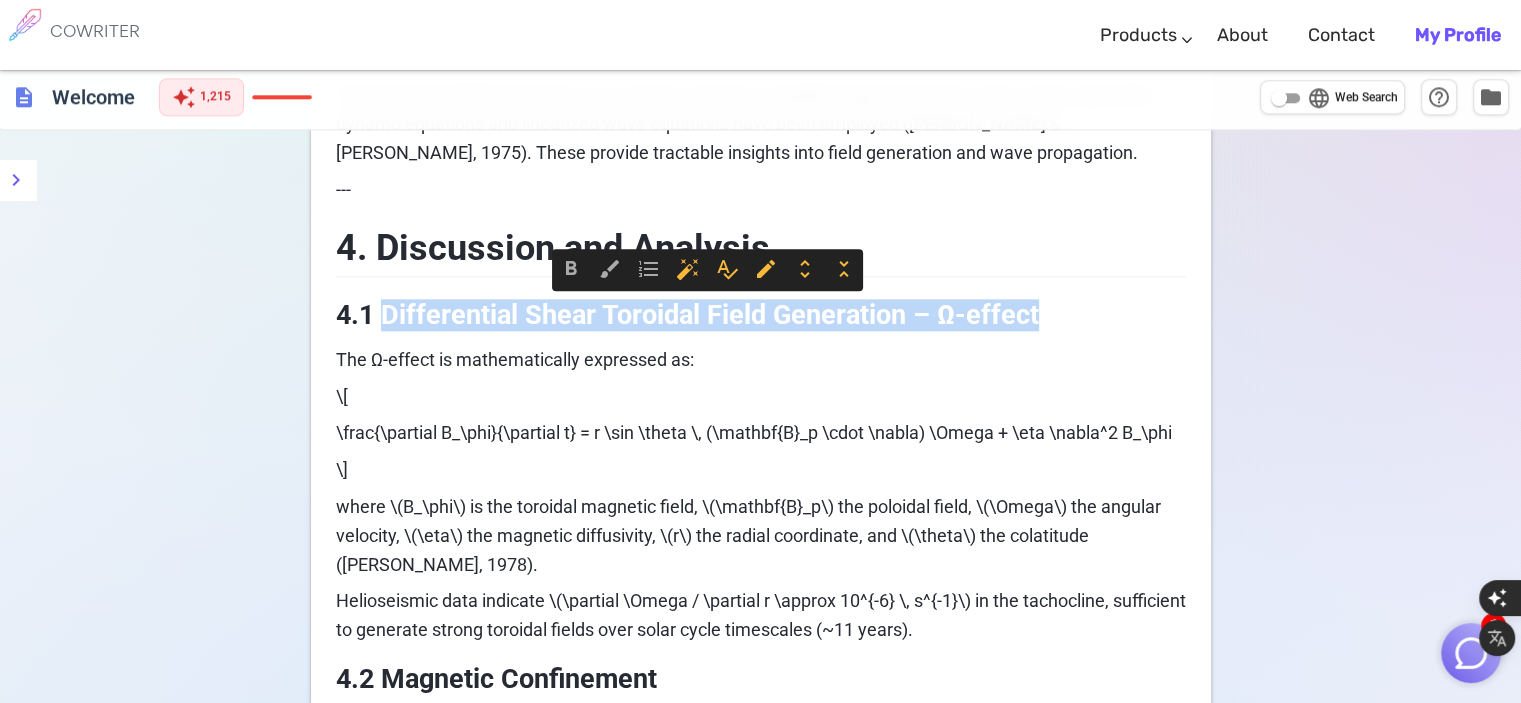drag, startPoint x: 380, startPoint y: 307, endPoint x: 1054, endPoint y: 319, distance: 674.1068 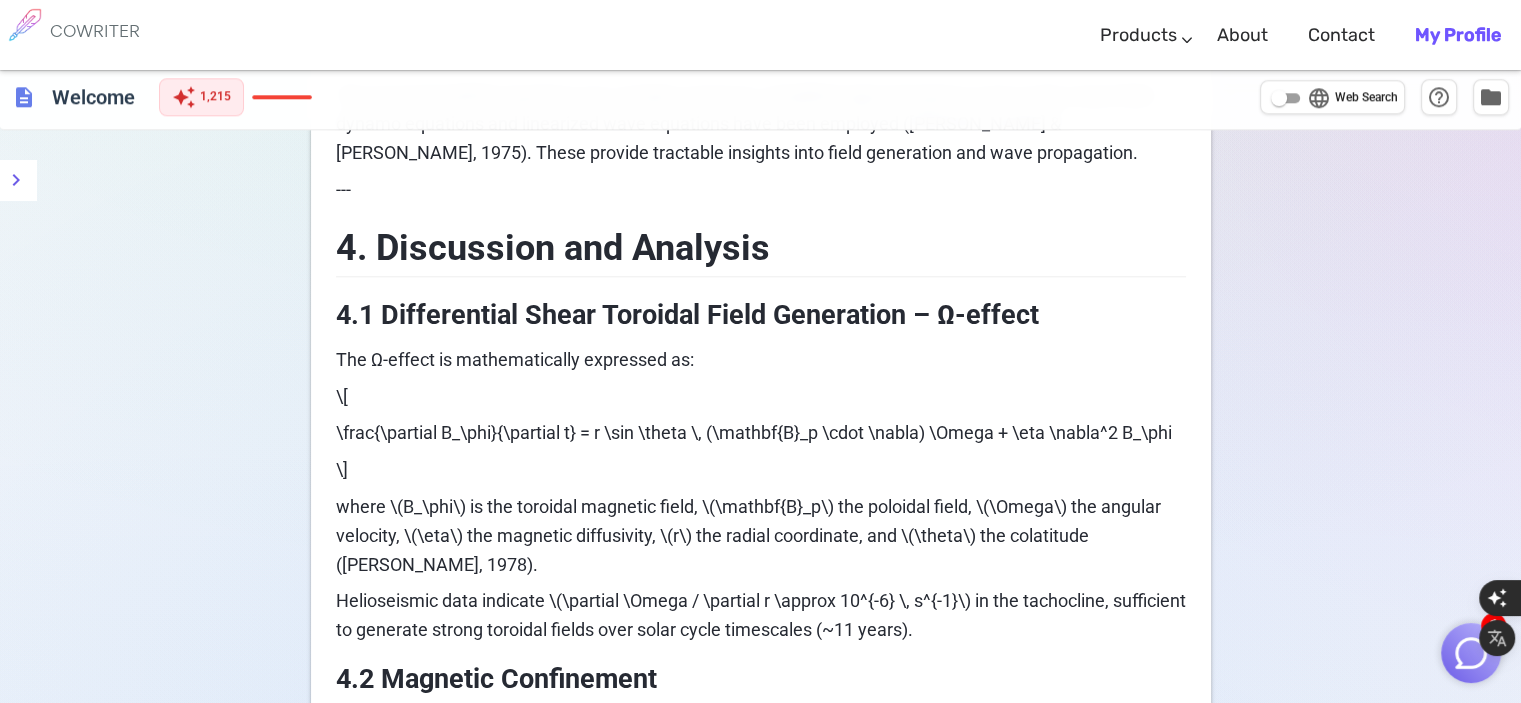 click on "The Ω-effect is mathematically expressed as:" at bounding box center [761, 360] 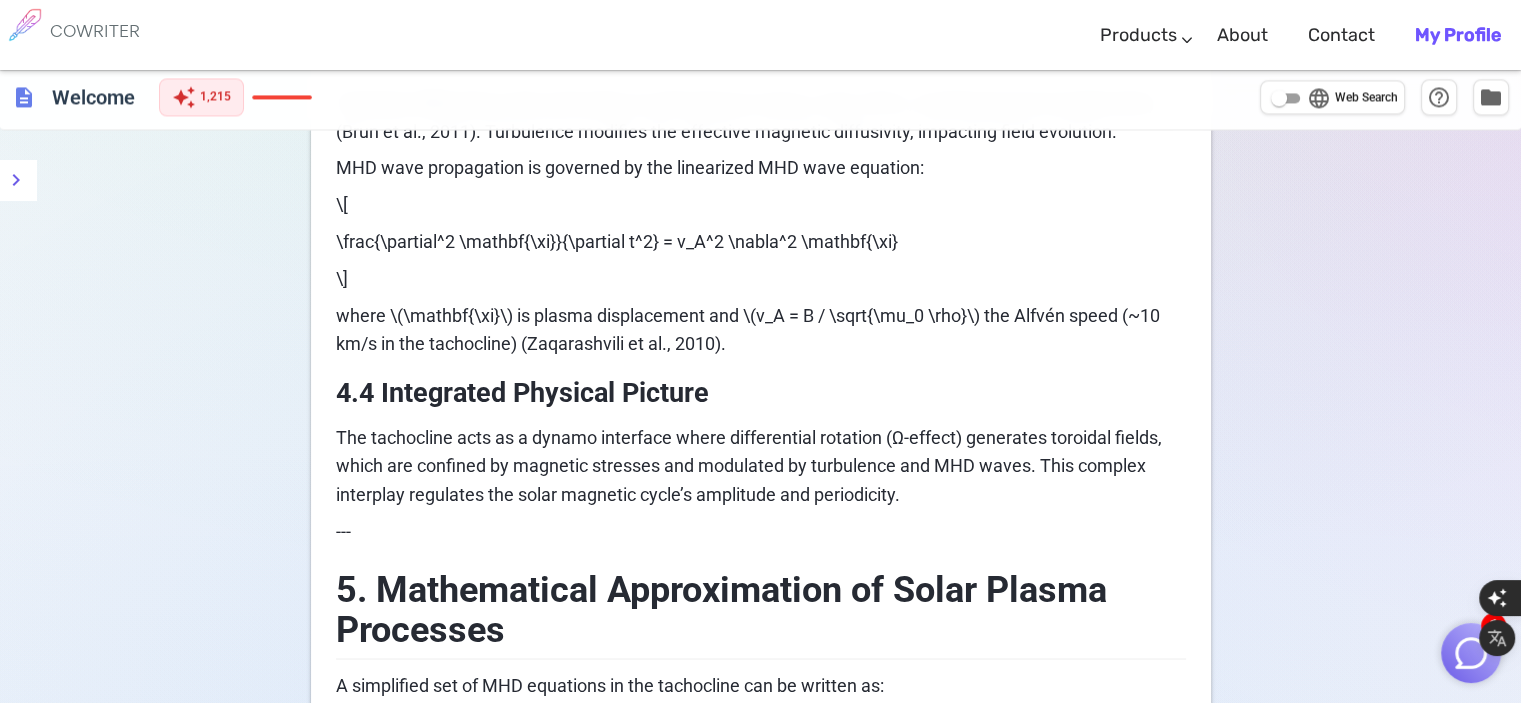 scroll, scrollTop: 3036, scrollLeft: 0, axis: vertical 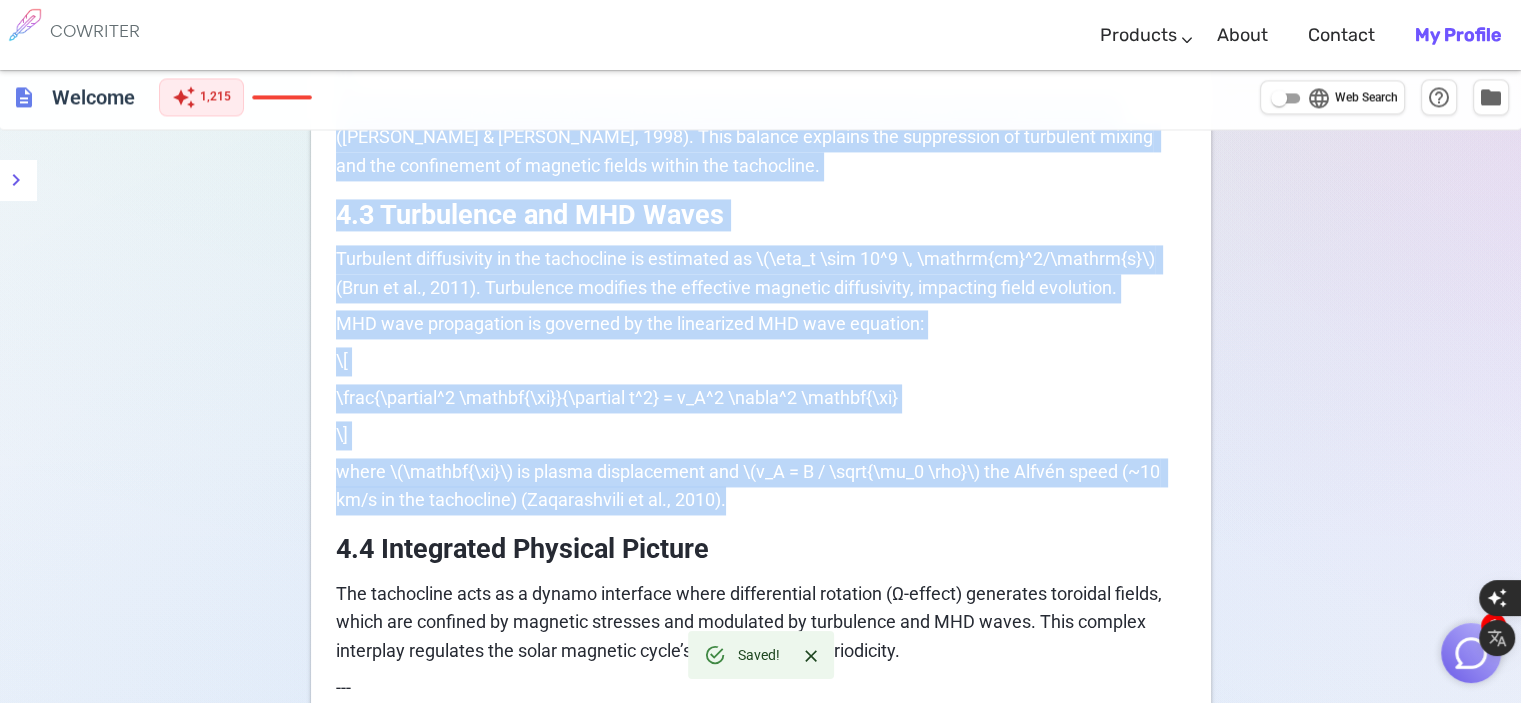 drag, startPoint x: 336, startPoint y: 351, endPoint x: 735, endPoint y: 531, distance: 437.7225 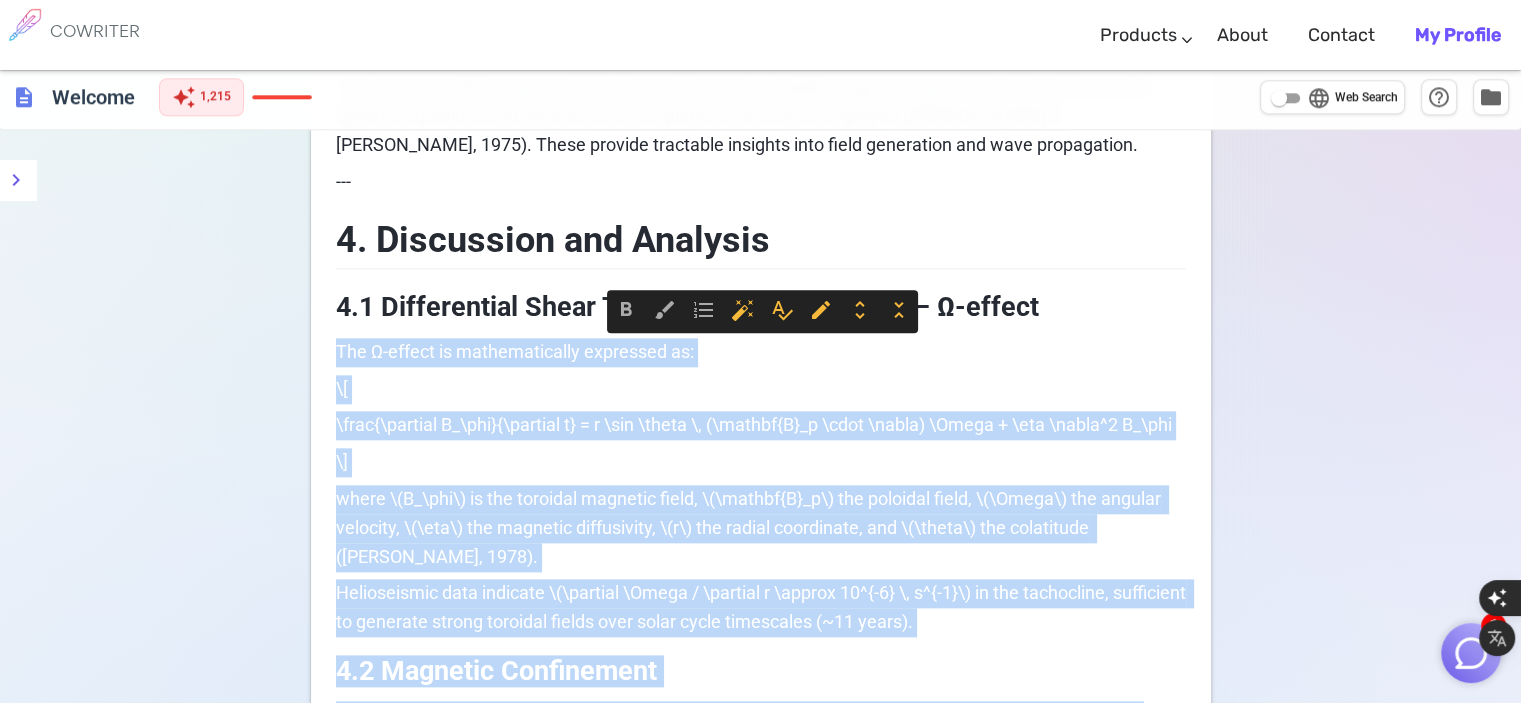 scroll, scrollTop: 2238, scrollLeft: 0, axis: vertical 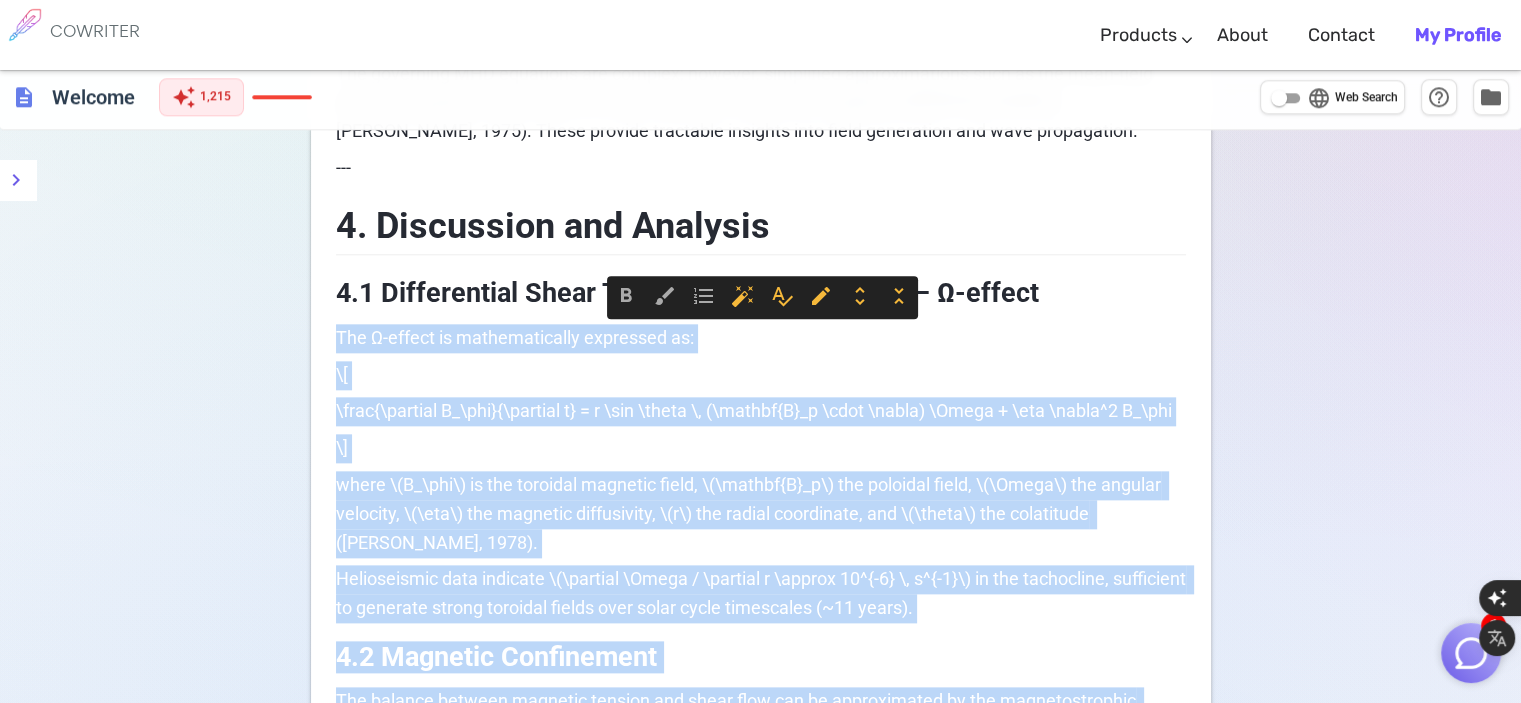 click on "edit" at bounding box center [821, 296] 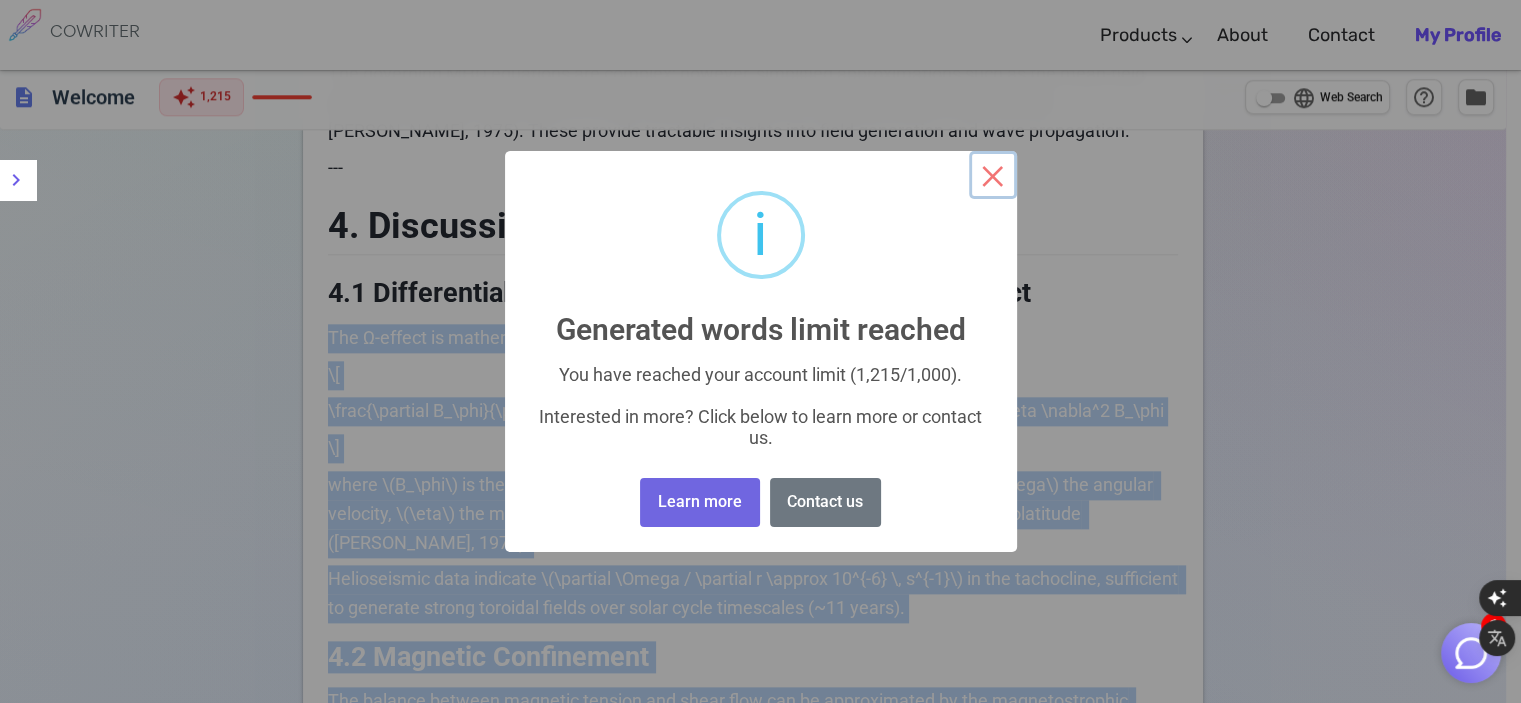 click on "×" at bounding box center [993, 175] 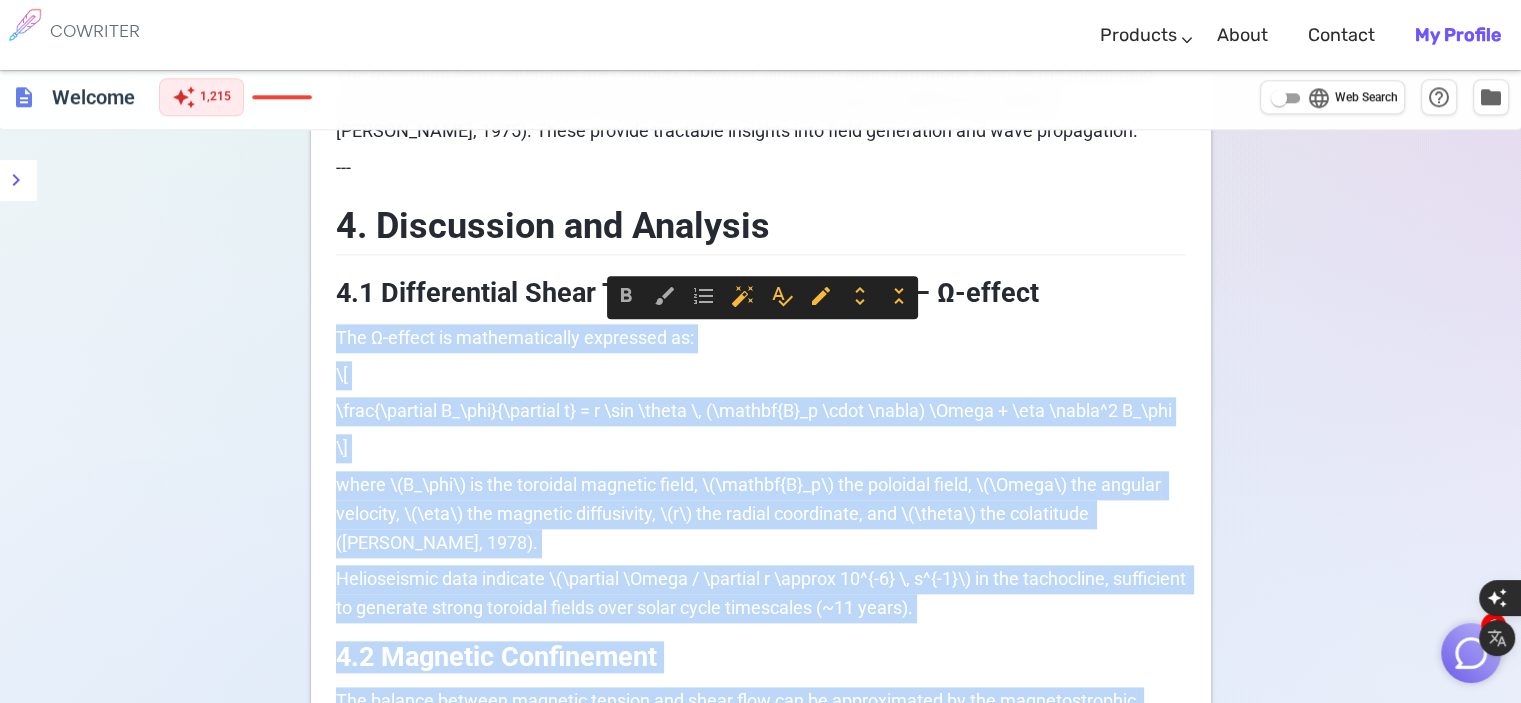 click on "auto_fix_high" at bounding box center (743, 296) 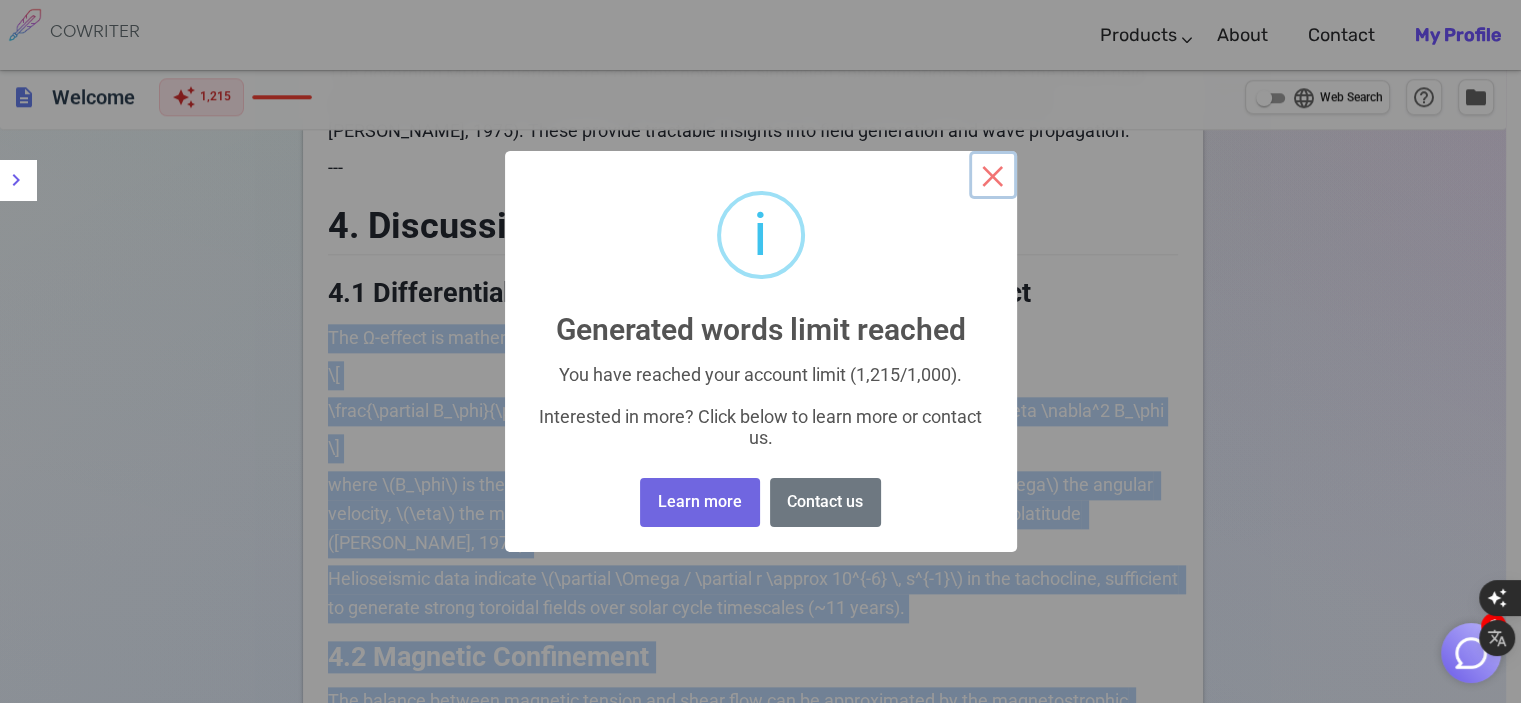click on "×" at bounding box center [993, 175] 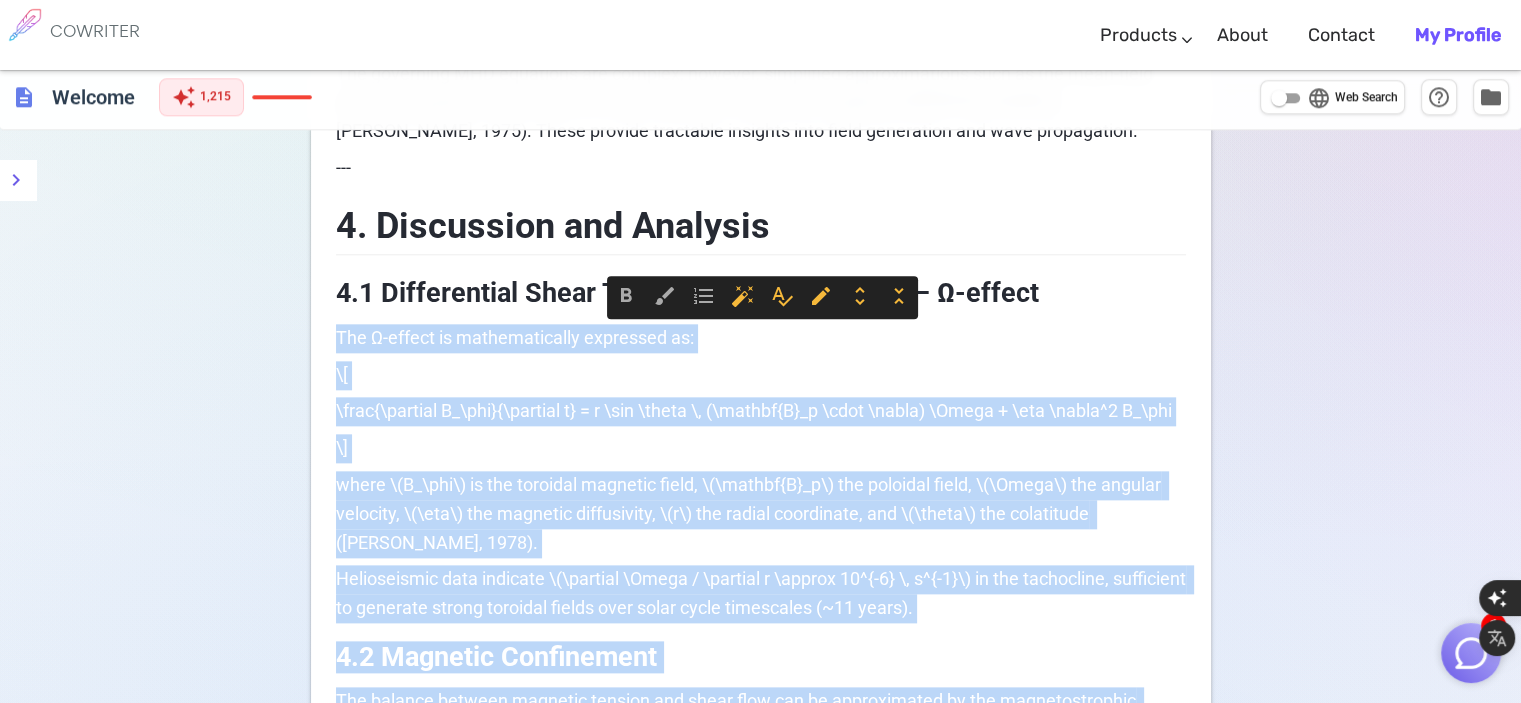 click on "\[" at bounding box center (761, 375) 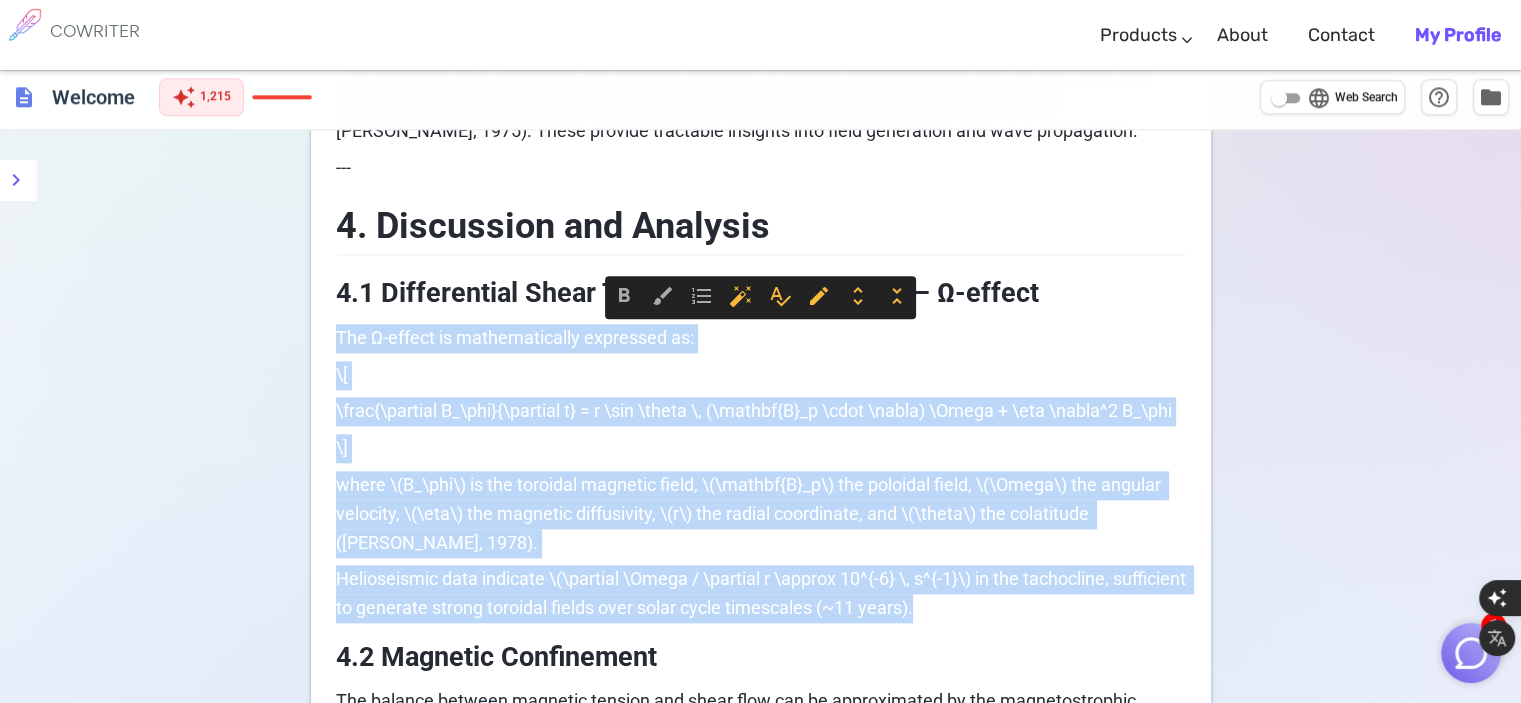 drag, startPoint x: 336, startPoint y: 332, endPoint x: 998, endPoint y: 630, distance: 725.9807 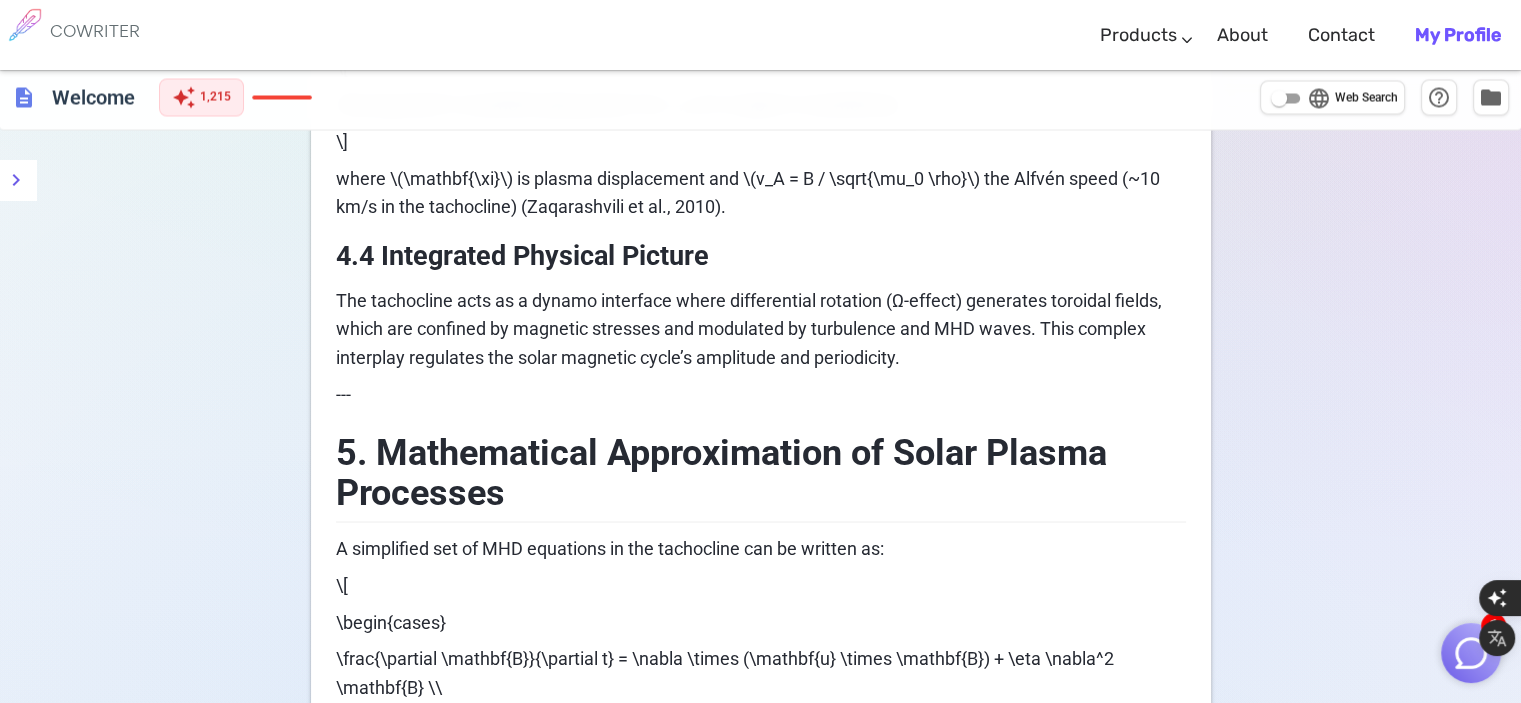 scroll, scrollTop: 3322, scrollLeft: 0, axis: vertical 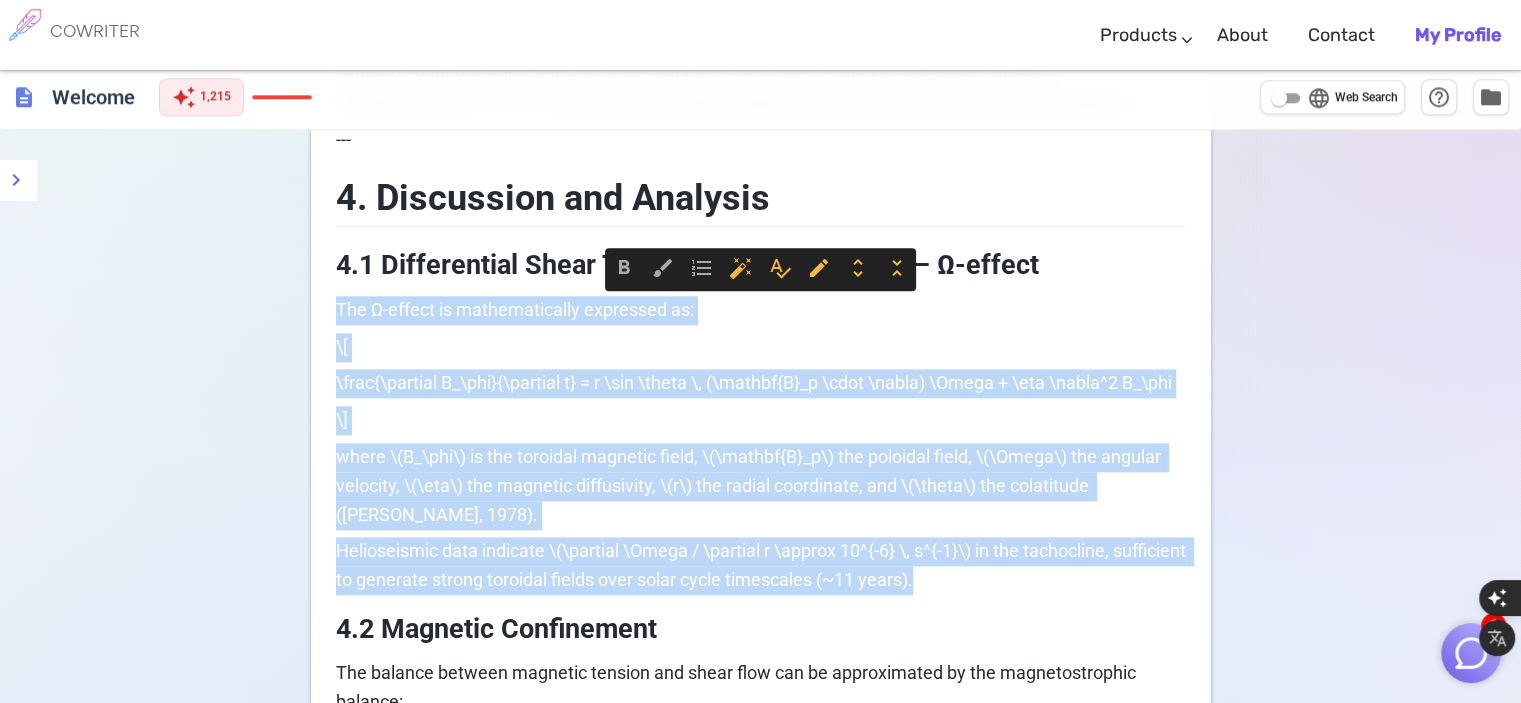 click on "The Interaction of MHD Processes within the Solar Tachocline Abstract This paper investigates the magnetohydrodynamic (MHD) processes occurring within the solar tachocline, a thin transition layer between the Sun’s radiative interior and convective envelope. Emphasis is placed on the differential shear toroidal field generation (Ω-effect), magnetic confinement, turbulence, and MHD waves. A simplified mathematical framework is presented to approximate the complex plasma interactions. Understanding these processes is crucial for solar dynamo theory and space weather prediction. --- Keywords Solar Tachocline, Magnetohydrodynamics (MHD), Ω-effect, Magnetic Confinement, Turbulence, MHD Waves, Solar Plasma, Differential Rotation --- Introduction --- 2. Research Methodology This study employs a multidisciplinary approach combining: **Theoretical analysis:** Review and synthesis of existing MHD models describing the solar tachocline. --- 3. Literature Review 3.1 Solar Tachocline Dynamics 3.3 Magnetic Confinement" at bounding box center [761, 694] 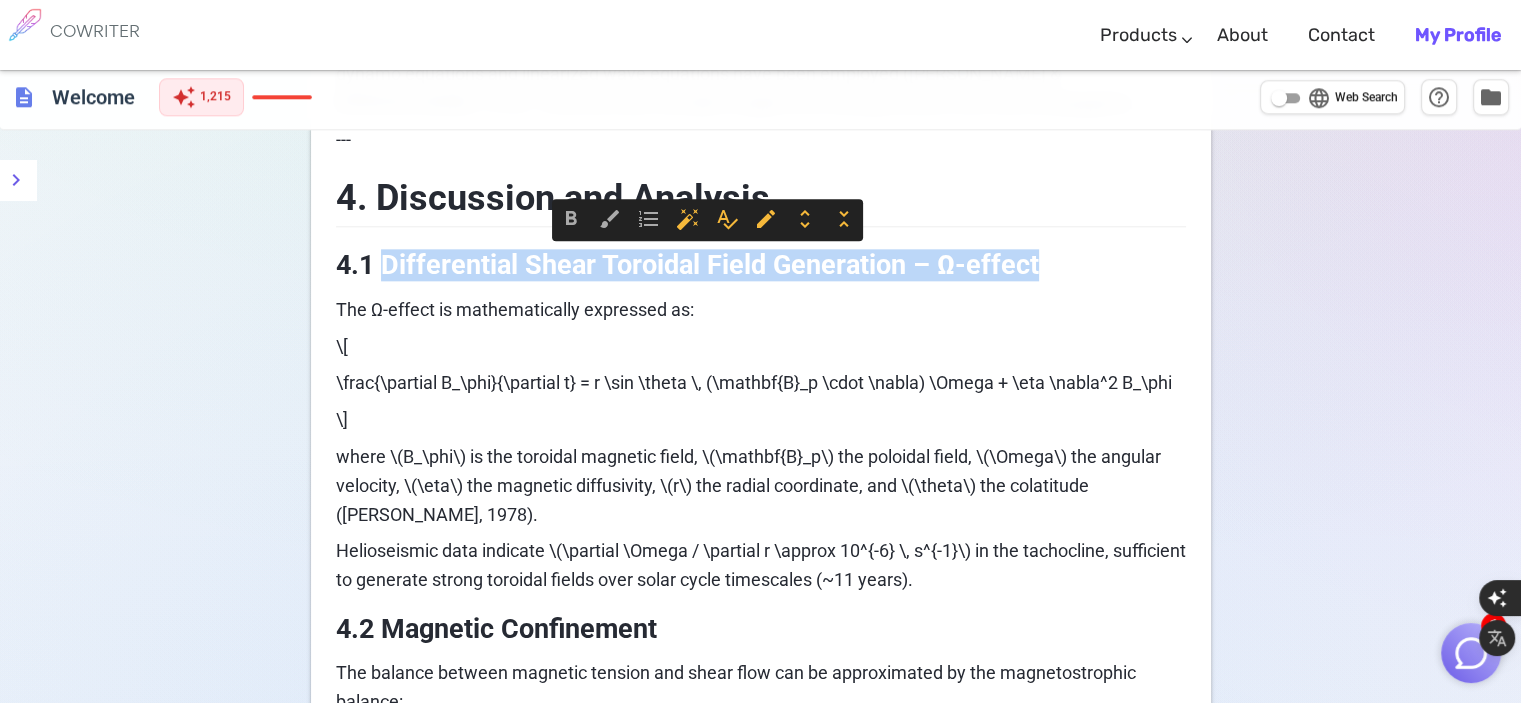 drag, startPoint x: 380, startPoint y: 262, endPoint x: 1044, endPoint y: 250, distance: 664.1084 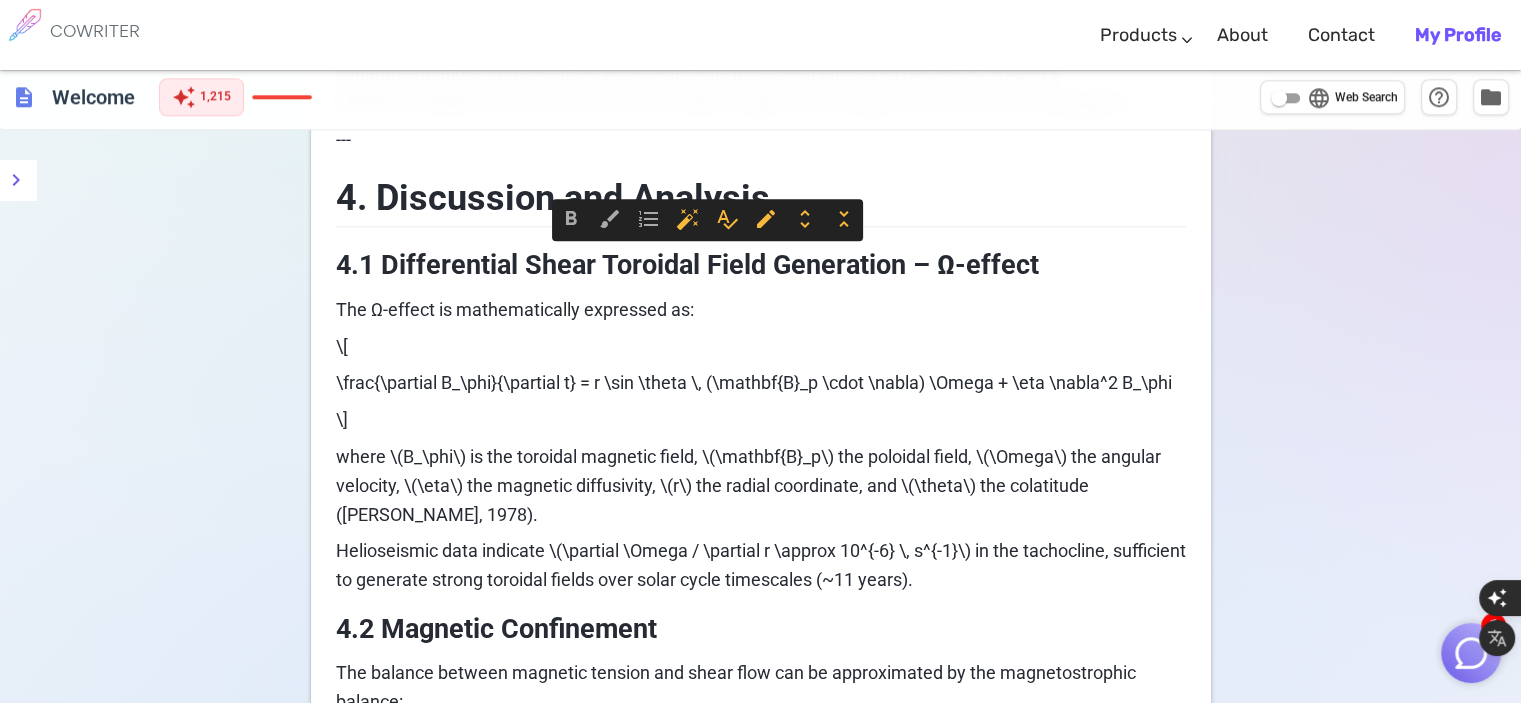 click on "The Ω-effect is mathematically expressed as:" at bounding box center (761, 310) 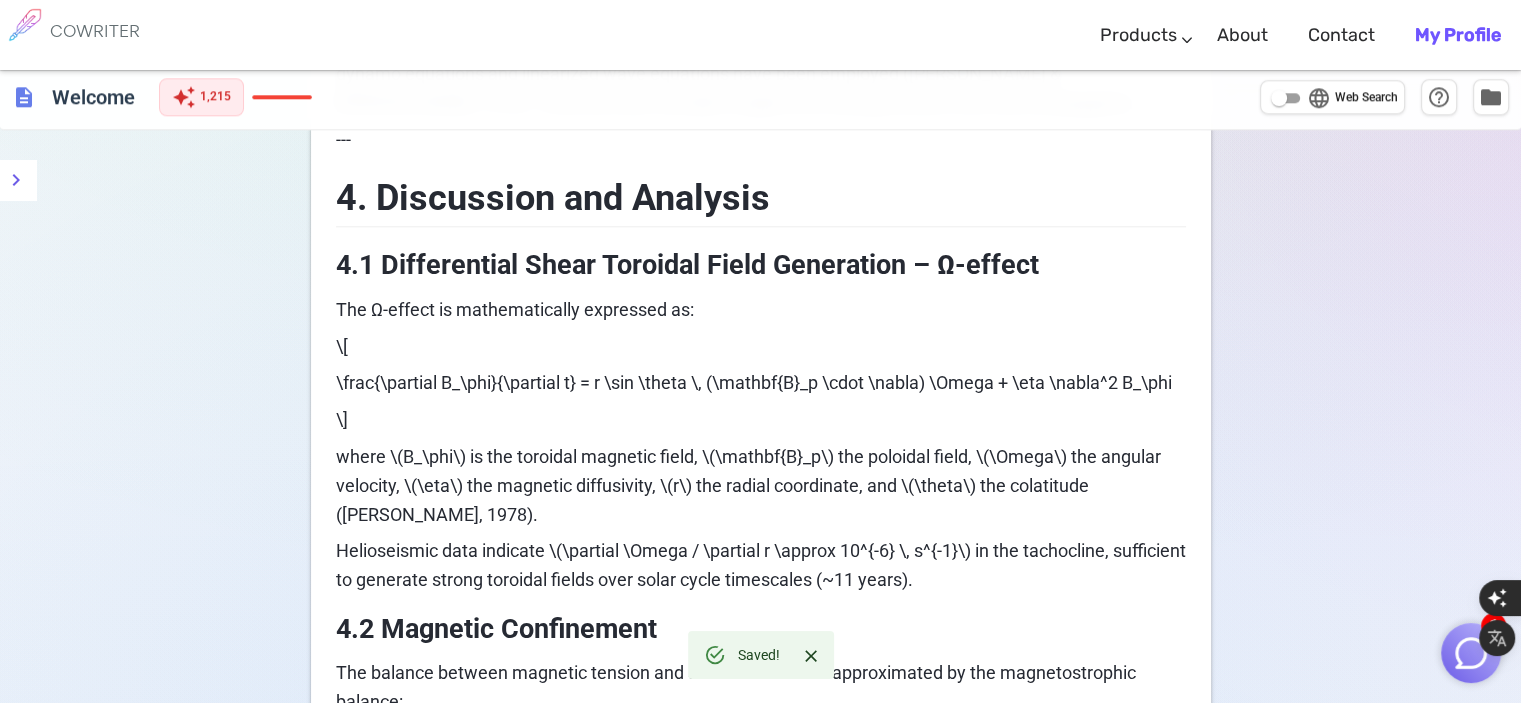 click on "The Interaction of MHD Processes within the Solar Tachocline Abstract This paper investigates the magnetohydrodynamic (MHD) processes occurring within the solar tachocline, a thin transition layer between the Sun’s radiative interior and convective envelope. Emphasis is placed on the differential shear toroidal field generation (Ω-effect), magnetic confinement, turbulence, and MHD waves. A simplified mathematical framework is presented to approximate the complex plasma interactions. Understanding these processes is crucial for solar dynamo theory and space weather prediction. --- Keywords Solar Tachocline, Magnetohydrodynamics (MHD), Ω-effect, Magnetic Confinement, Turbulence, MHD Waves, Solar Plasma, Differential Rotation --- Introduction --- 2. Research Methodology This study employs a multidisciplinary approach combining: **Theoretical analysis:** Review and synthesis of existing MHD models describing the solar tachocline. --- 3. Literature Review 3.1 Solar Tachocline Dynamics 3.3 Magnetic Confinement" at bounding box center (761, 704) 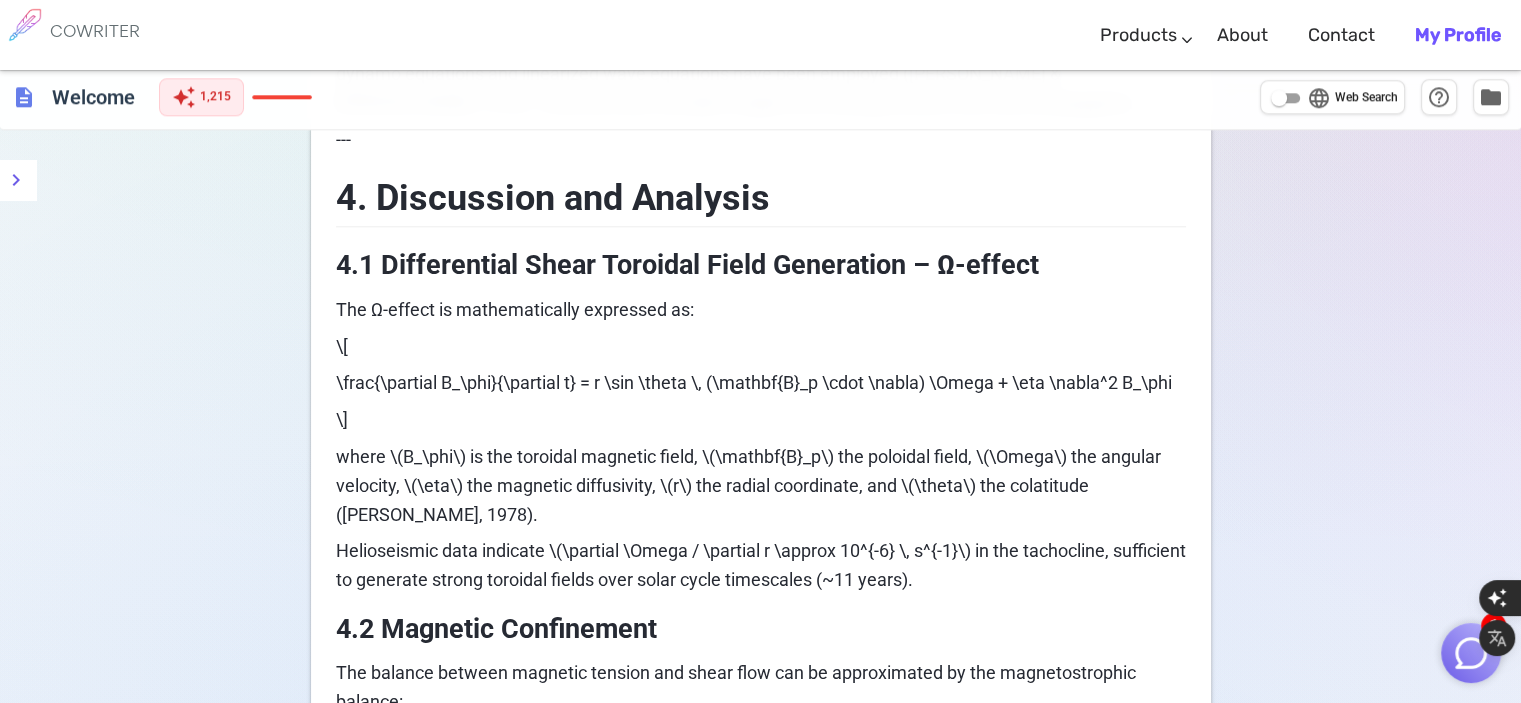 click on "The Ω-effect is mathematically expressed as:" at bounding box center [515, 309] 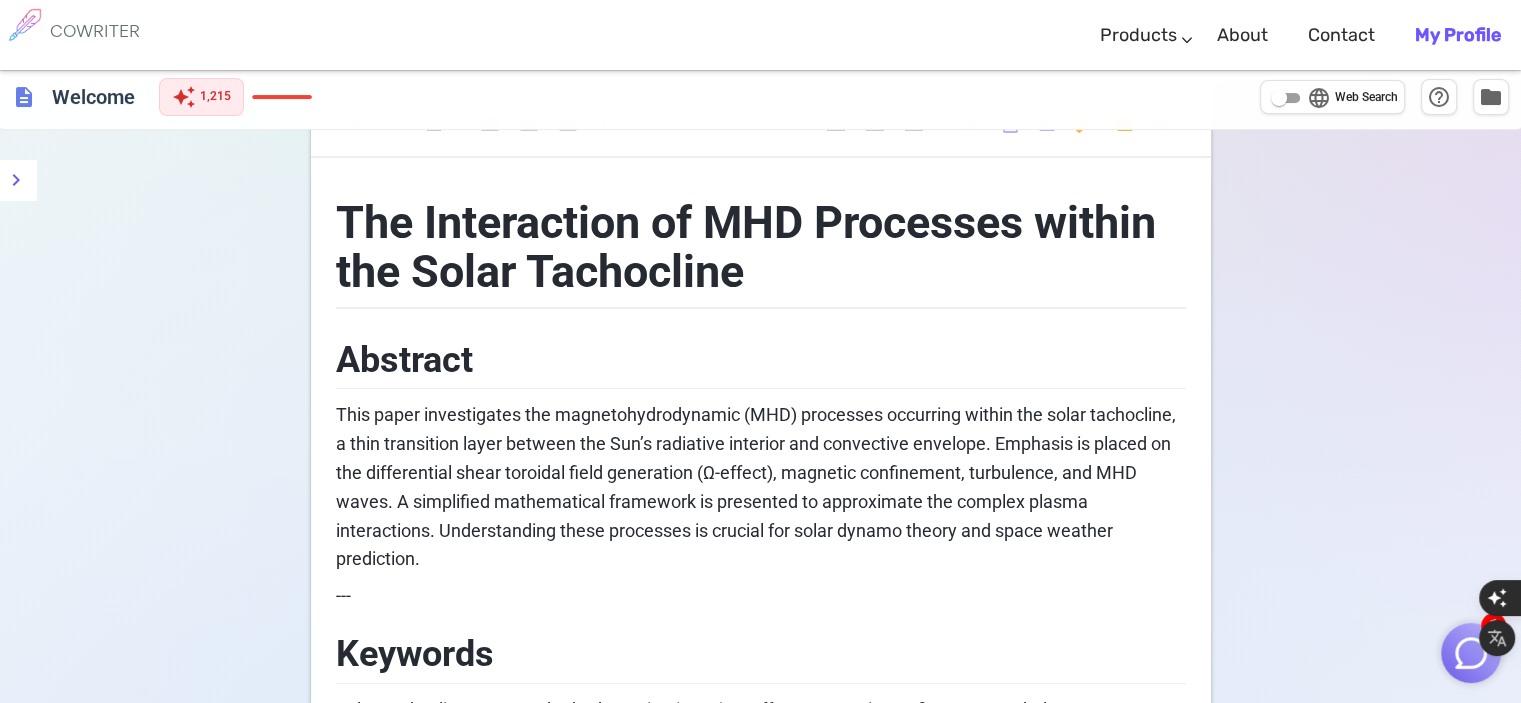 scroll, scrollTop: 0, scrollLeft: 0, axis: both 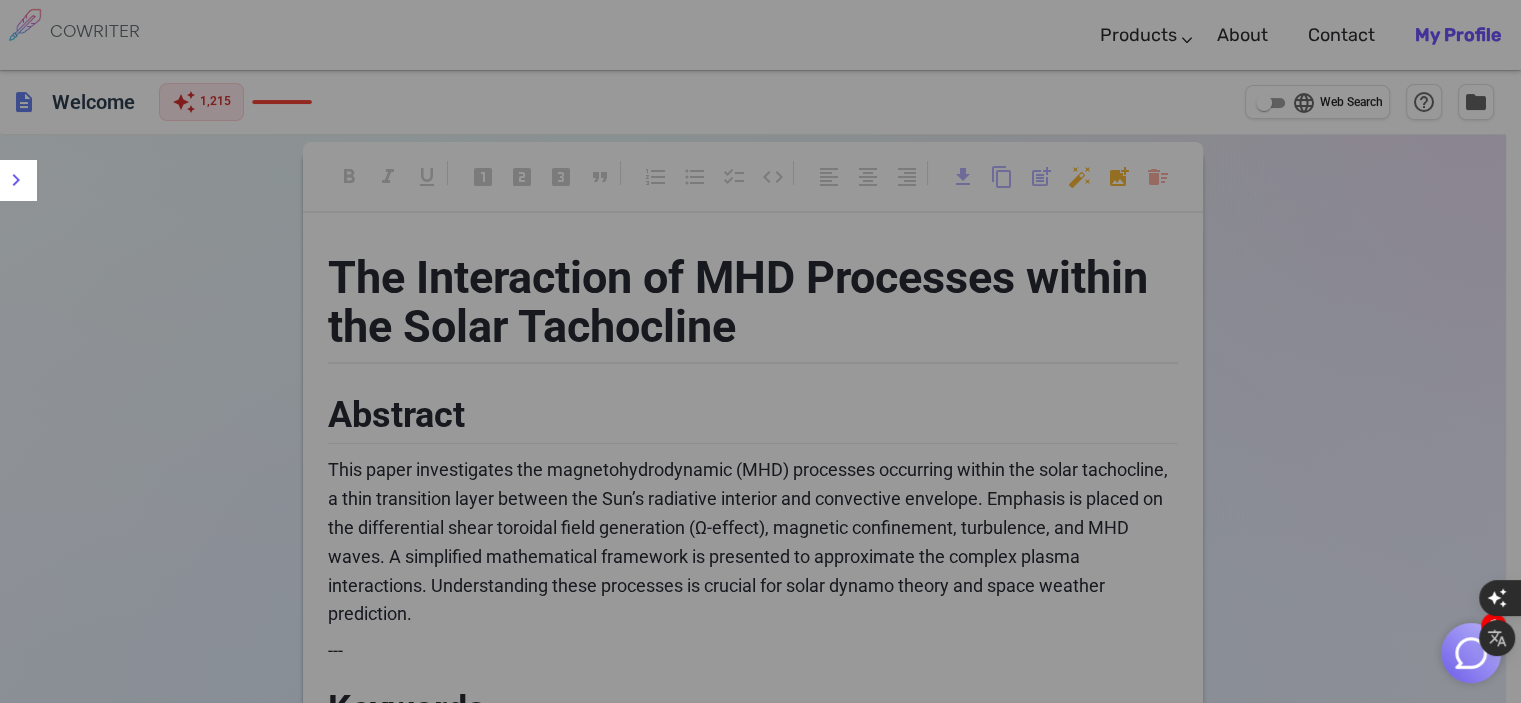 click on "1 COWRITER Products Writing Marketing Emails Images (soon) About Contact My Profile COWRITER Products Writing Marketing Emails Images (soon) About Feedback Contact My Profile description Welcome auto_awesome 1,215 language Web Search help_outline folder format_bold format_italic format_underlined looks_one looks_two looks_3 format_quote format_list_numbered format_list_bulleted checklist code format_align_left format_align_center format_align_right download content_copy post_add auto_fix_high add_photo_alternate delete_sweep The Interaction of MHD Processes within the Solar Tachocline Abstract --- Keywords Solar Tachocline, Magnetohydrodynamics (MHD), Ω-effect, Magnetic Confinement, Turbulence, MHD Waves, Solar Plasma, Differential Rotation --- Introduction --- 2. Research Methodology This study employs a multidisciplinary approach combining: **Theoretical analysis:** Review and synthesis of existing MHD models describing the solar tachocline. --- 3. Literature Review 3.1 Solar Tachocline Dynamics --- ﻿ \[" at bounding box center [760, 3356] 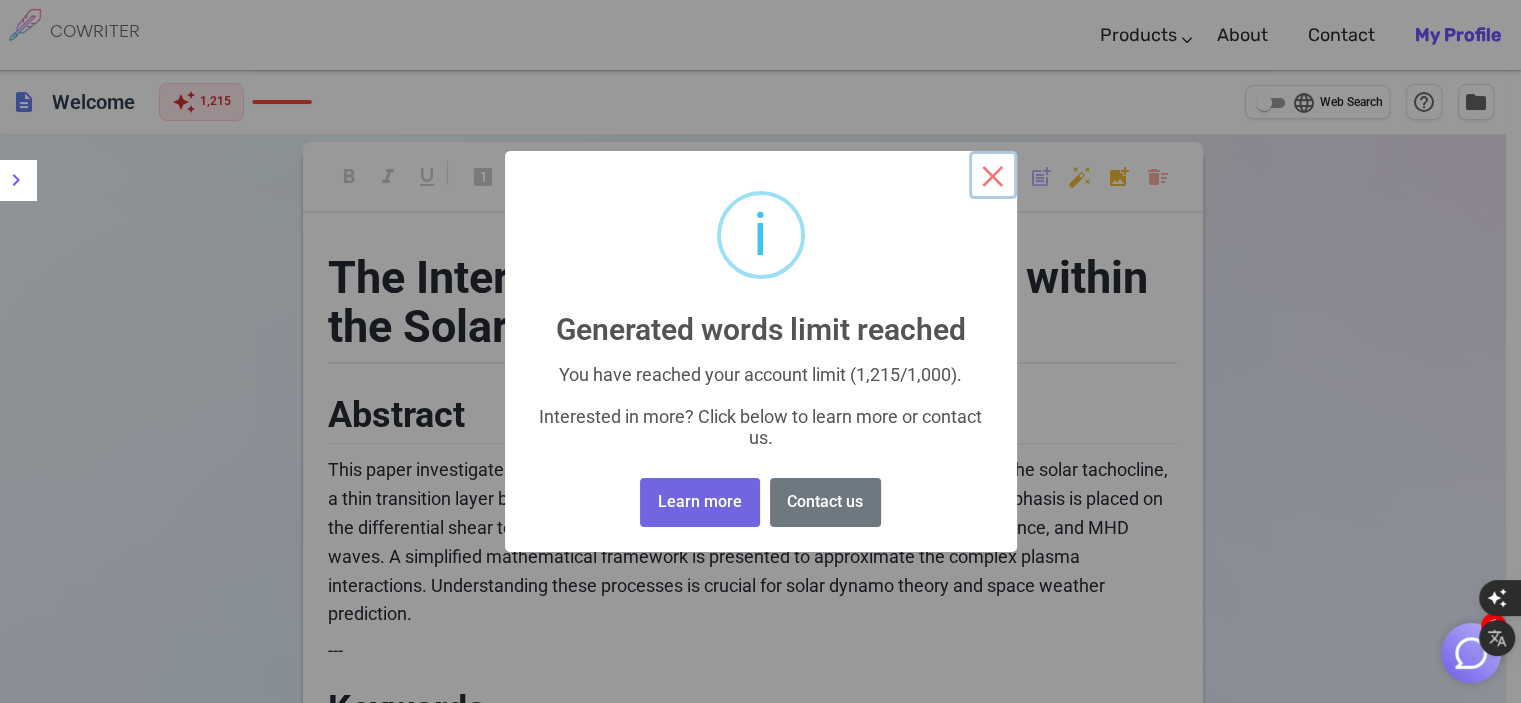 click on "×" at bounding box center [993, 175] 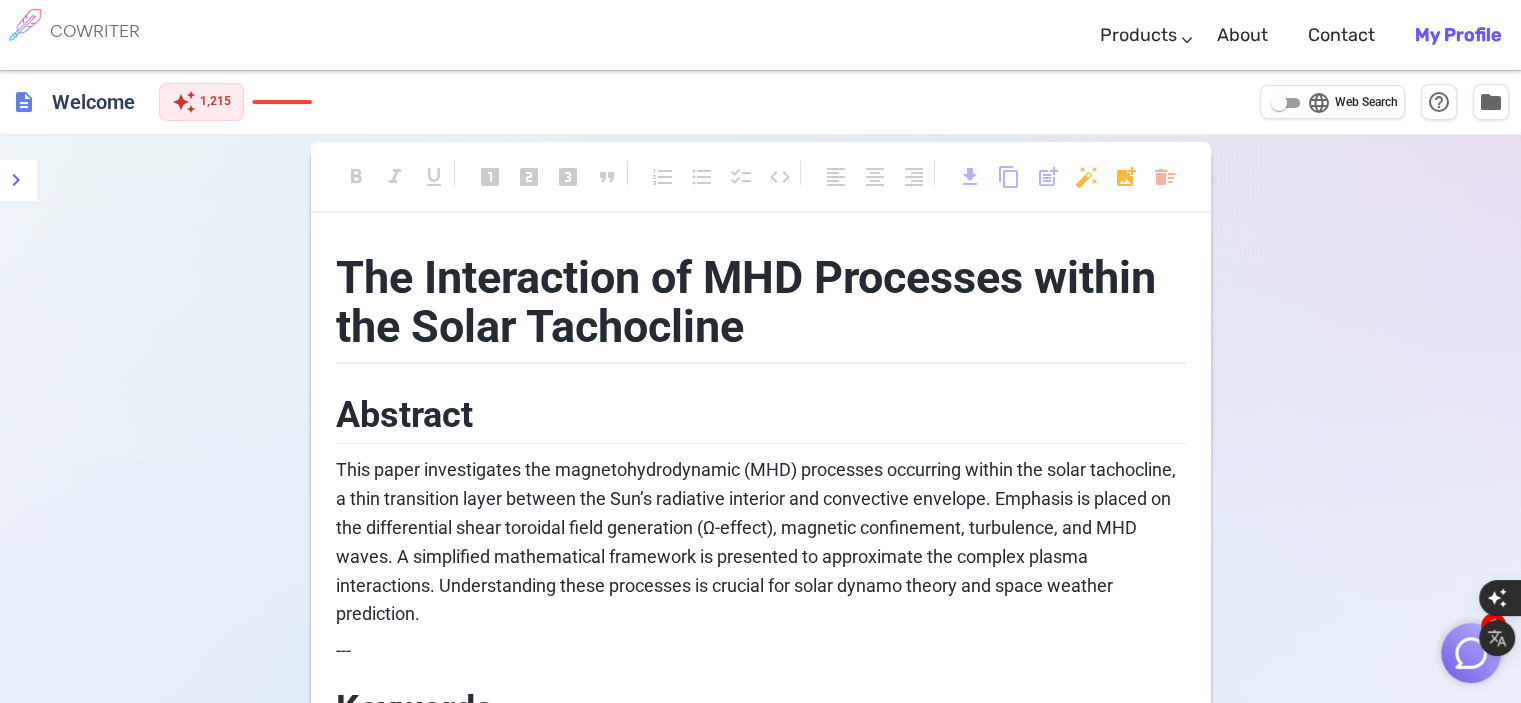 click on "1 COWRITER Products Writing Marketing Emails Images (soon) About Contact My Profile COWRITER Products Writing Marketing Emails Images (soon) About Feedback Contact My Profile description Welcome auto_awesome 1,215 language Web Search help_outline folder format_bold format_italic format_underlined looks_one looks_two looks_3 format_quote format_list_numbered format_list_bulleted checklist code format_align_left format_align_center format_align_right download content_copy post_add auto_fix_high add_photo_alternate delete_sweep The Interaction of MHD Processes within the Solar Tachocline Abstract --- Keywords Solar Tachocline, Magnetohydrodynamics (MHD), Ω-effect, Magnetic Confinement, Turbulence, MHD Waves, Solar Plasma, Differential Rotation --- Introduction --- 2. Research Methodology This study employs a multidisciplinary approach combining: **Theoretical analysis:** Review and synthesis of existing MHD models describing the solar tachocline. --- 3. Literature Review 3.1 Solar Tachocline Dynamics --- ﻿ \[" at bounding box center [760, 3356] 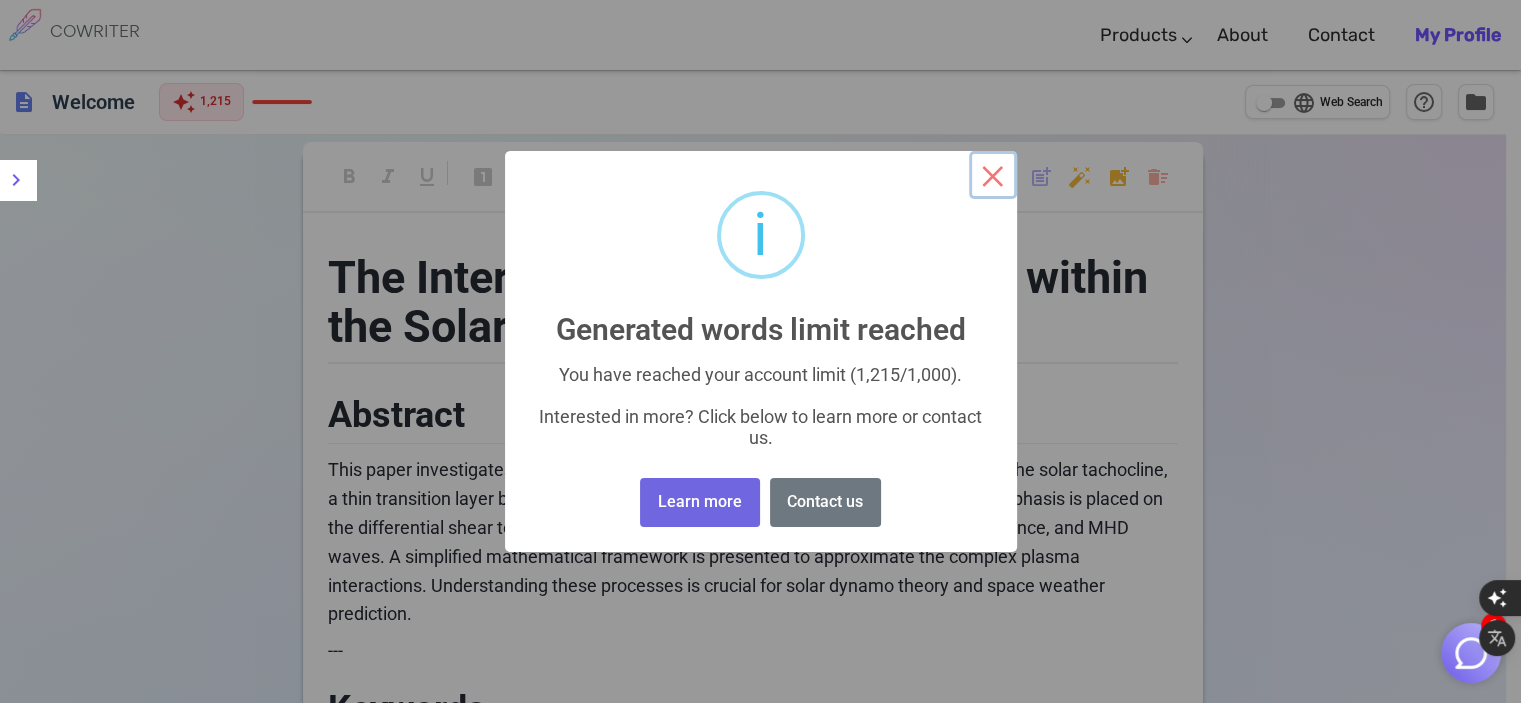 click on "×" at bounding box center (993, 175) 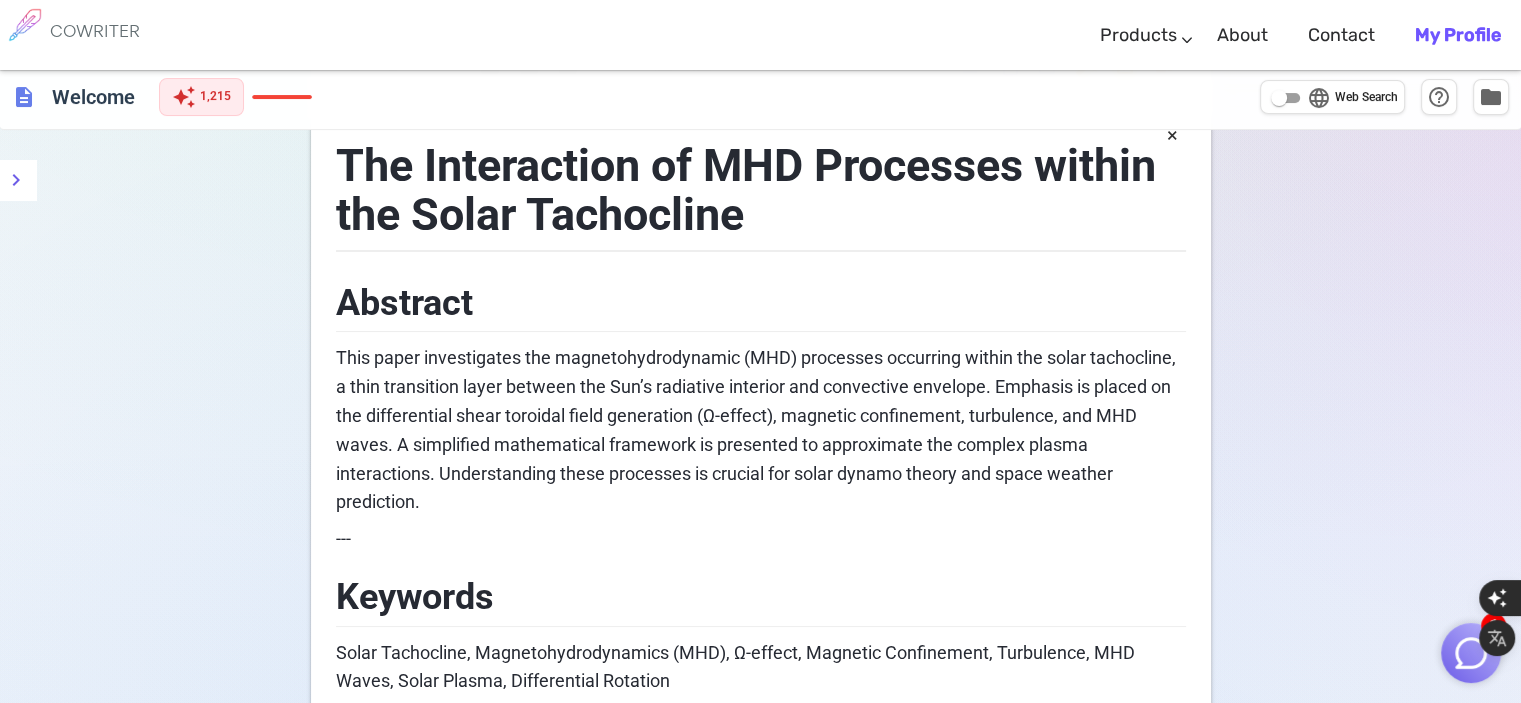 click on "format_bold format_italic format_underlined looks_one looks_two looks_3 format_quote format_list_numbered format_list_bulleted checklist code format_align_left format_align_center format_align_right download content_copy post_add auto_fix_high add_photo_alternate delete_sweep The Interaction of MHD Processes within the Solar Tachocline Abstract This paper investigates the magnetohydrodynamic (MHD) processes occurring within the solar tachocline, a thin transition layer between the Sun’s radiative interior and convective envelope. Emphasis is placed on the differential shear toroidal field generation (Ω-effect), magnetic confinement, turbulence, and MHD waves. A simplified mathematical framework is presented to approximate the complex plasma interactions. Understanding these processes is crucial for solar dynamo theory and space weather prediction. --- Keywords Solar Tachocline, Magnetohydrodynamics (MHD), Ω-effect, Magnetic Confinement, Turbulence, MHD Waves, Solar Plasma, Differential Rotation --- --- ×" at bounding box center (761, 3044) 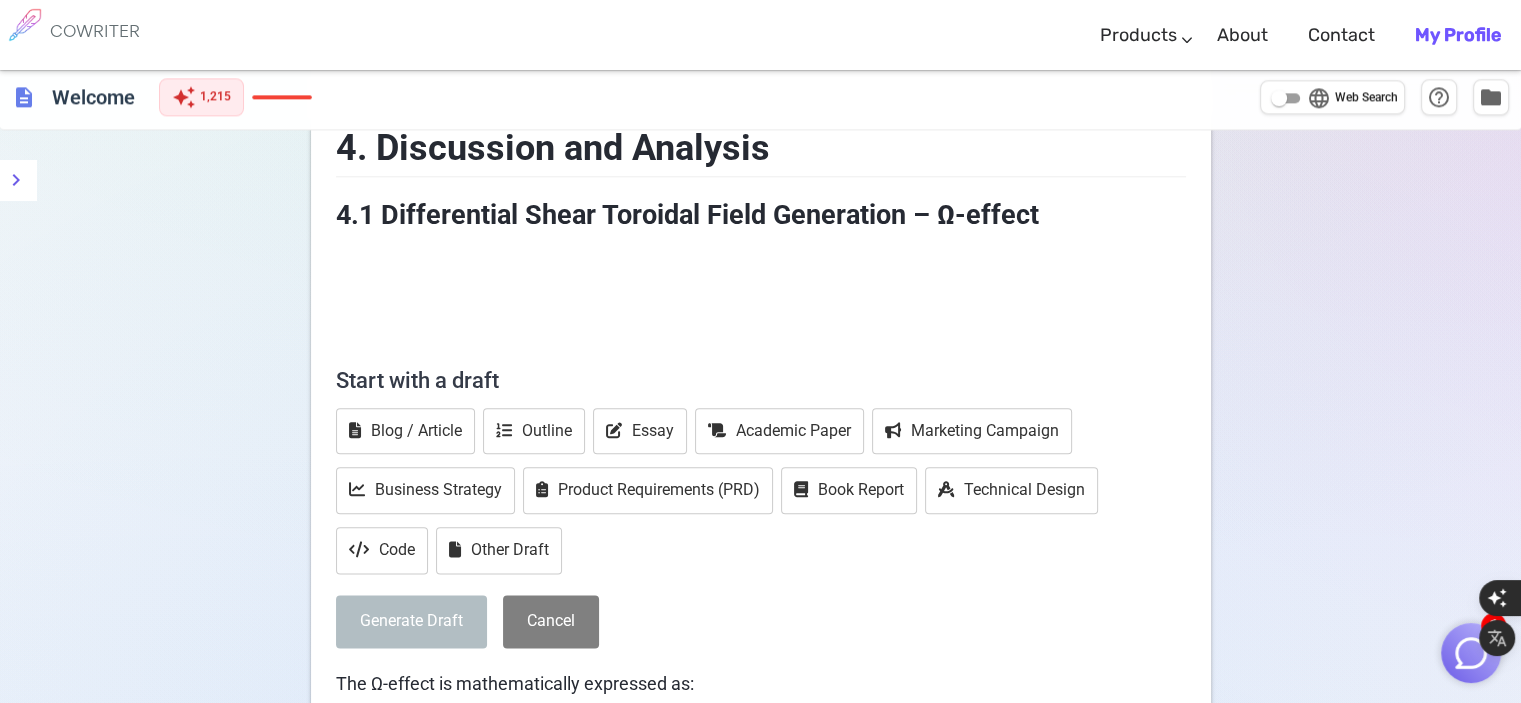 scroll, scrollTop: 2332, scrollLeft: 0, axis: vertical 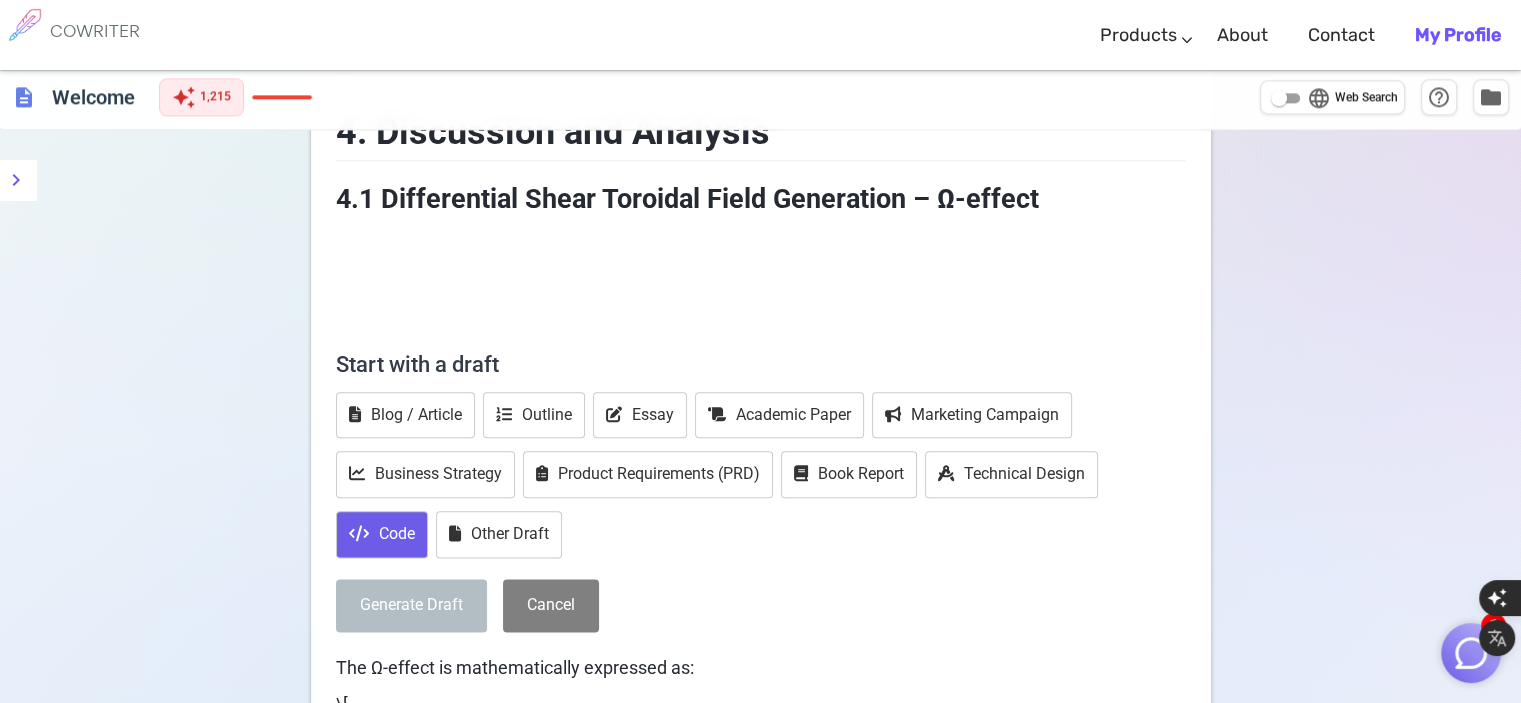 click on "Code" at bounding box center [382, 534] 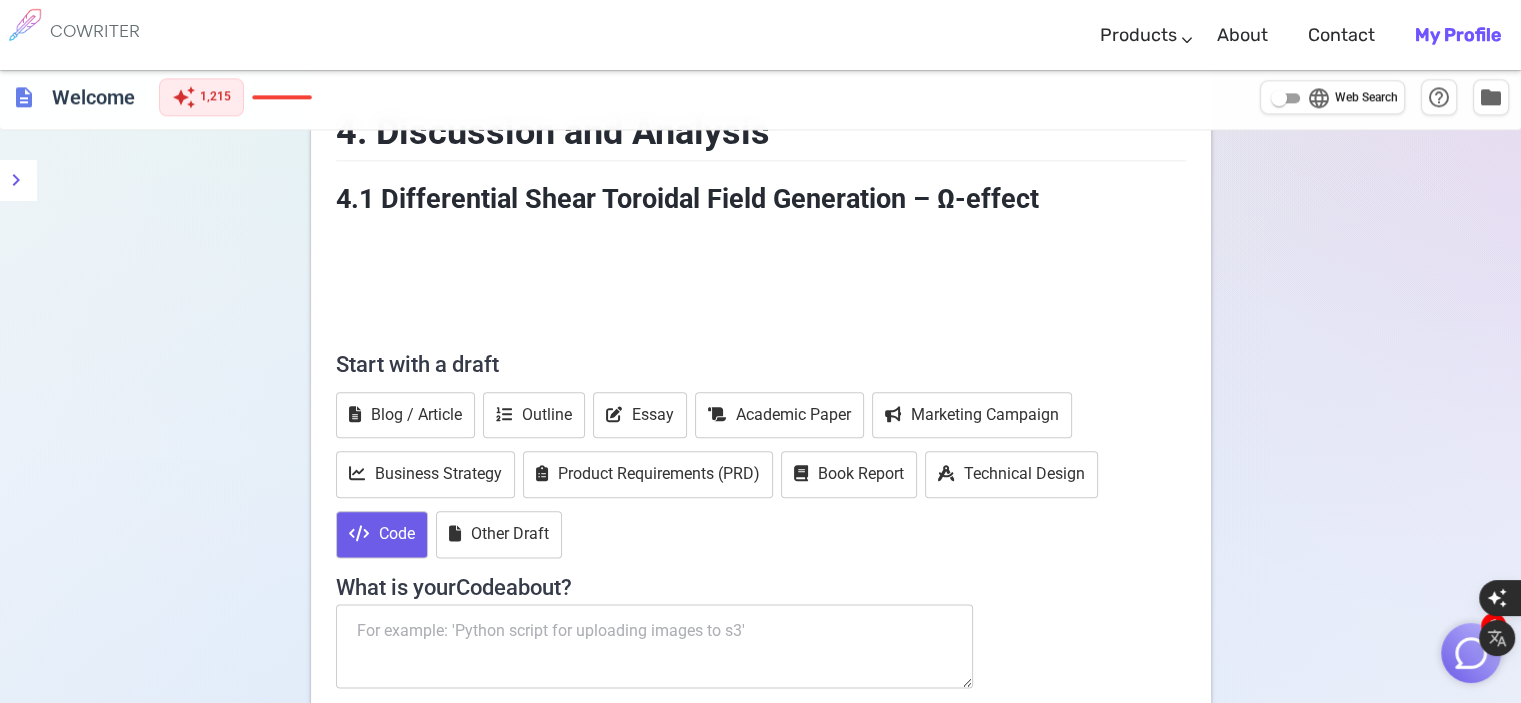 click on "Code" at bounding box center [382, 534] 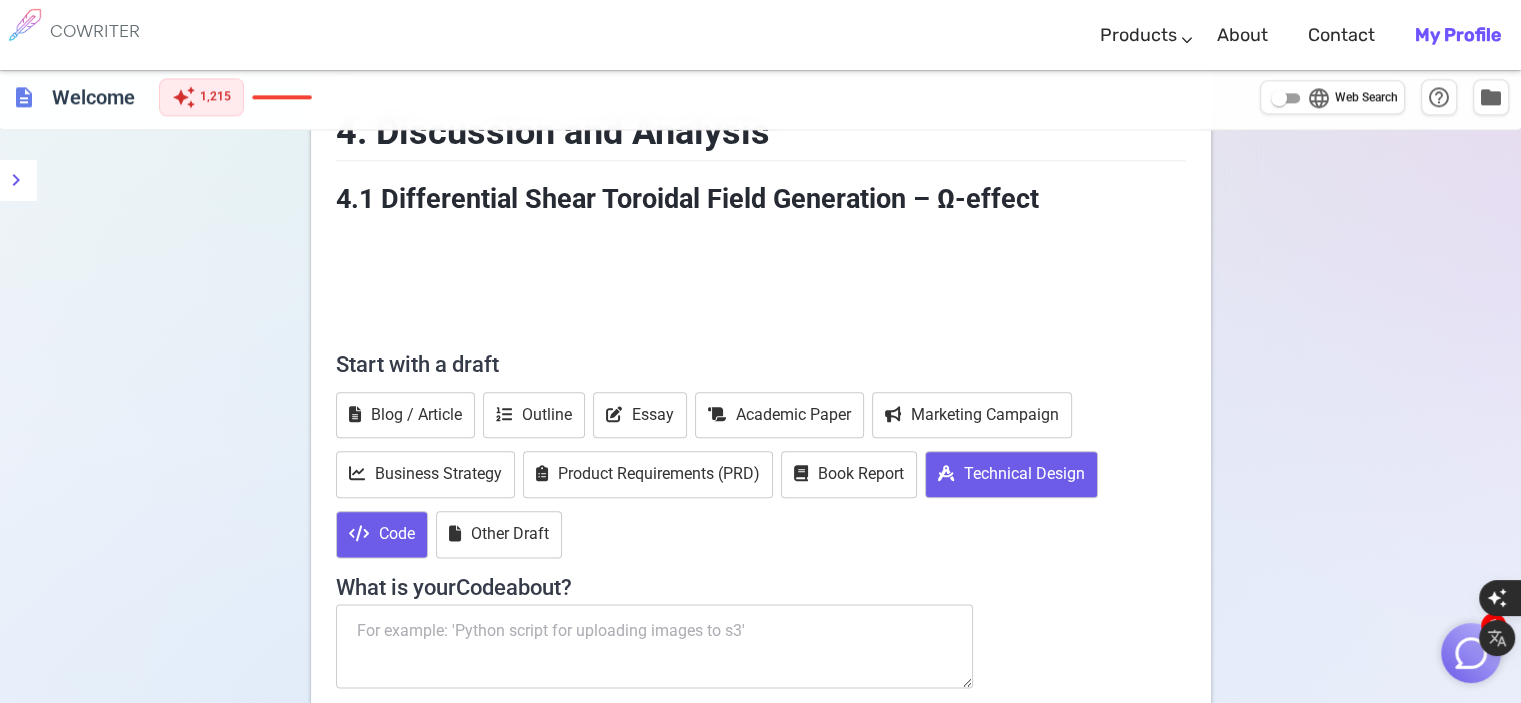 click on "Technical Design" at bounding box center (1011, 474) 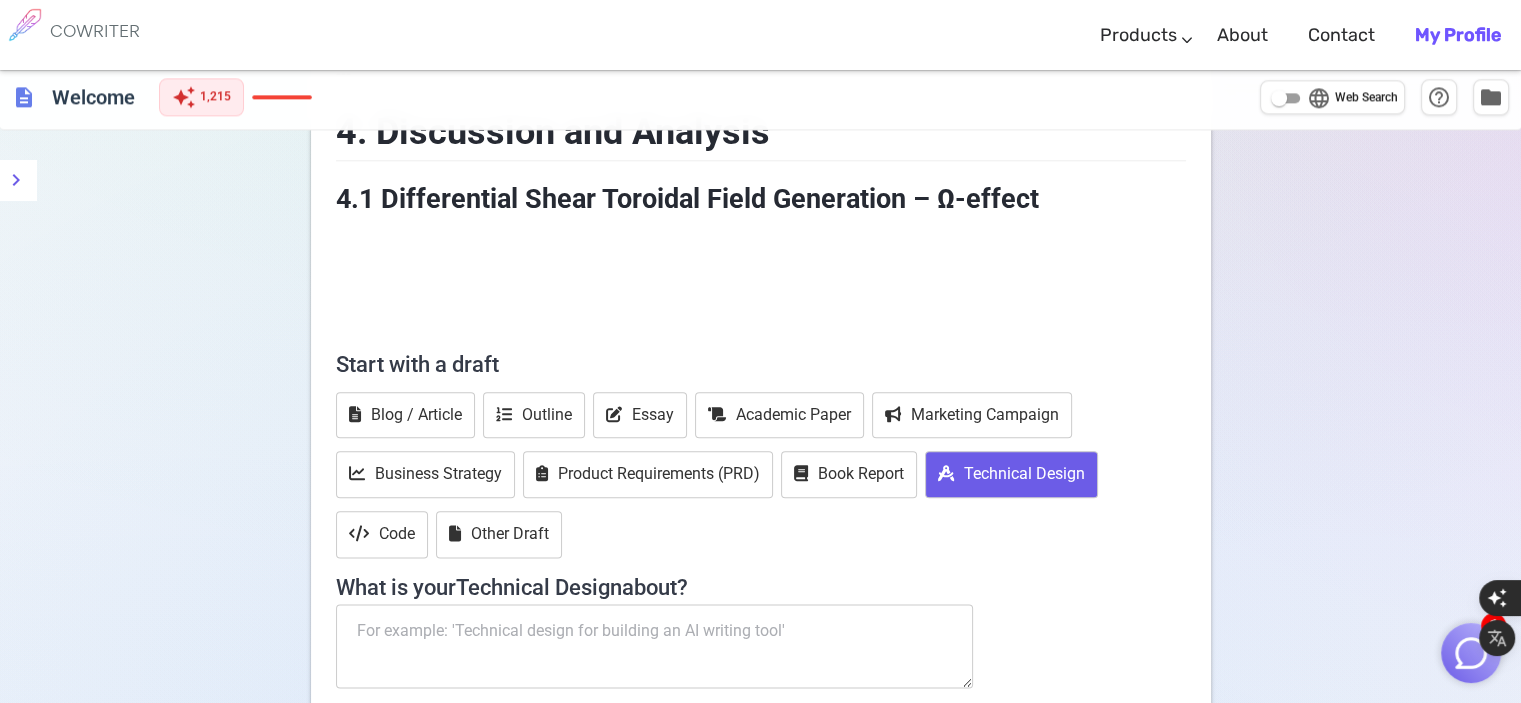 click at bounding box center (655, 646) 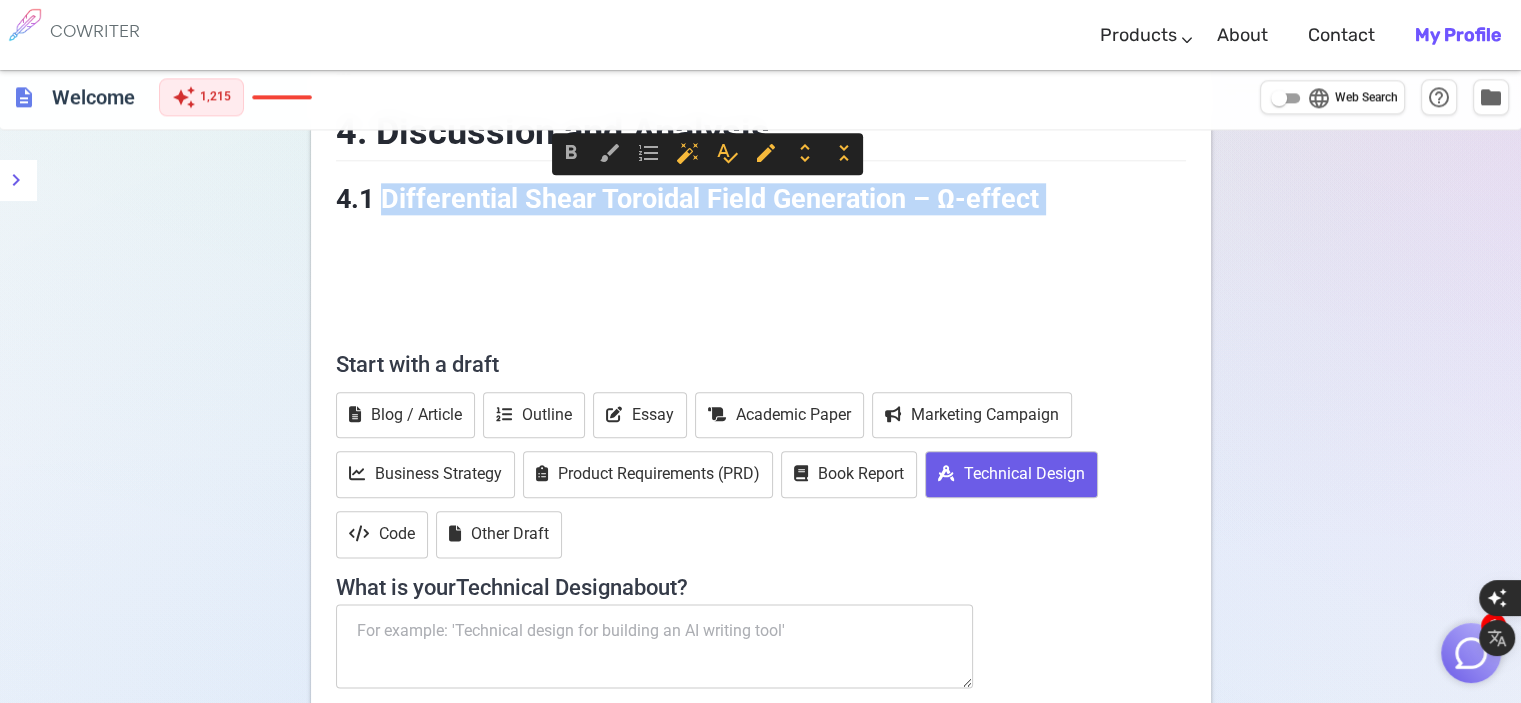 drag, startPoint x: 382, startPoint y: 196, endPoint x: 970, endPoint y: 227, distance: 588.8166 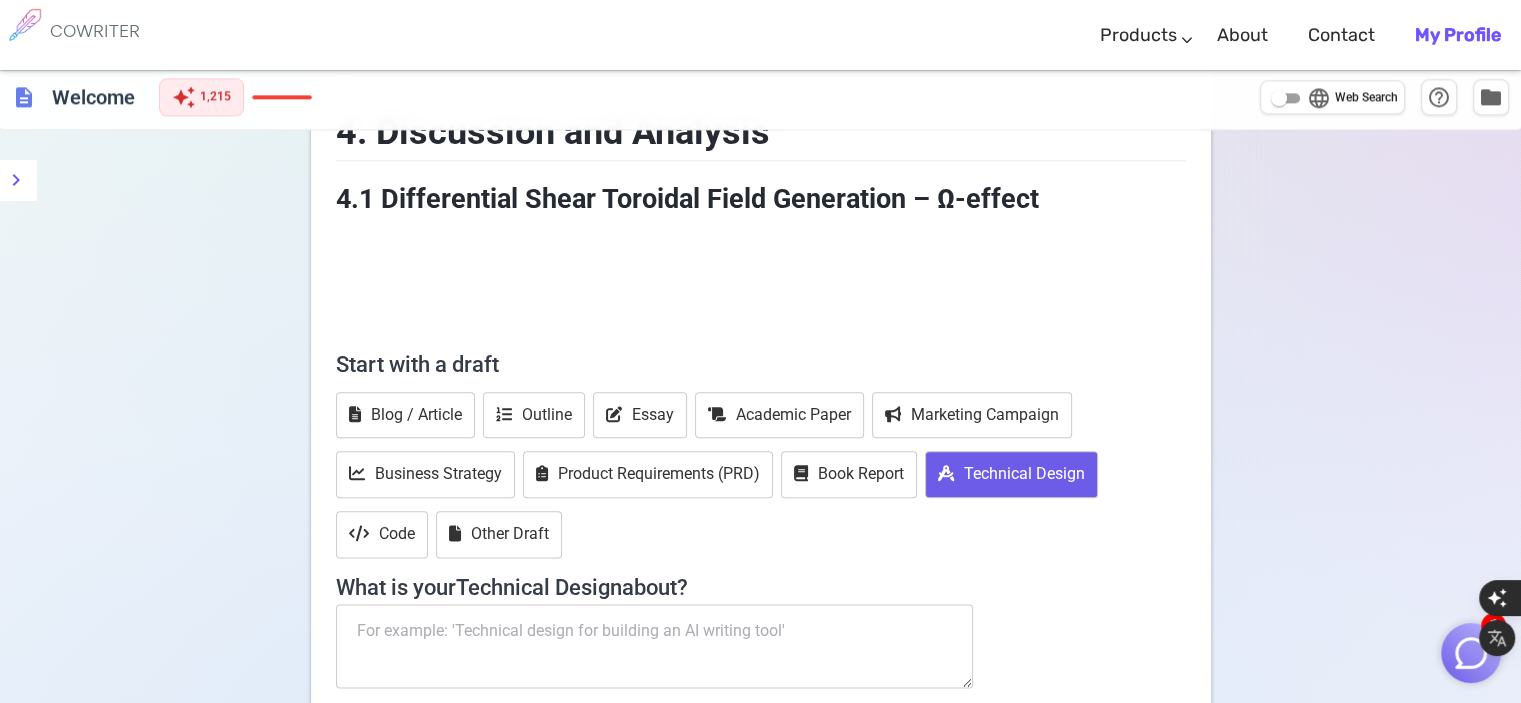 click at bounding box center (655, 646) 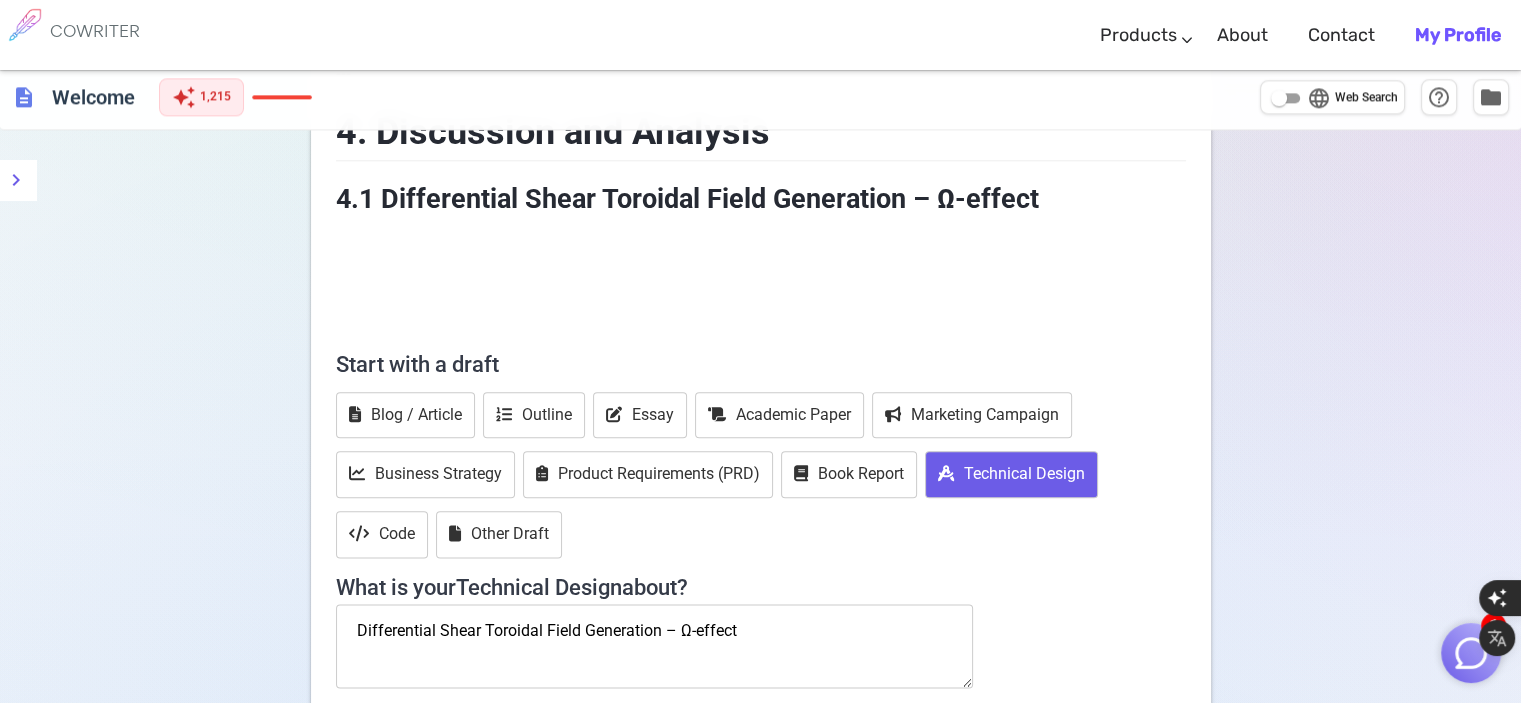 scroll, scrollTop: 40, scrollLeft: 0, axis: vertical 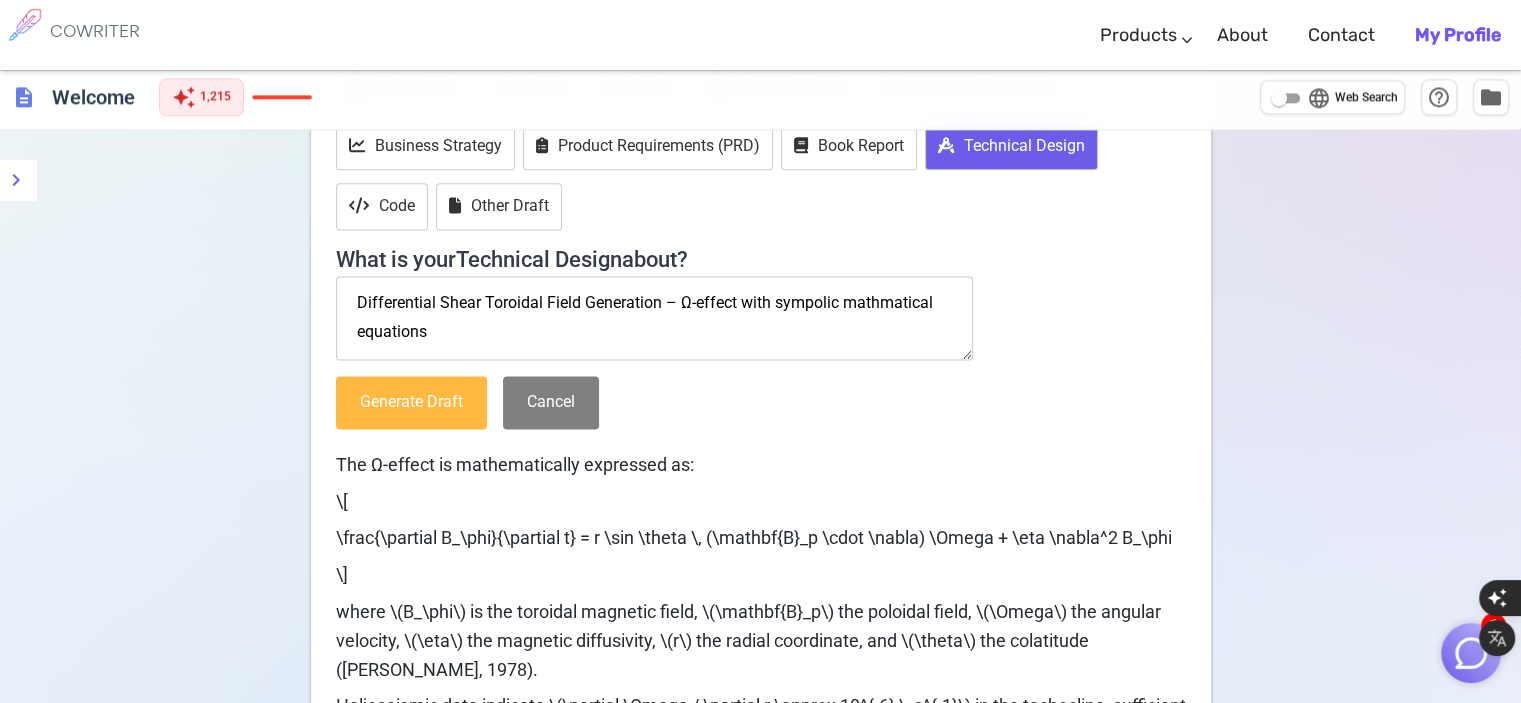 type on "Differential Shear Toroidal Field Generation – Ω-effect with sympolic mathmatical equations" 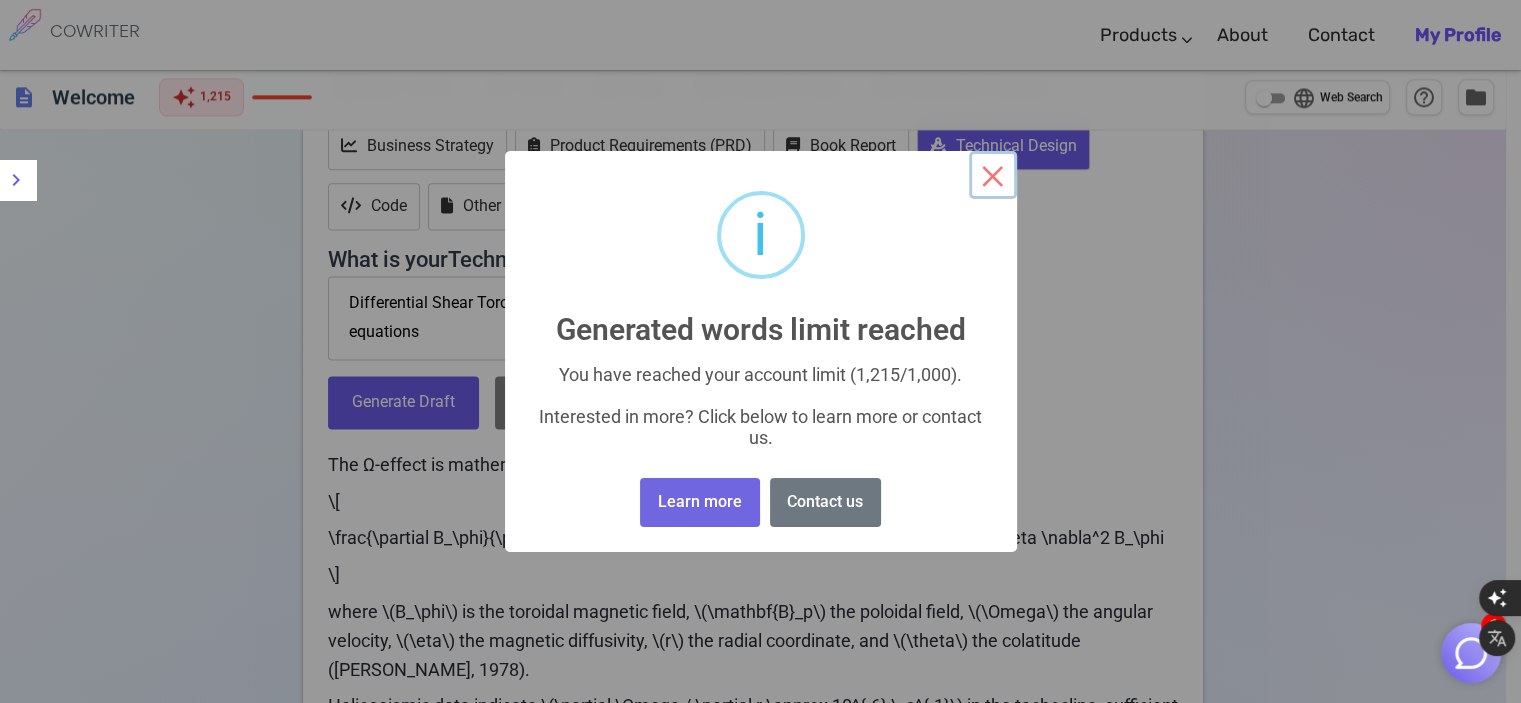 click on "×" at bounding box center [993, 175] 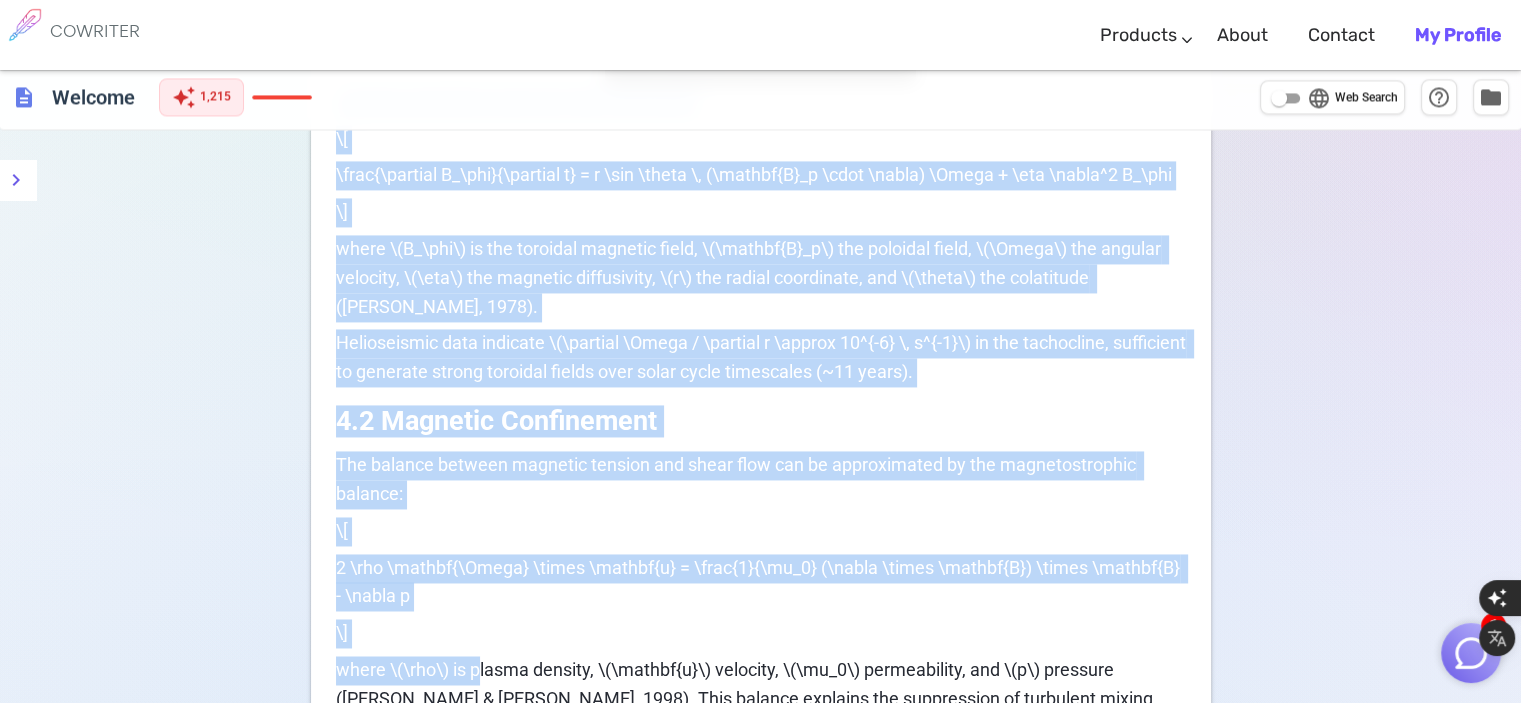 scroll, scrollTop: 3193, scrollLeft: 0, axis: vertical 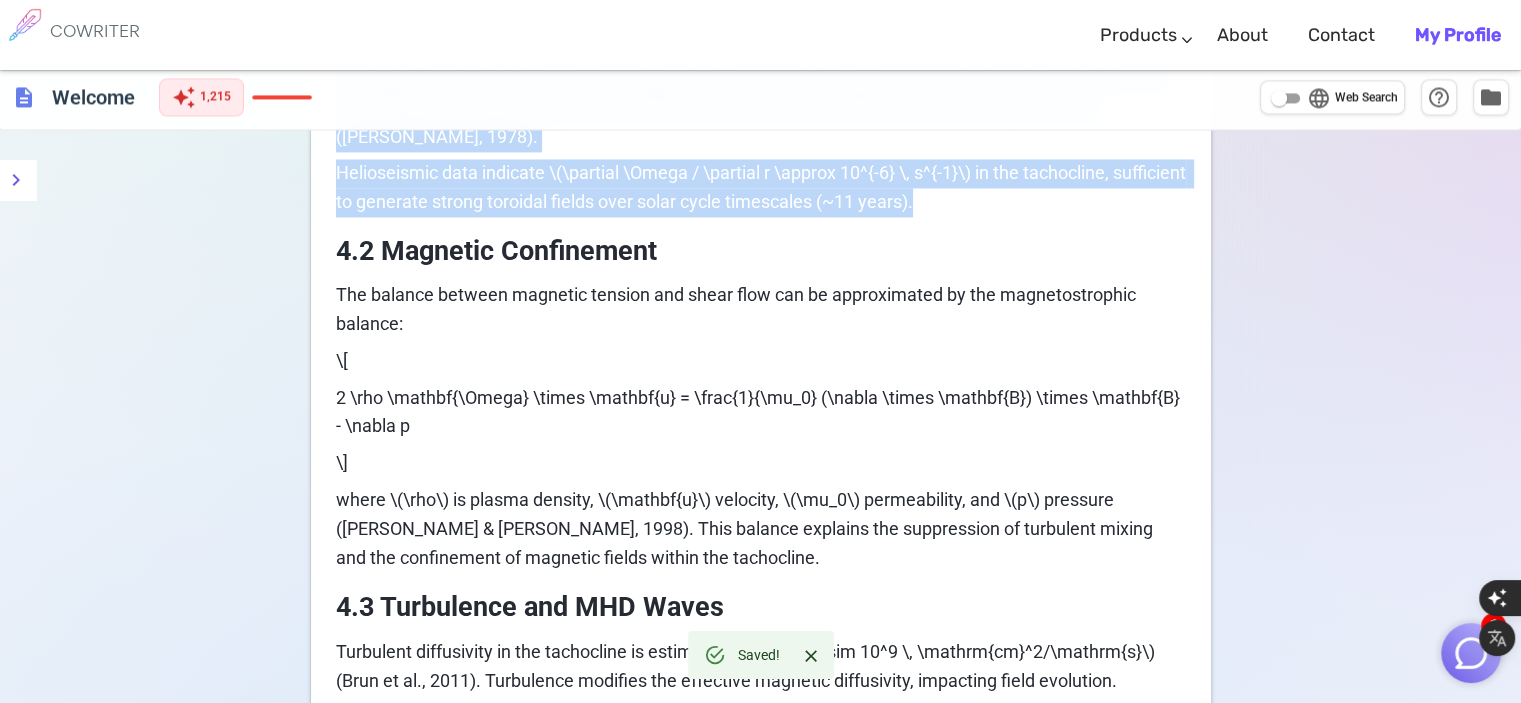 drag, startPoint x: 338, startPoint y: 455, endPoint x: 1001, endPoint y: 224, distance: 702.0897 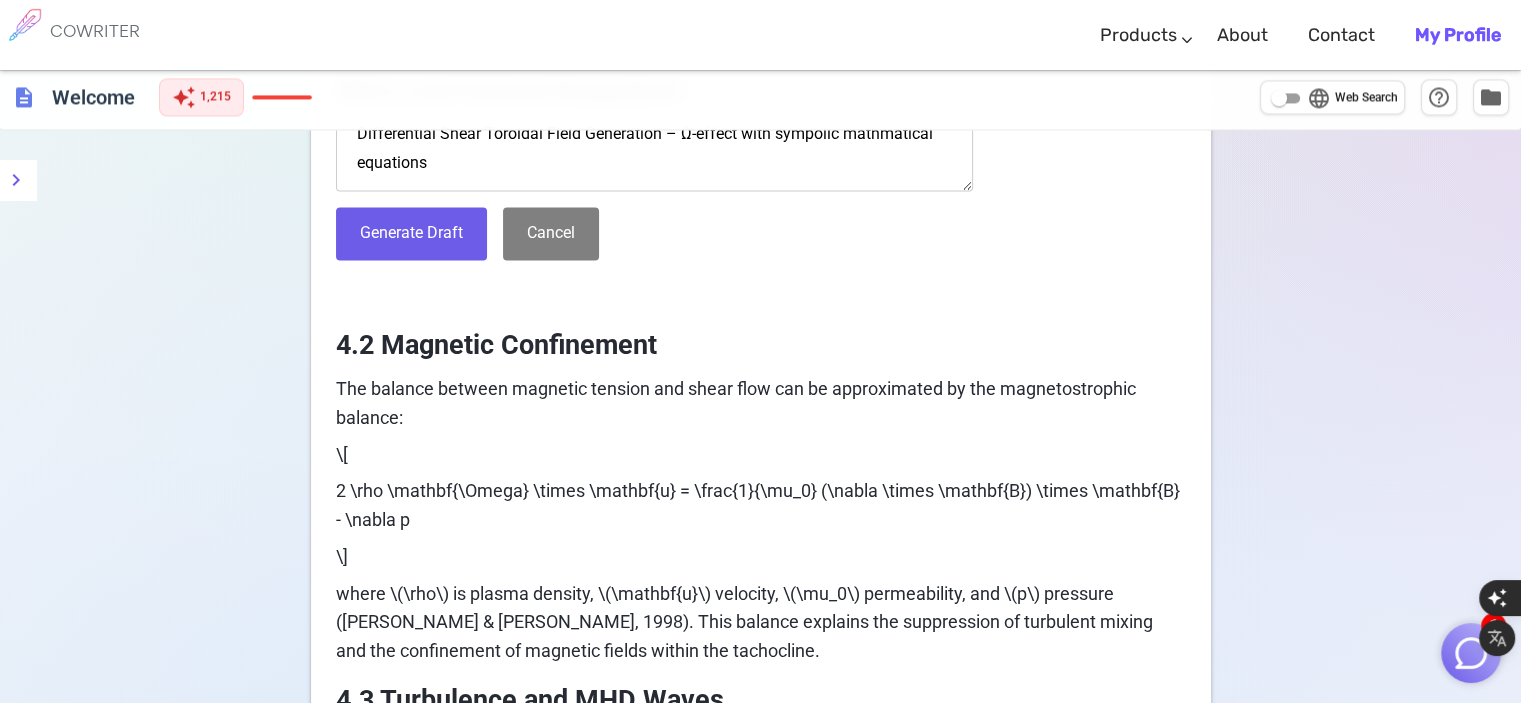 scroll, scrollTop: 2769, scrollLeft: 0, axis: vertical 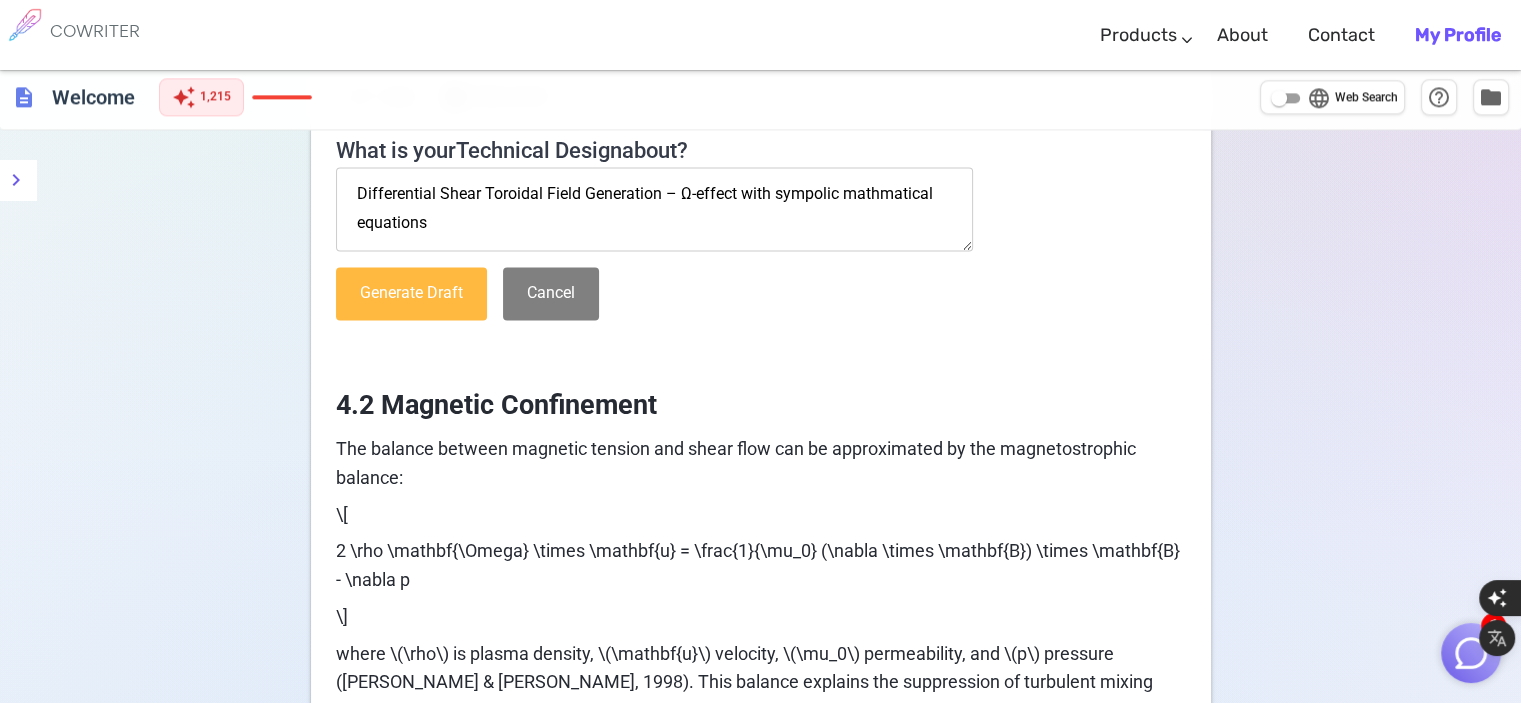 click on "Generate Draft" at bounding box center (411, 293) 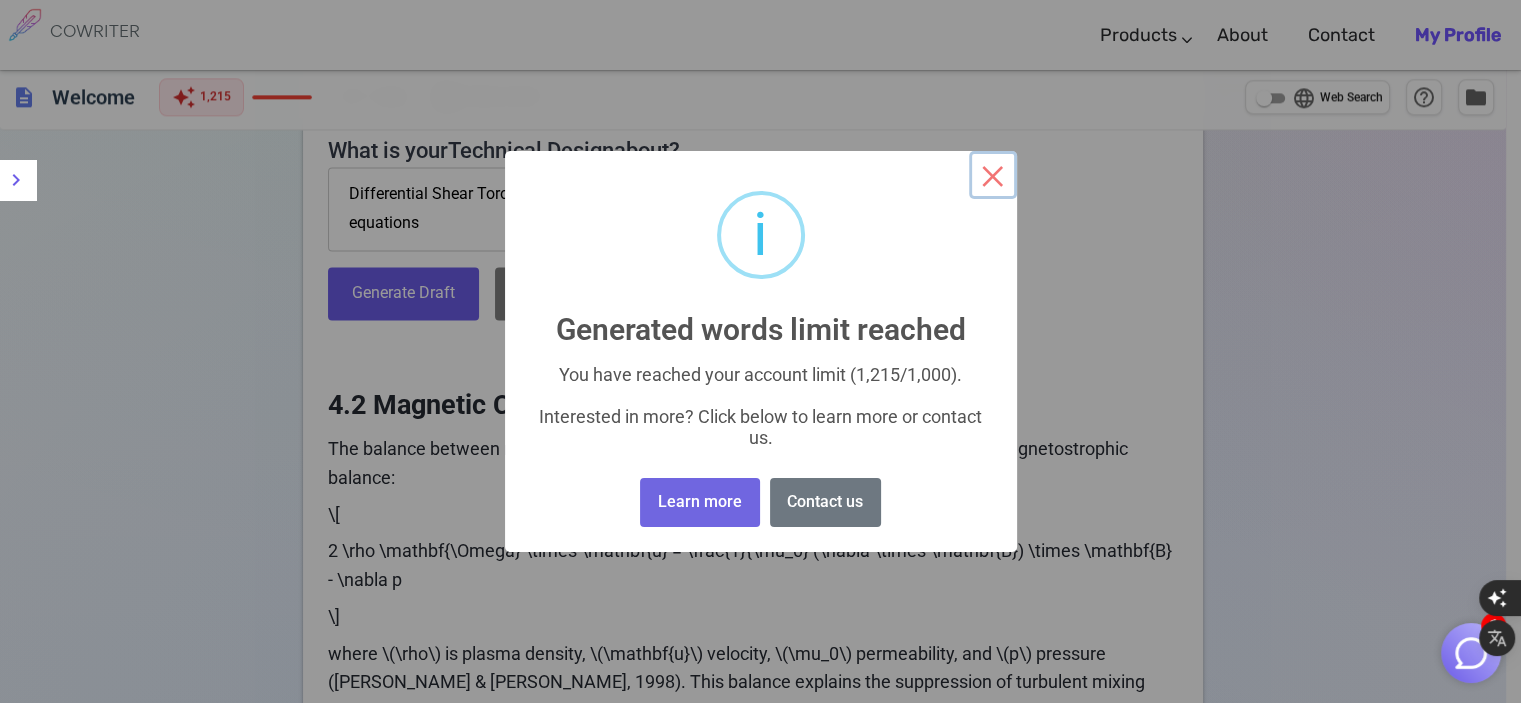 click on "×" at bounding box center (993, 175) 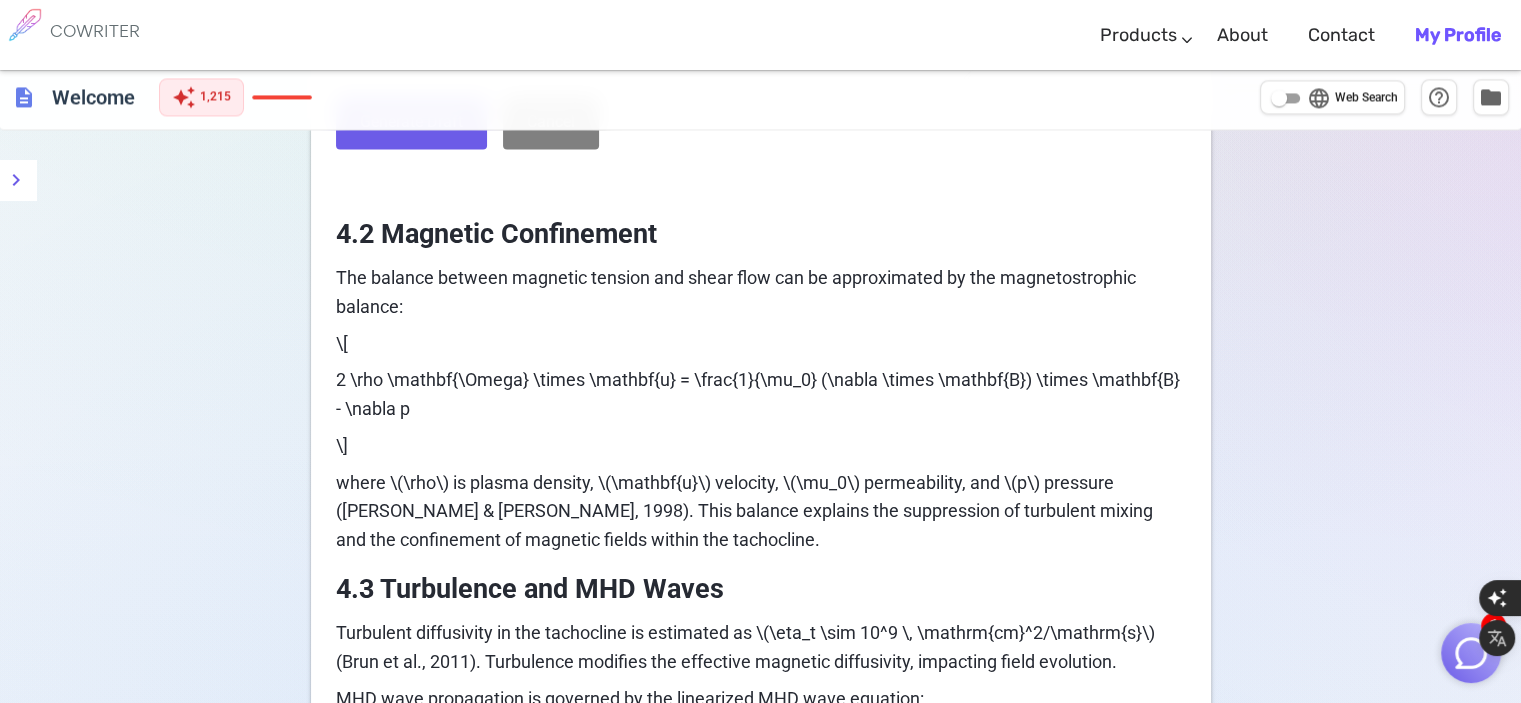 scroll, scrollTop: 2948, scrollLeft: 0, axis: vertical 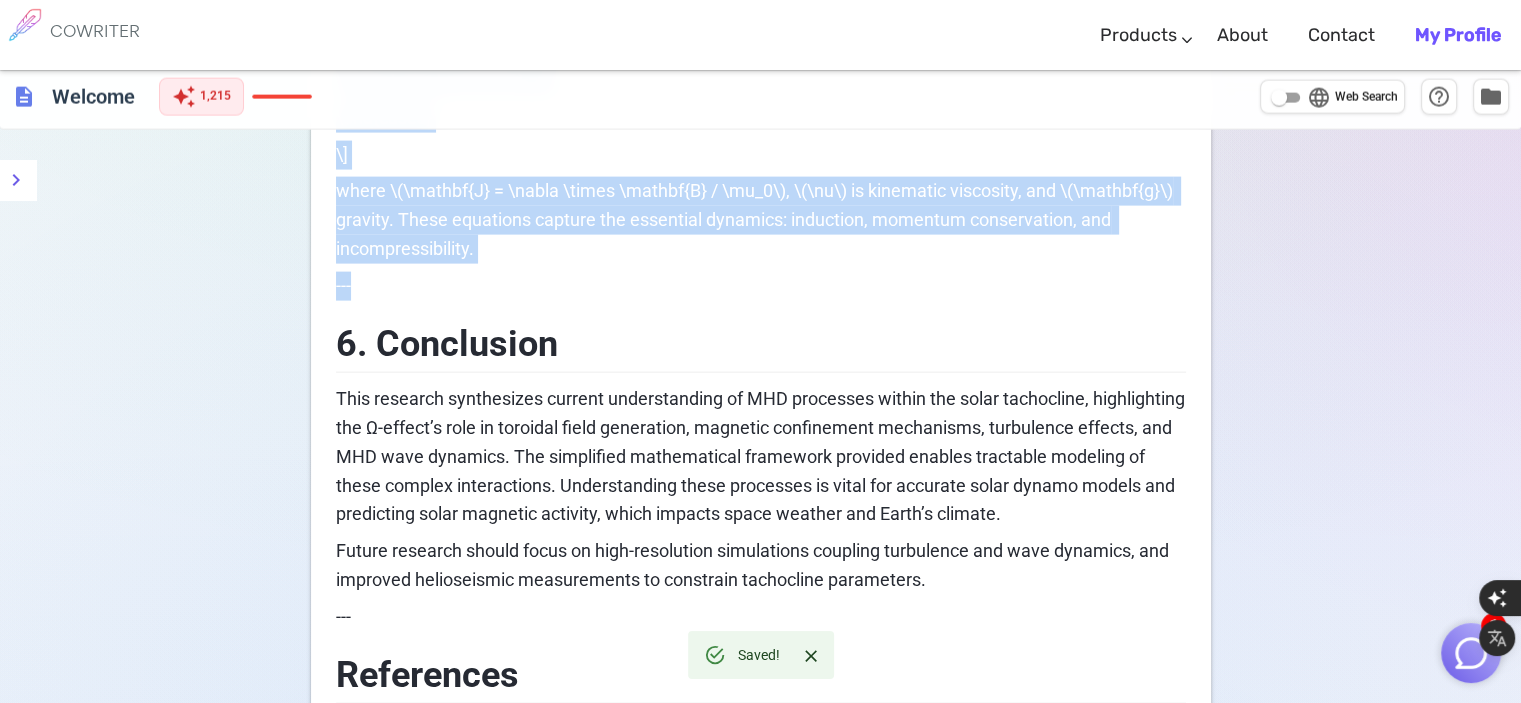 drag, startPoint x: 340, startPoint y: 198, endPoint x: 481, endPoint y: 267, distance: 156.9777 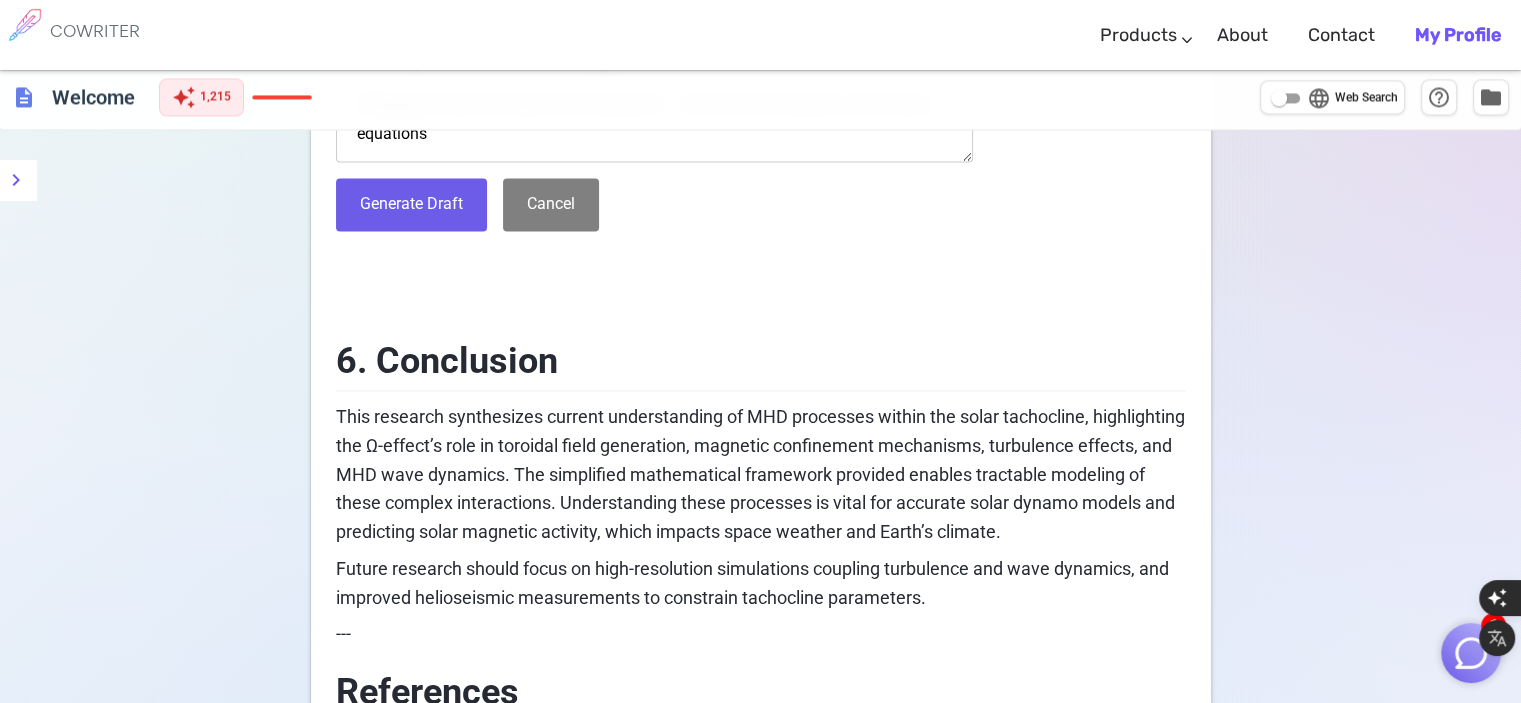 scroll, scrollTop: 2806, scrollLeft: 0, axis: vertical 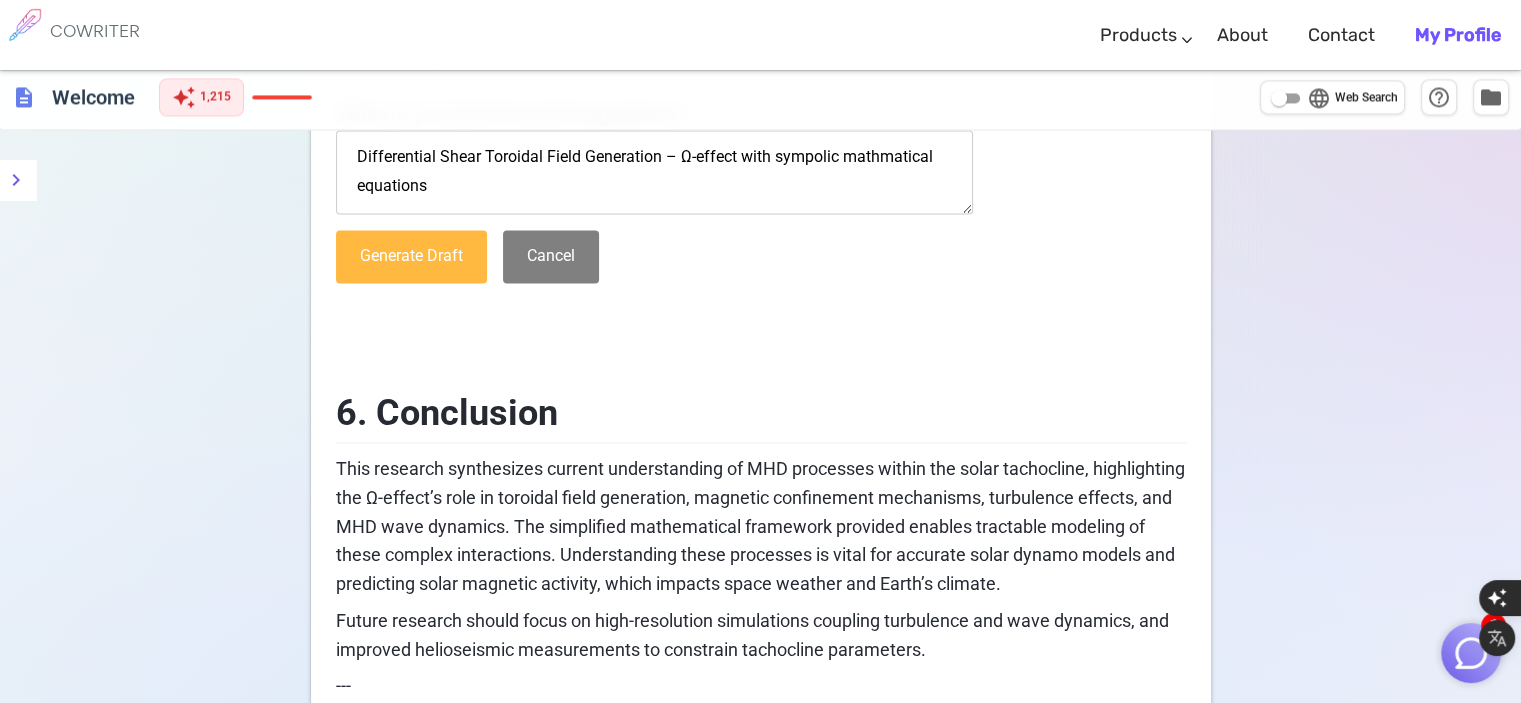 click on "Generate Draft" at bounding box center [411, 256] 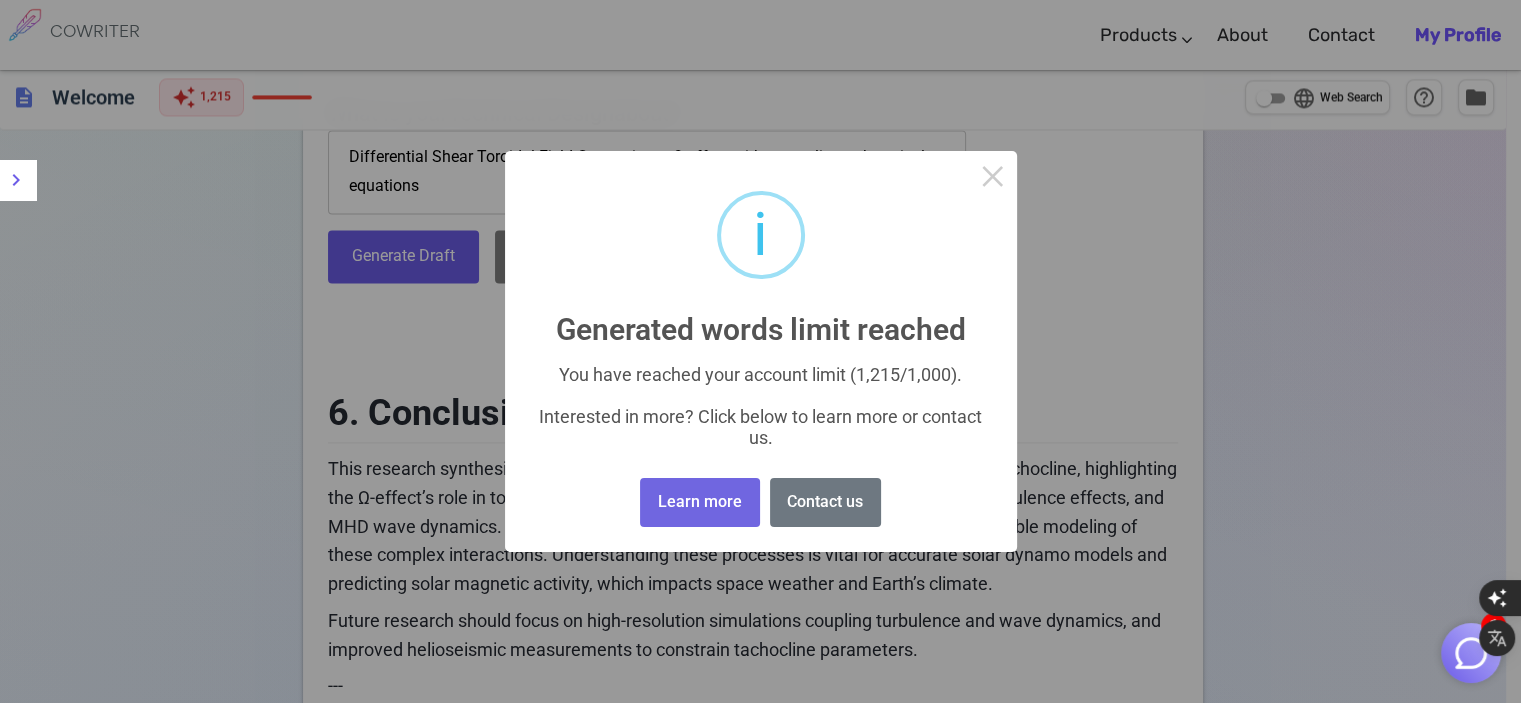 click on "× i Generated words limit reached You have reached your account limit (1,215/1,000). Interested in more? Click below to learn more or contact us. Learn more No Contact us" at bounding box center [760, 351] 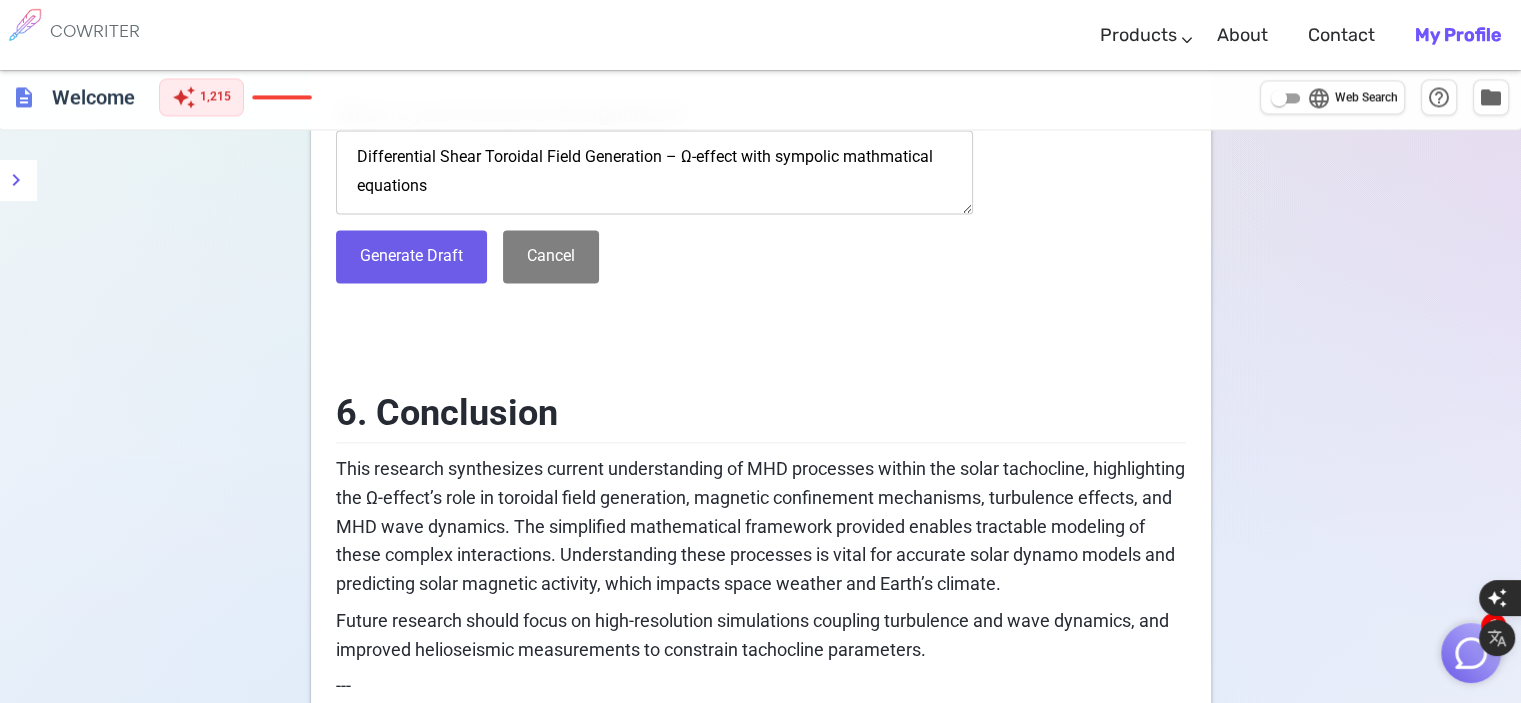 click on "﻿" at bounding box center (761, 356) 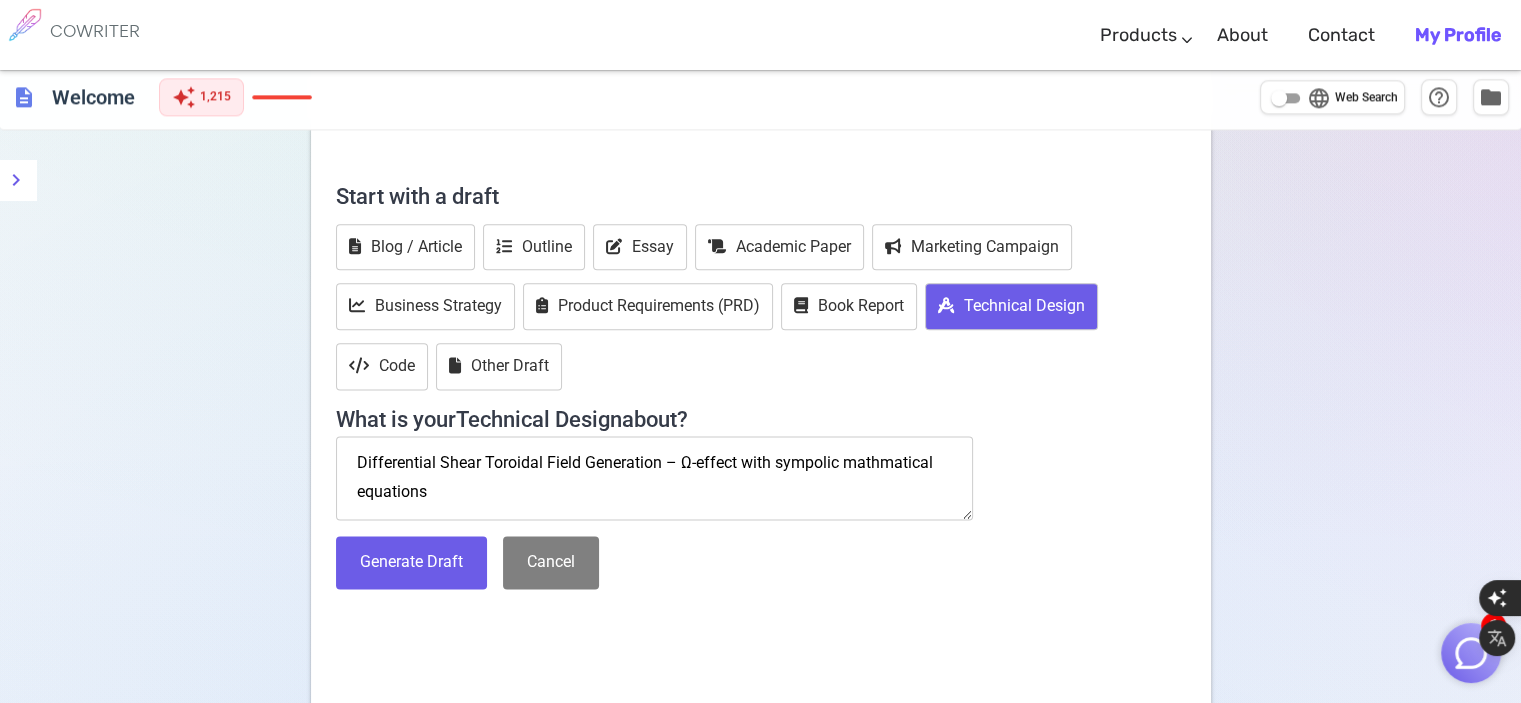 scroll, scrollTop: 2477, scrollLeft: 0, axis: vertical 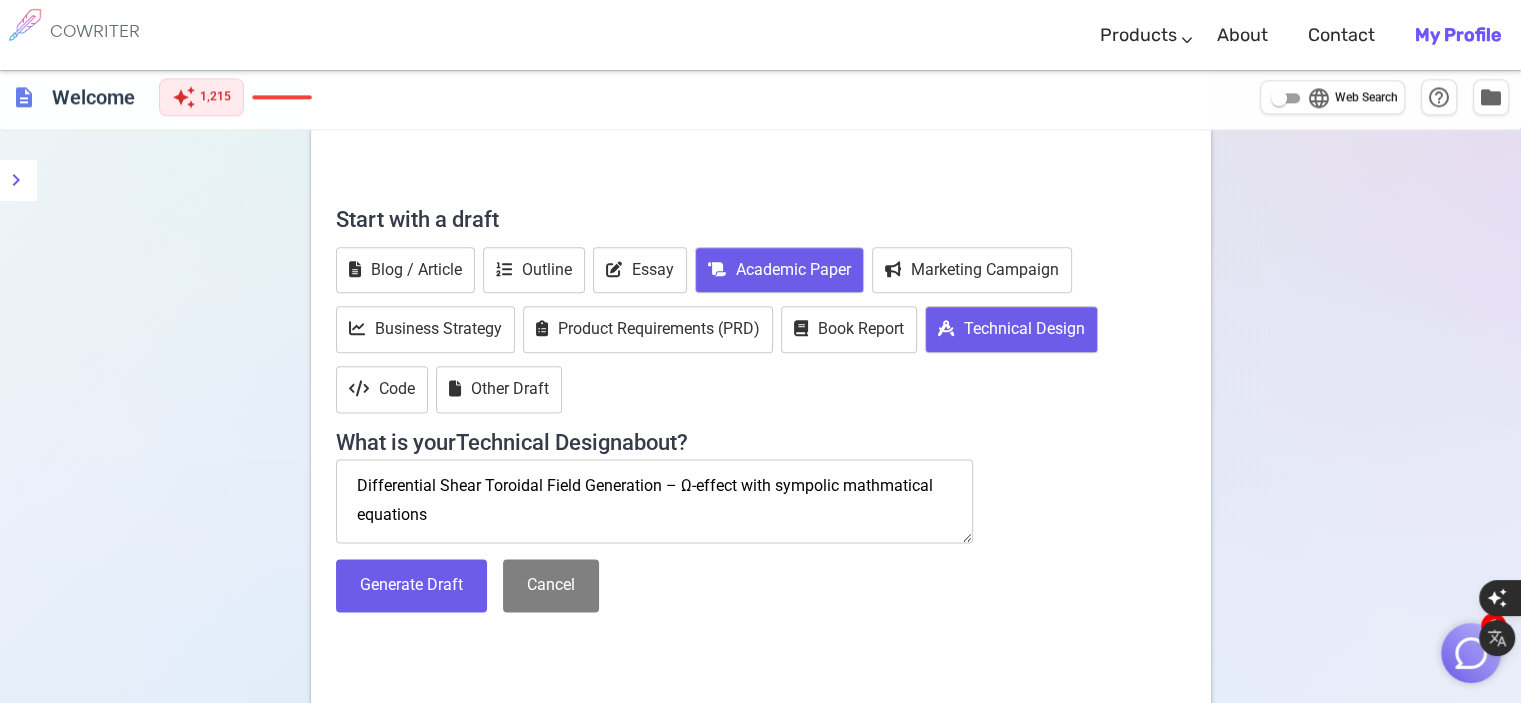 click on "Academic Paper" at bounding box center (779, 270) 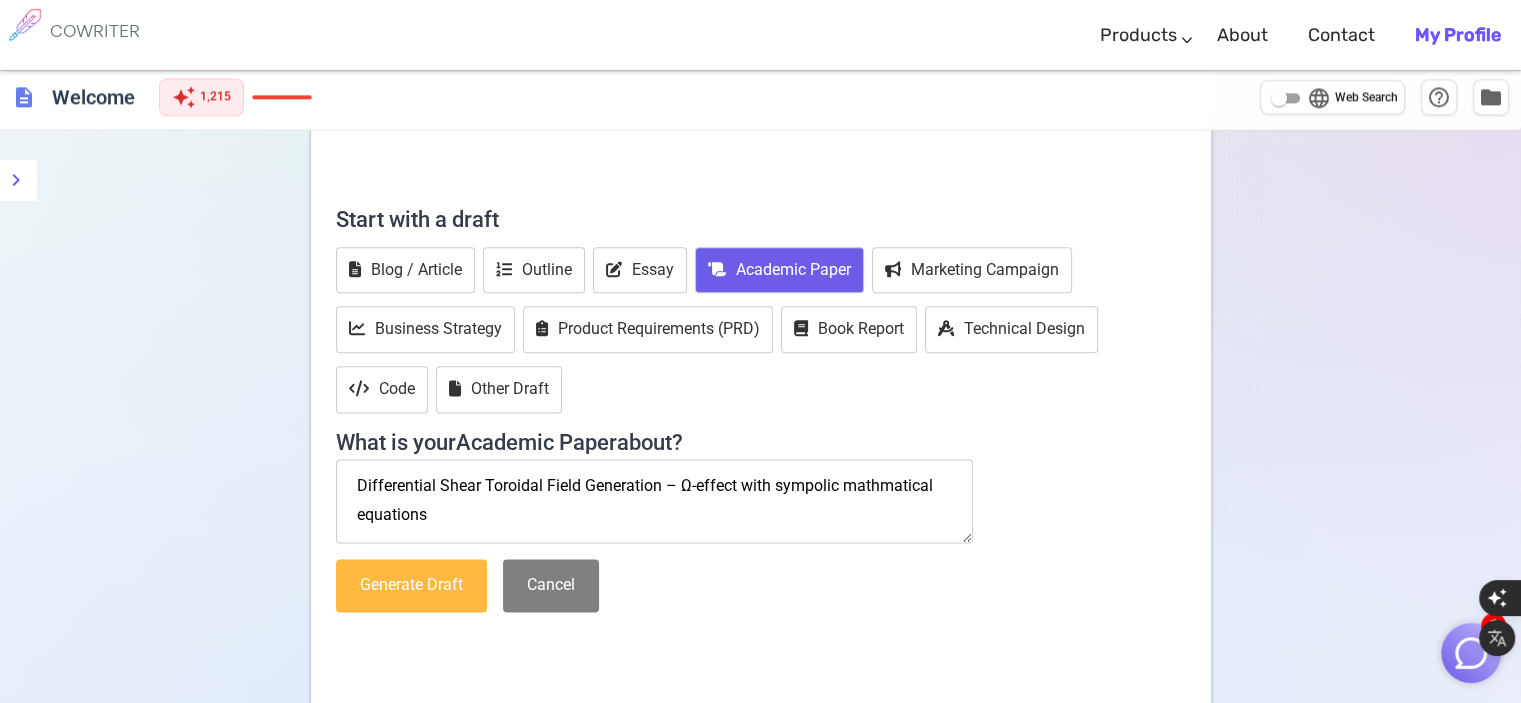 click on "Generate Draft" at bounding box center [411, 585] 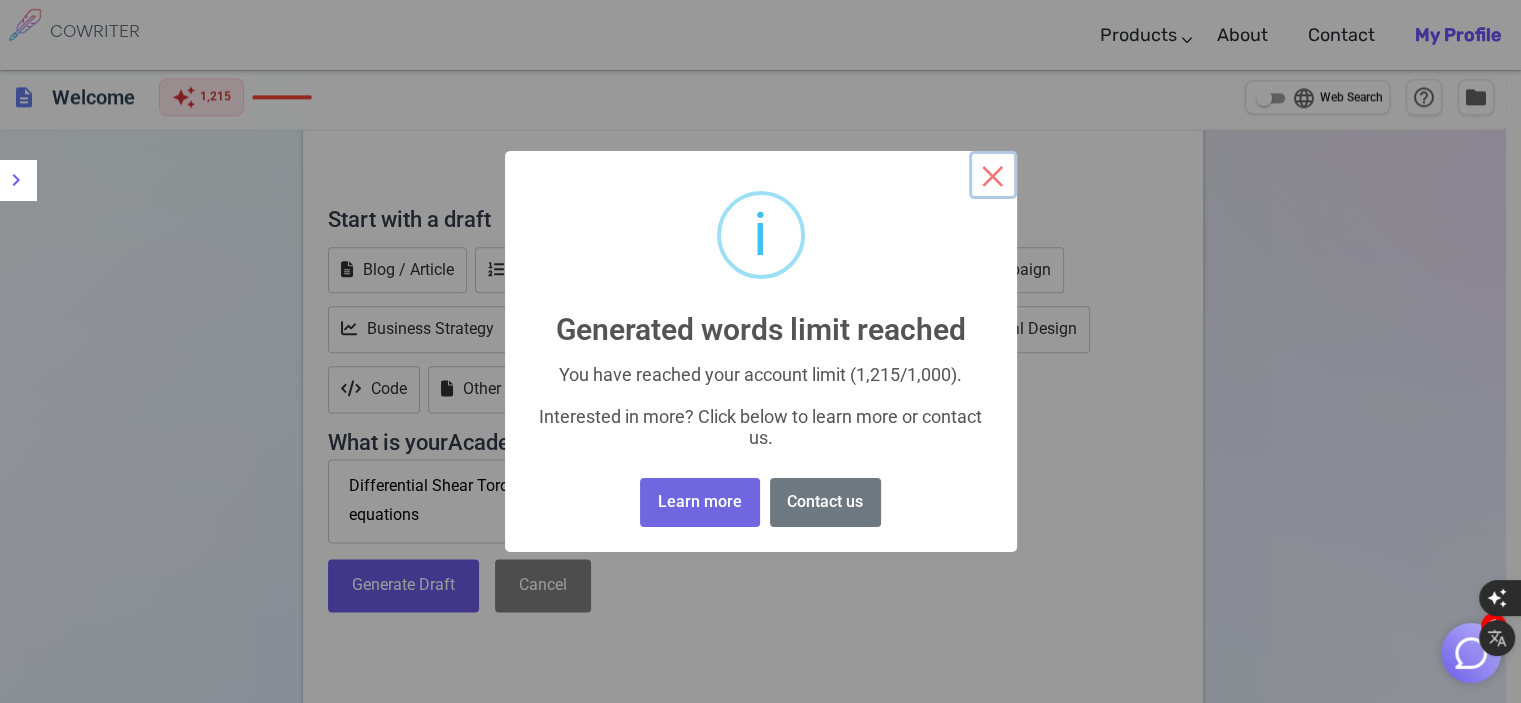 click on "×" at bounding box center (993, 175) 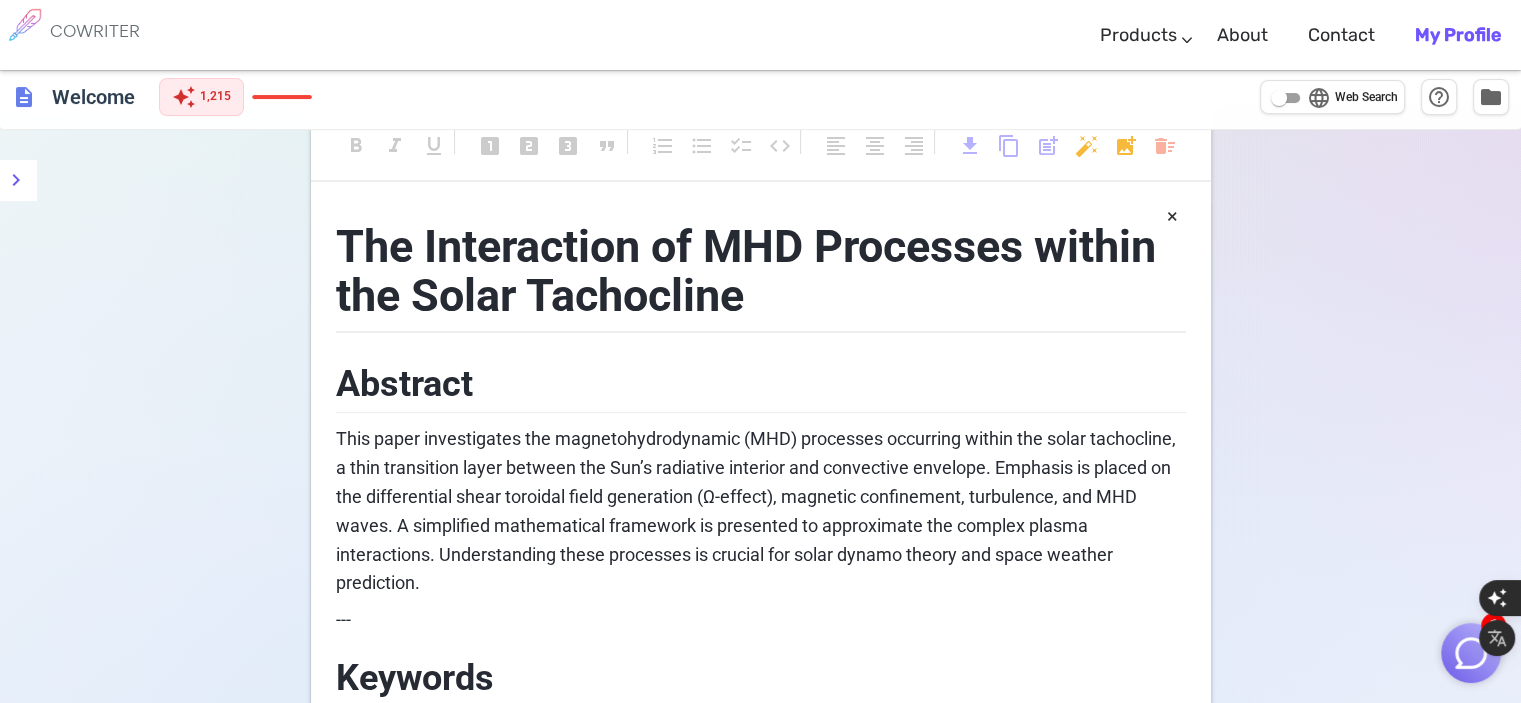 scroll, scrollTop: 0, scrollLeft: 0, axis: both 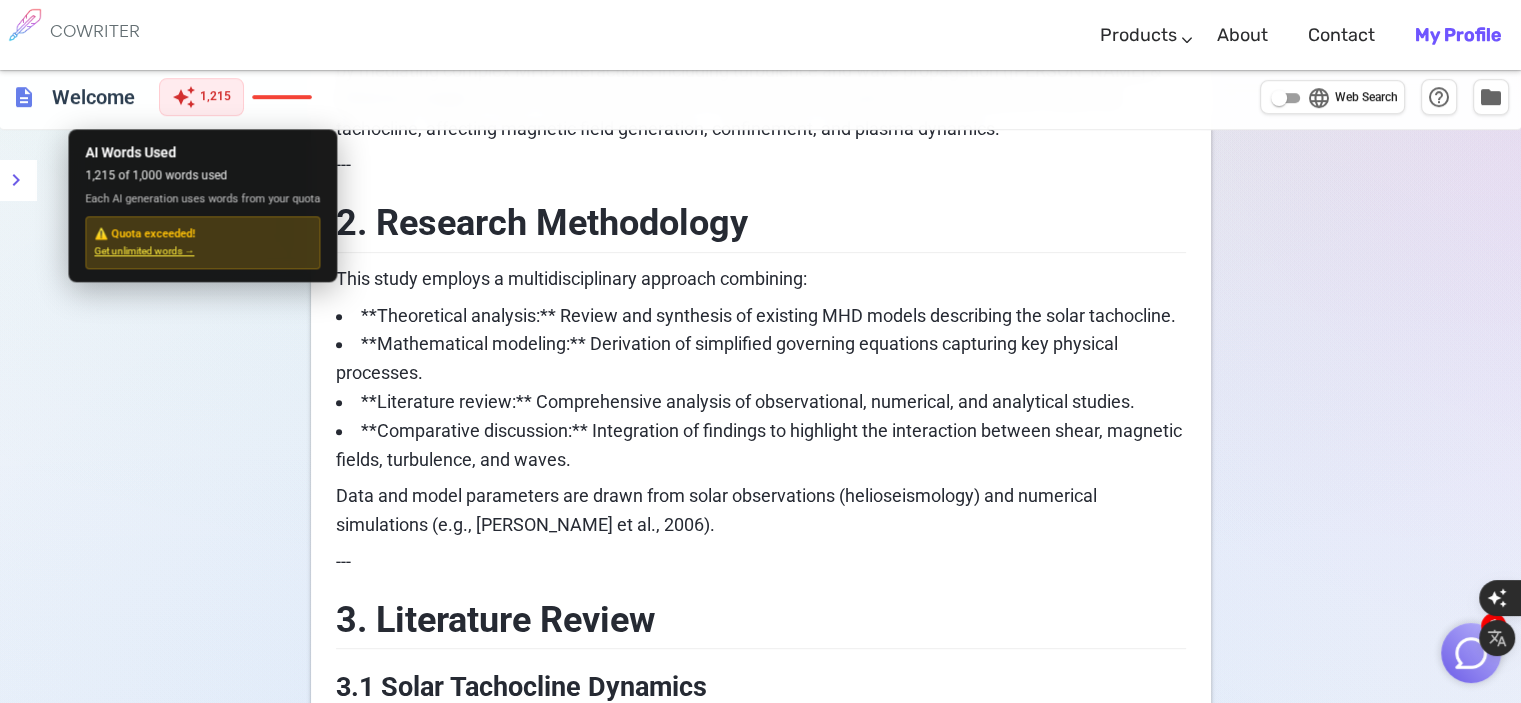 click on "Get unlimited words →" at bounding box center [202, 252] 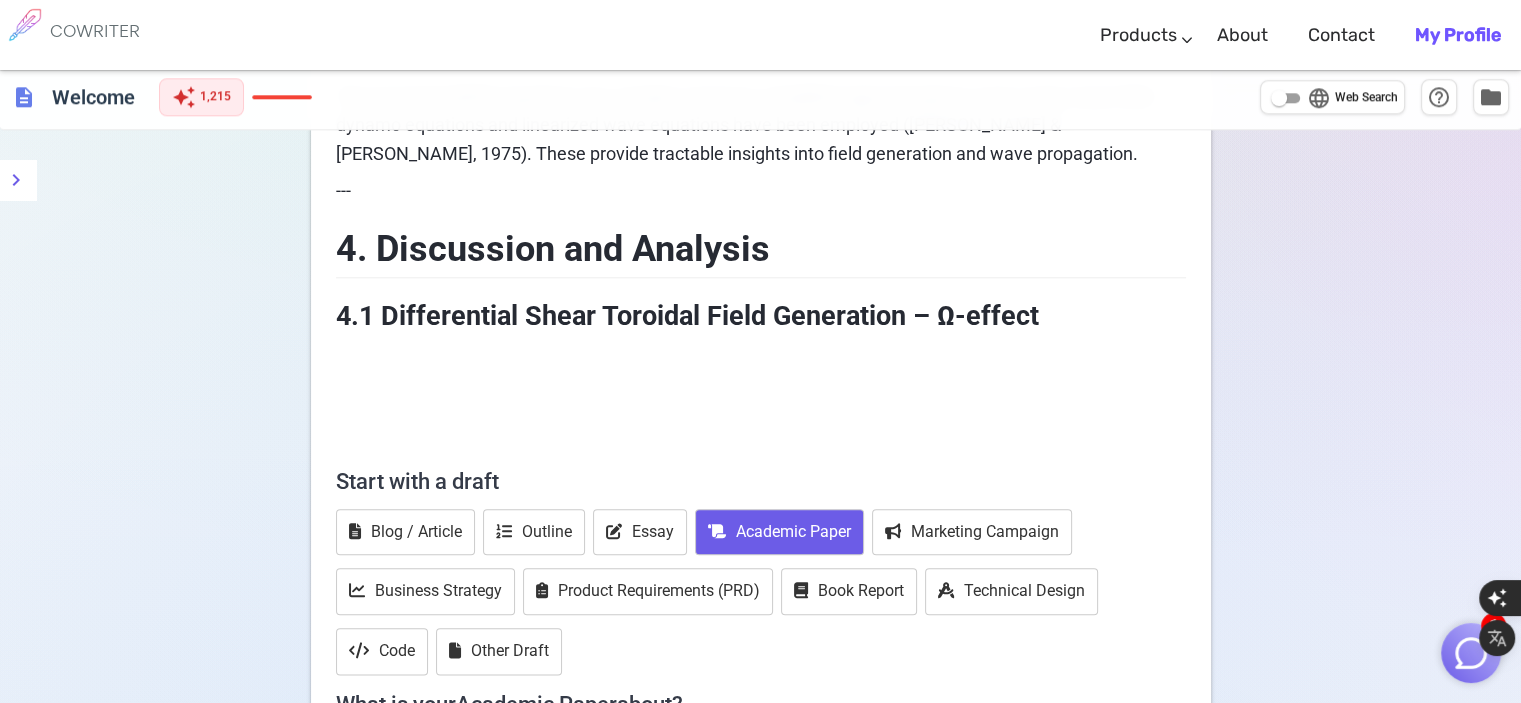 scroll, scrollTop: 2237, scrollLeft: 0, axis: vertical 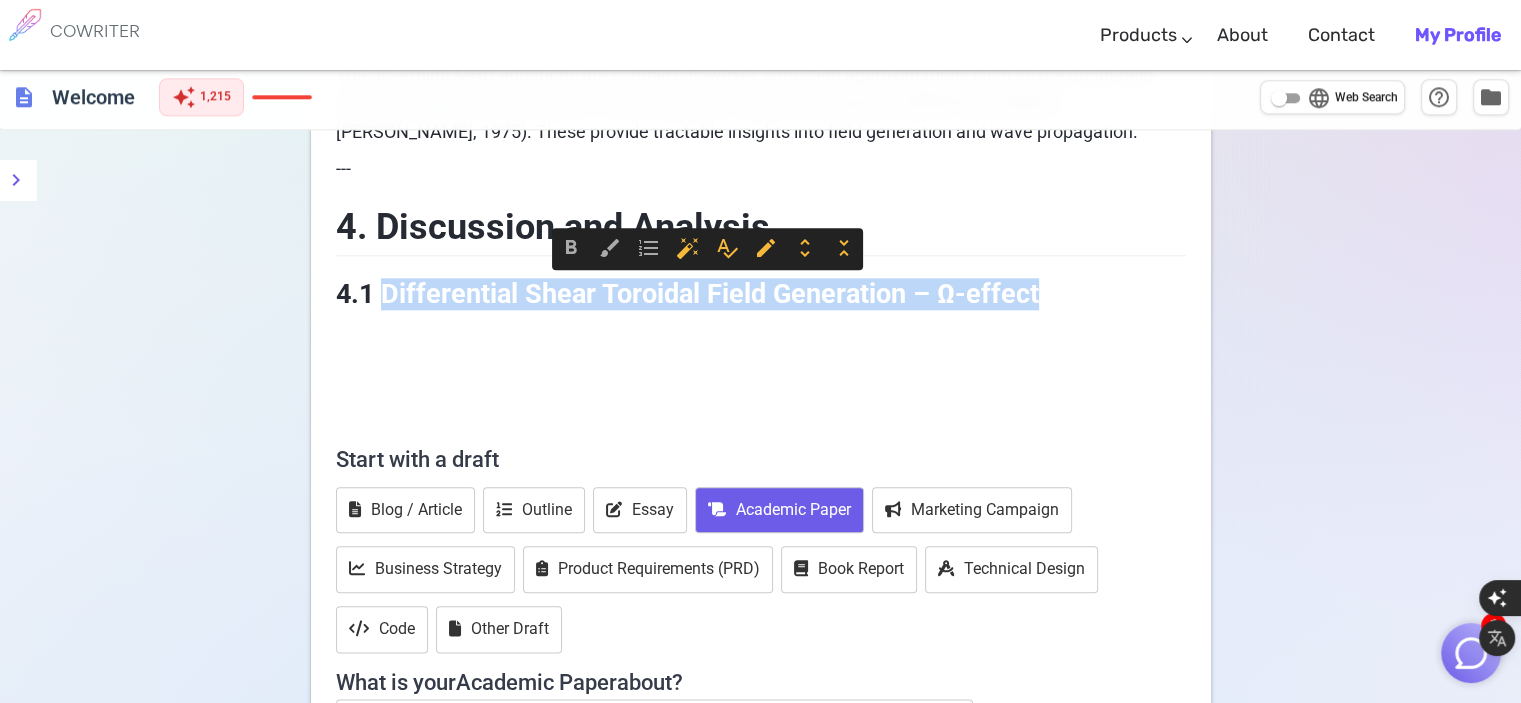 drag, startPoint x: 383, startPoint y: 283, endPoint x: 1064, endPoint y: 289, distance: 681.0264 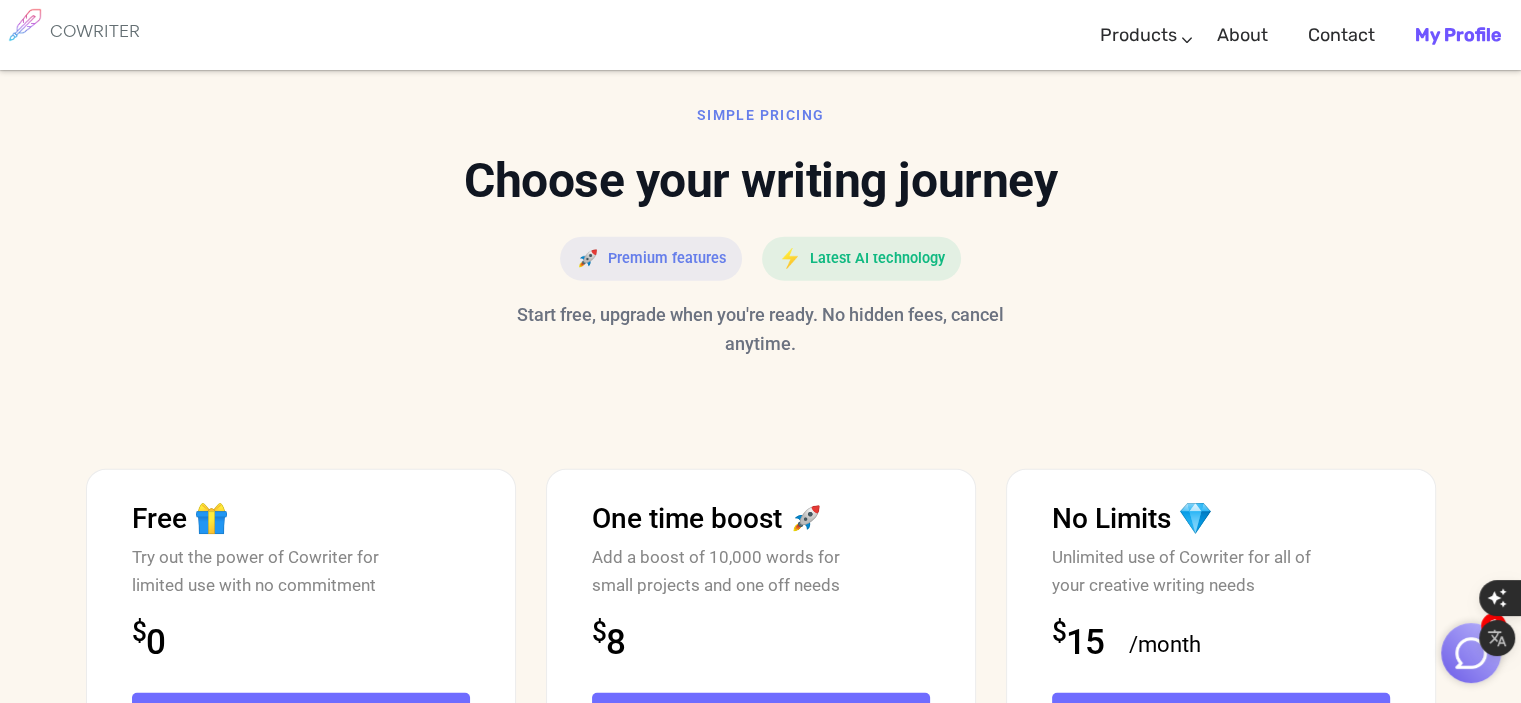 scroll, scrollTop: 5116, scrollLeft: 0, axis: vertical 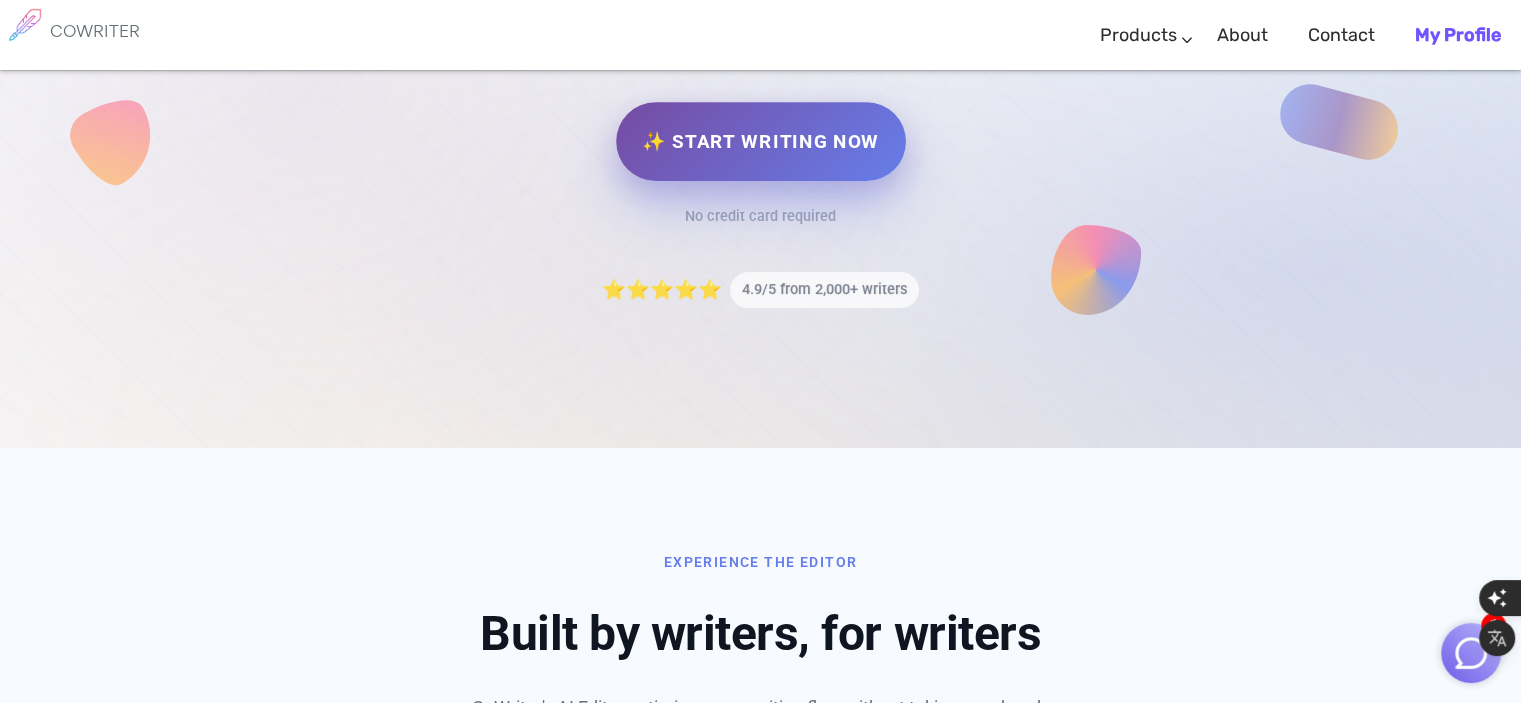 click on "✨ Start Writing Now" at bounding box center (760, 141) 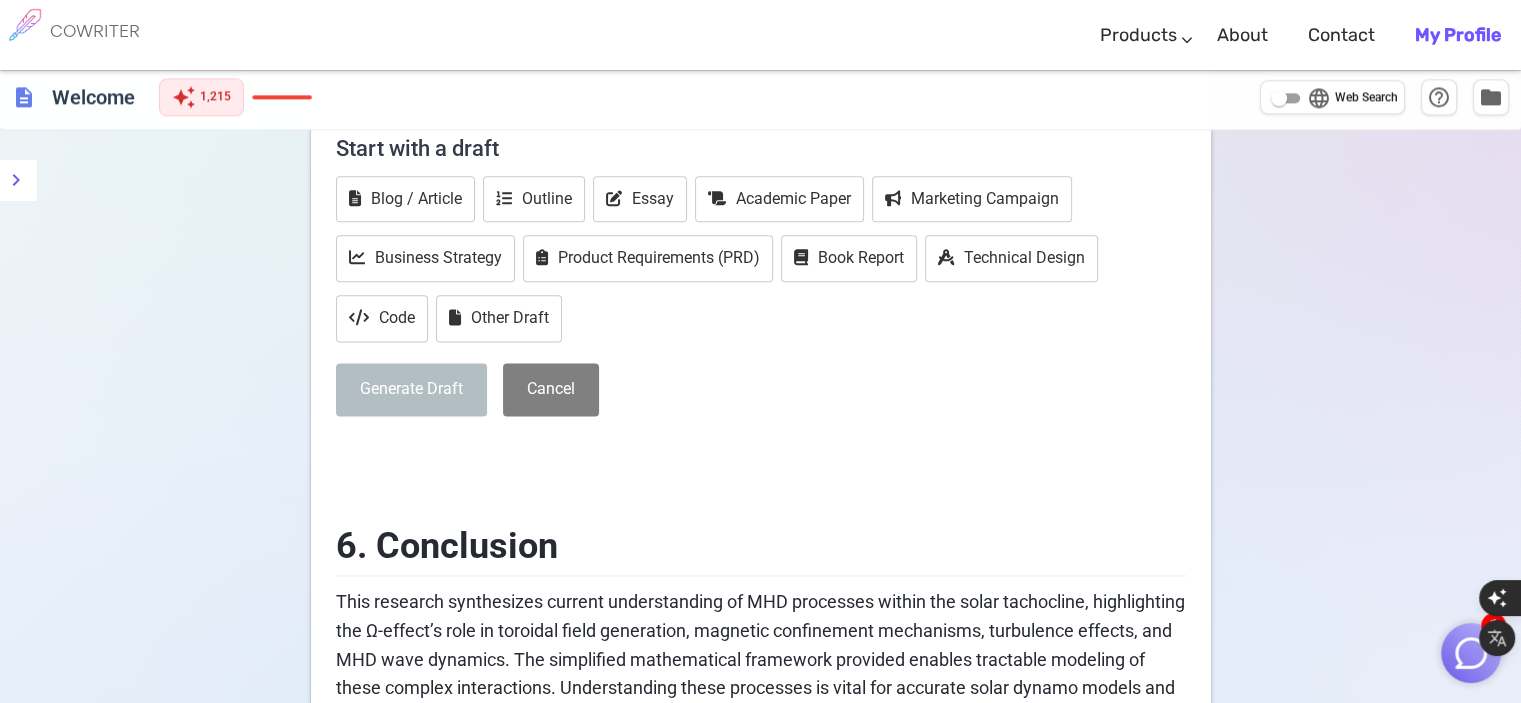 scroll, scrollTop: 2560, scrollLeft: 0, axis: vertical 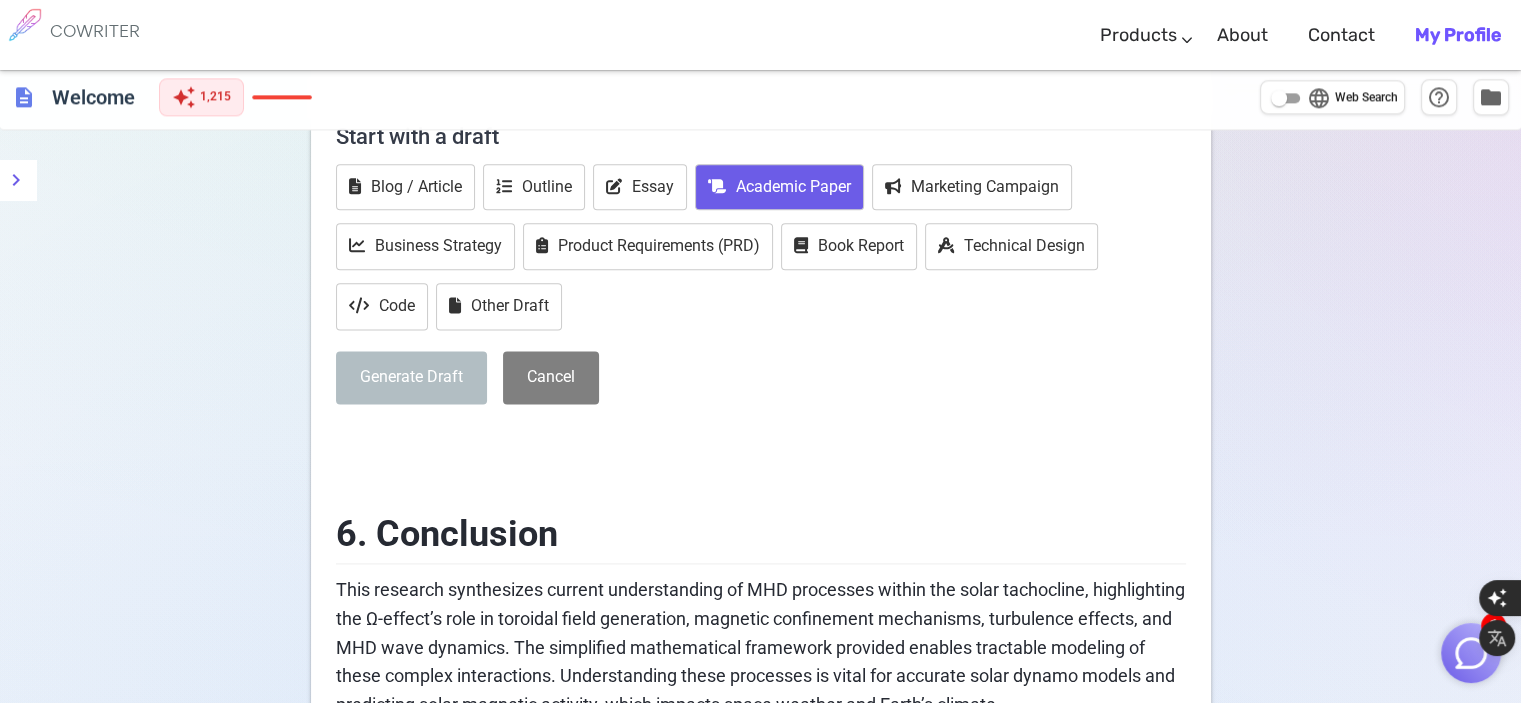 click on "Academic Paper" at bounding box center (779, 187) 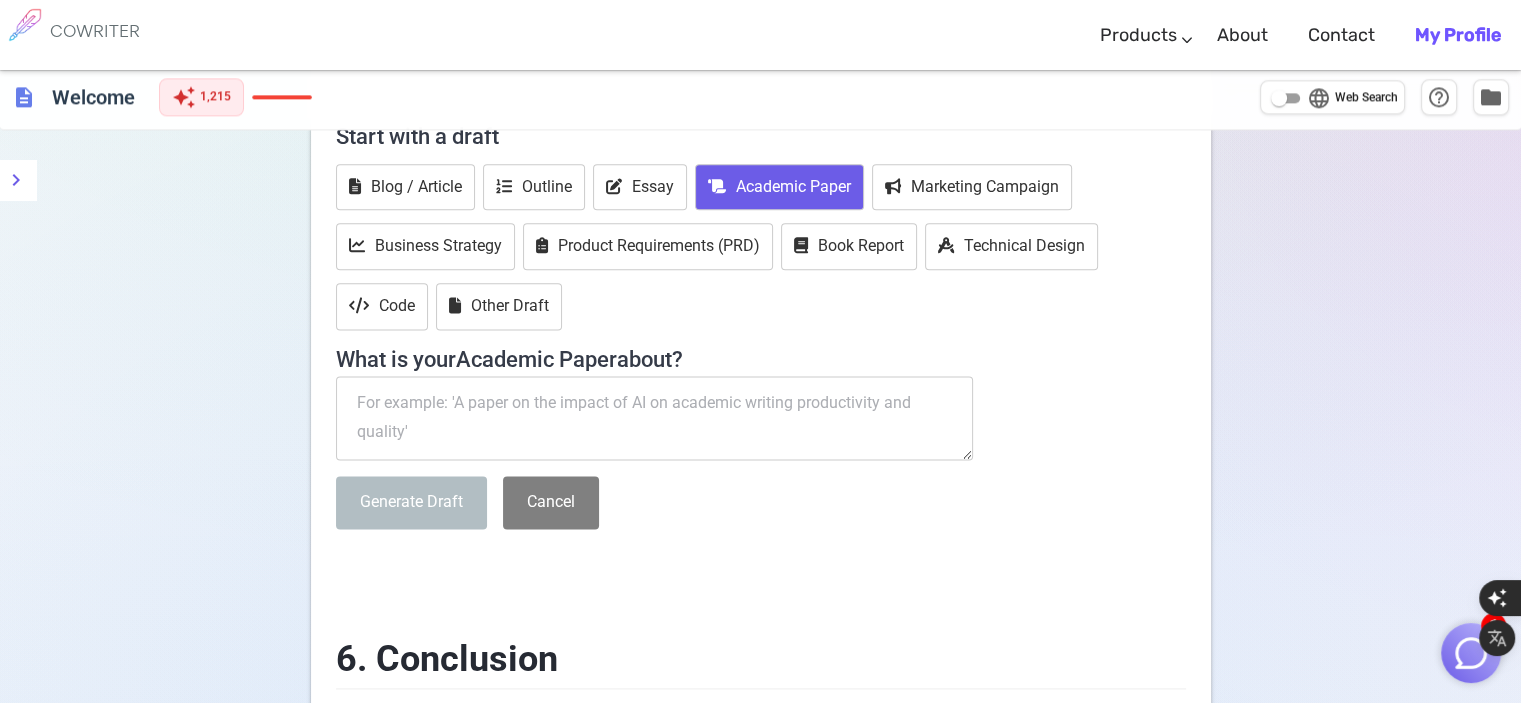 paste on "4.2 Magnetic Confinement
The balance between magnetic tension and shear flow can be approximated by the magnetostrophic balance:
\[
2 \rho \mathbf{\Omega} \times \mathbf{u} = \frac{1}{\mu_0} (\nabla \times \mathbf{B}) \times \mathbf{B} - \nabla p
\]
where \(\rho\) is plasma density, \(\mathbf{u}\) velocity, \(\mu_0\) permeability, and \(p\) pressure (Gough & McIntyre, 1998). This balance explains the suppression of turbulent mixing and the confinement of magnetic fields within the tachocline.
4.3 Turbulence and MHD Waves
Turbulent diffusivity in the tachocline is estimated as \(\eta_t \sim 10^9 \, \mathrm{cm}^2/\mathrm{s}\) (Brun et al., 2011). Turbulence modifies the effective magnetic diffusivity, impacting field evolution.
MHD wave propagation is governed by the linearized MHD wave equation:
\[
\frac{\partial^2 \mathbf{\xi}}{\partial t^2} = v_A^2 \nabla^2 \mathbf{\xi}
\]
where \(\mathbf{\xi}\) is plasma displacement and \(v_A = B / \sqrt{\mu_0 \rho}\) the Alfvén speed (~10 km/s in the tachocline) (Zaqar..." 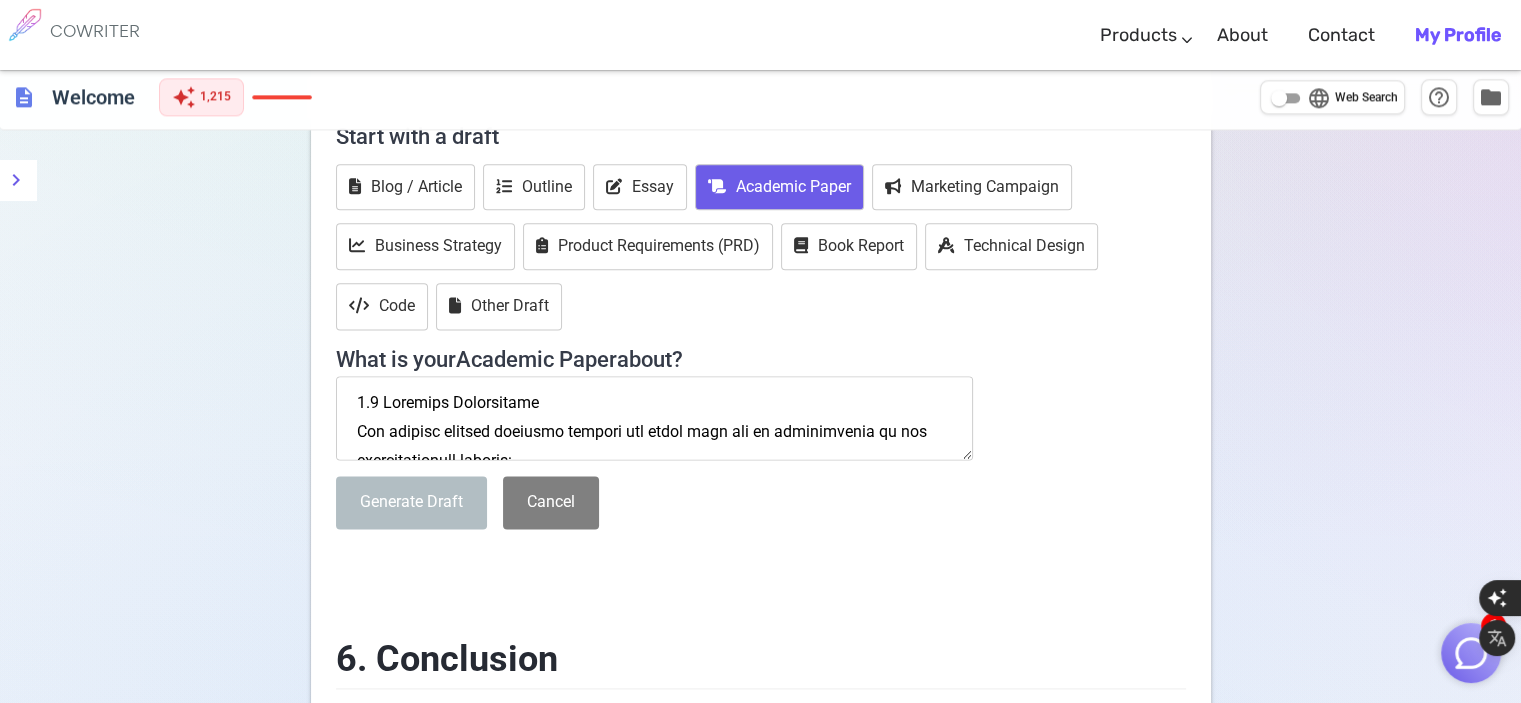 scroll, scrollTop: 1221, scrollLeft: 0, axis: vertical 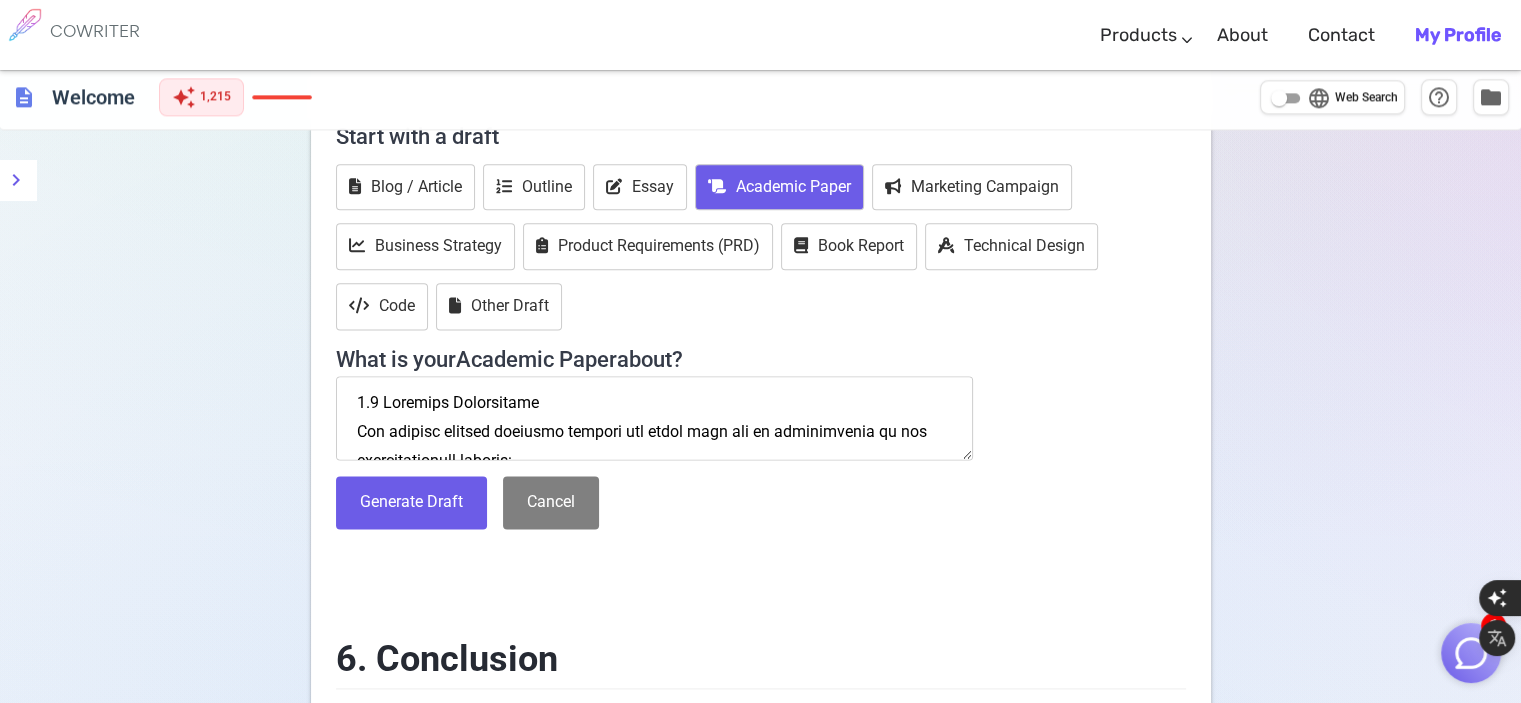 click at bounding box center [655, 418] 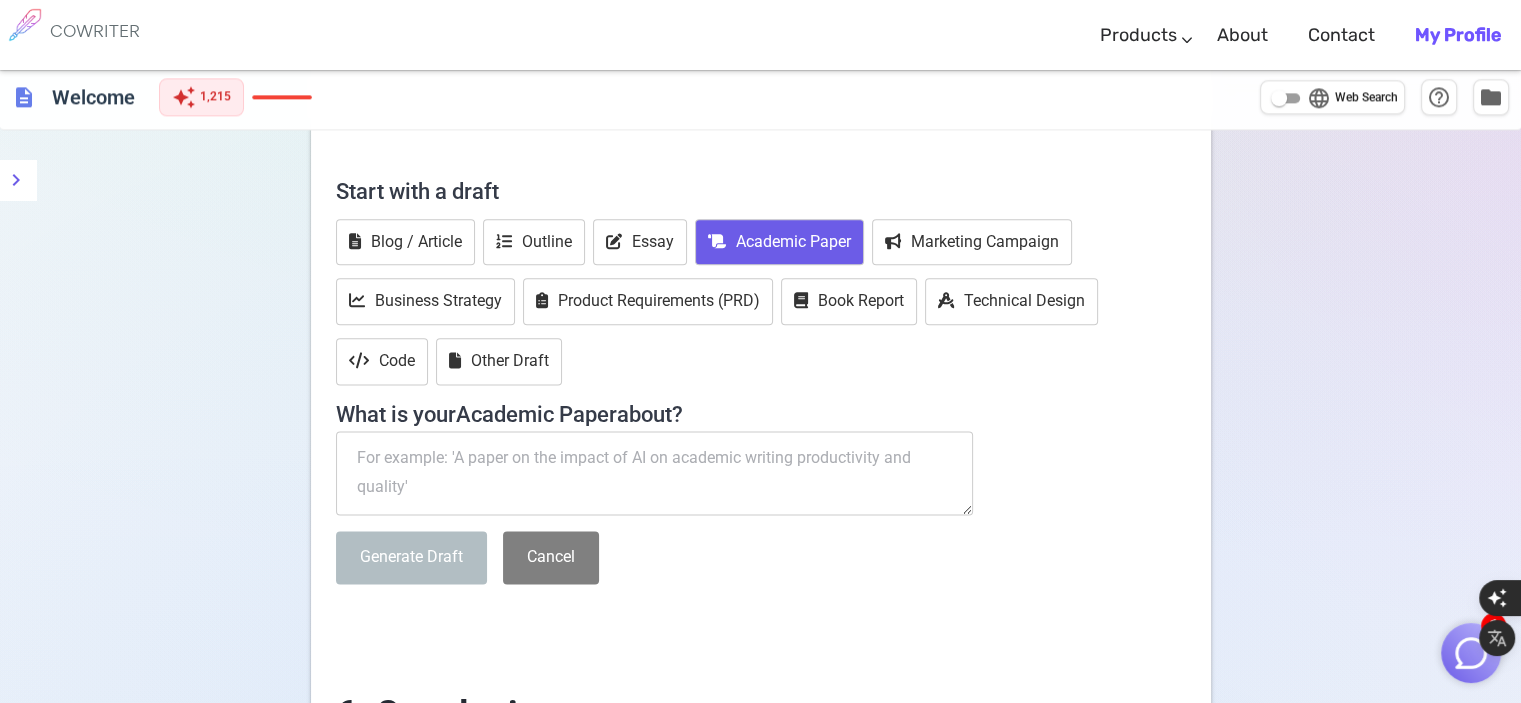 scroll, scrollTop: 2494, scrollLeft: 0, axis: vertical 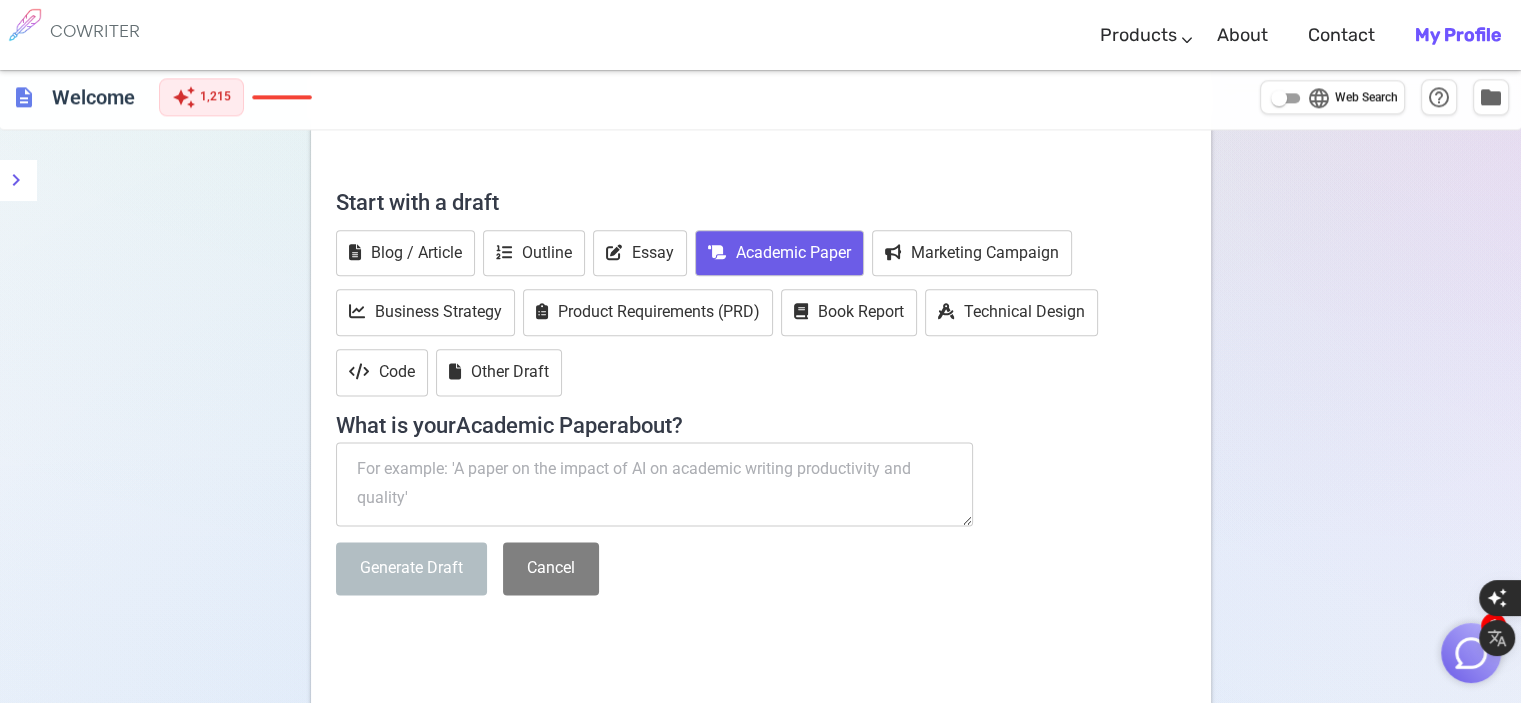 paste on "Differential Shear Toroidal Field Generation – Ω-effect" 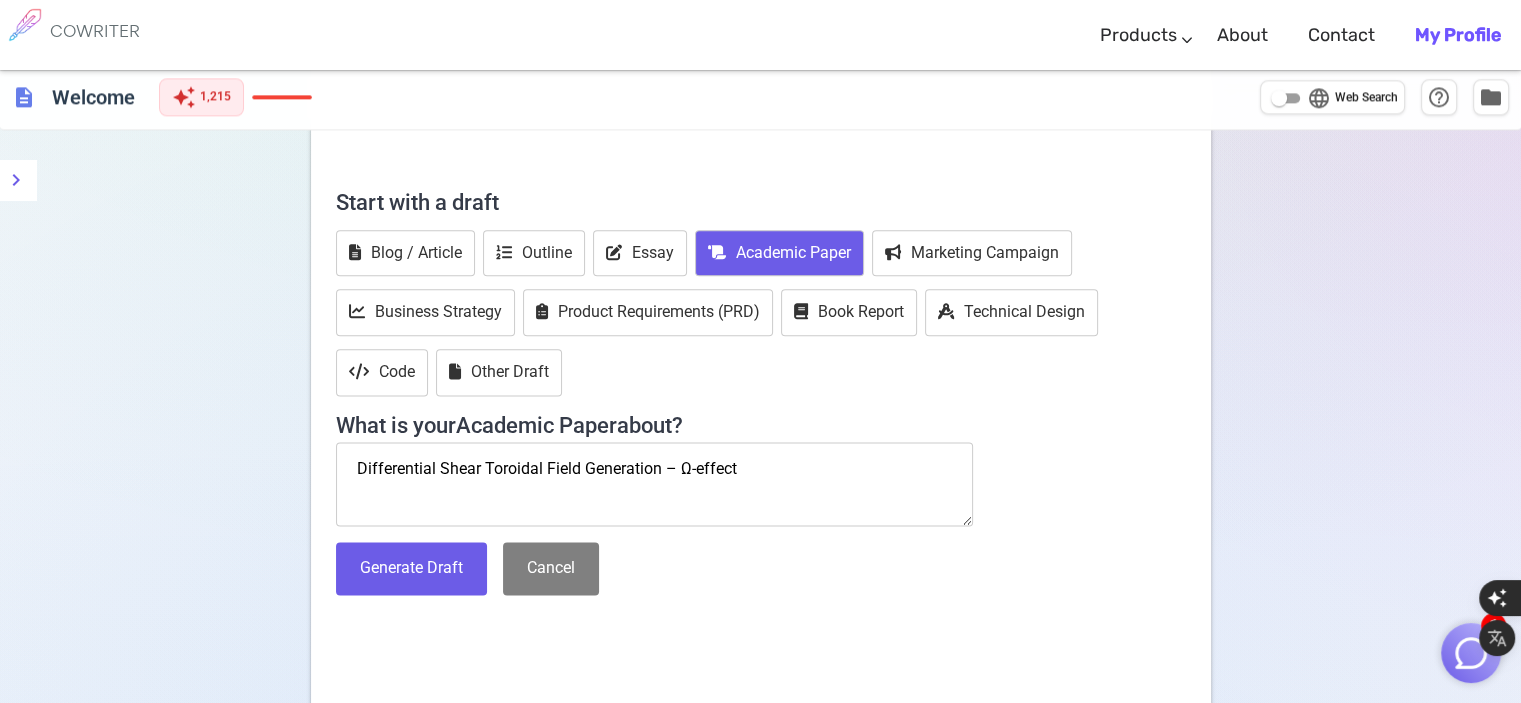 drag, startPoint x: 416, startPoint y: 195, endPoint x: 848, endPoint y: 462, distance: 507.85135 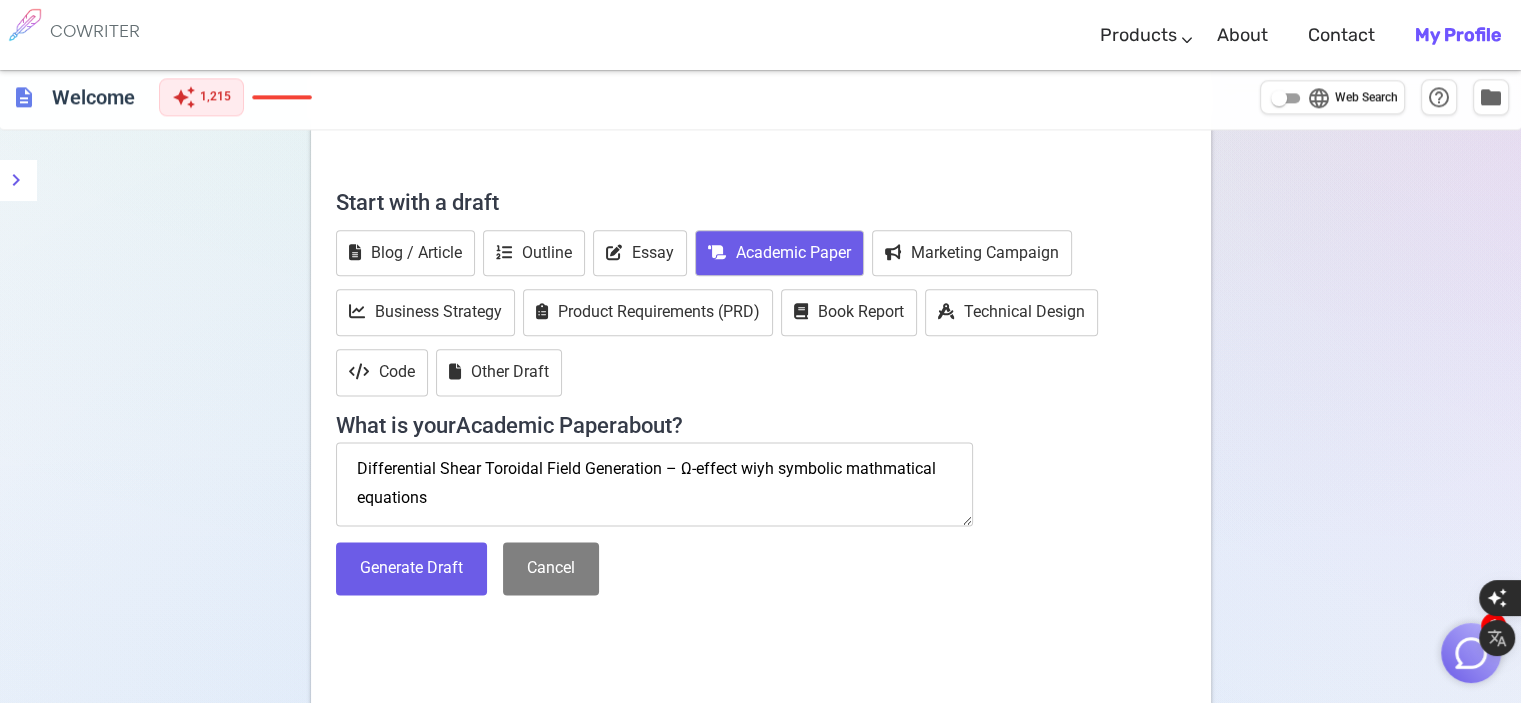 click on "Differential Shear Toroidal Field Generation – Ω-effect wiyh symbolic mathmatical equations" at bounding box center [655, 484] 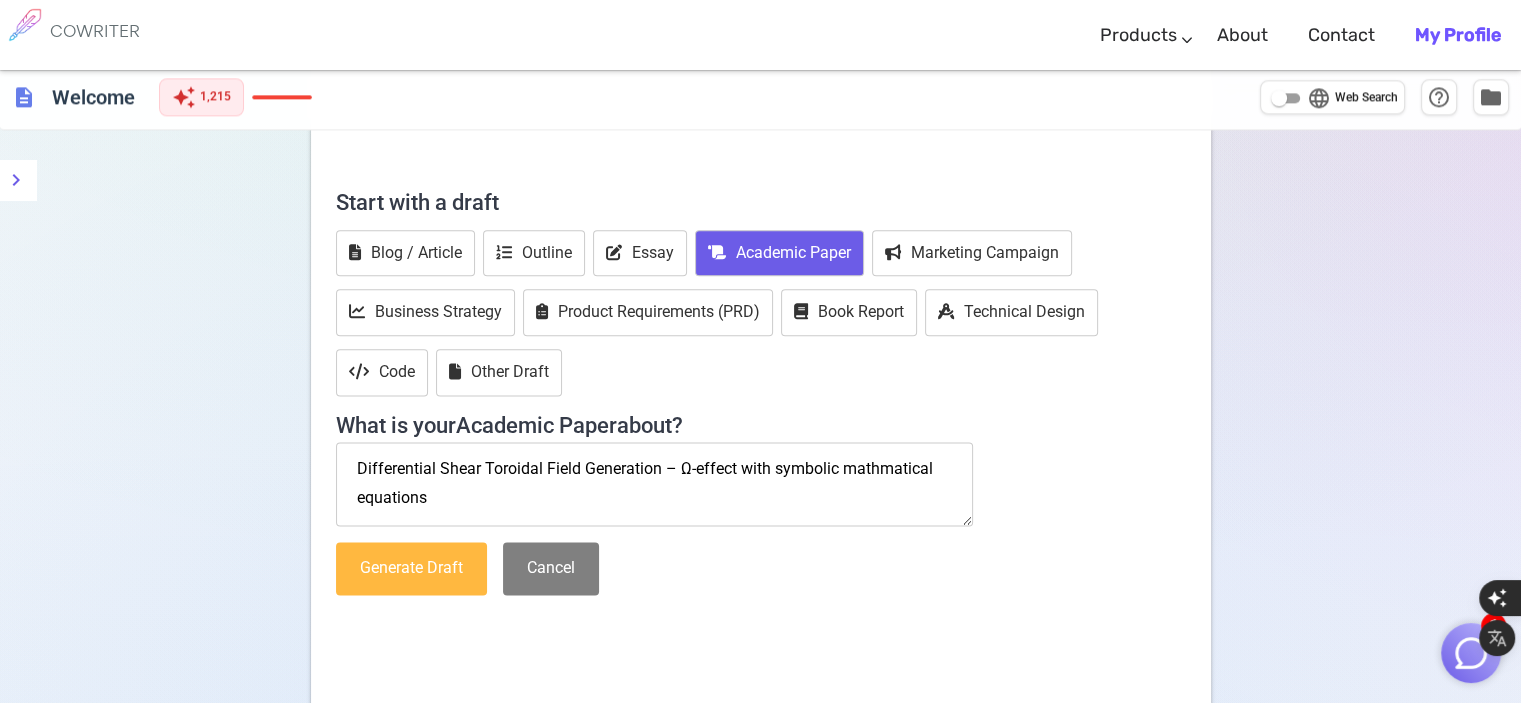 type on "Differential Shear Toroidal Field Generation – Ω-effect with symbolic mathmatical equations" 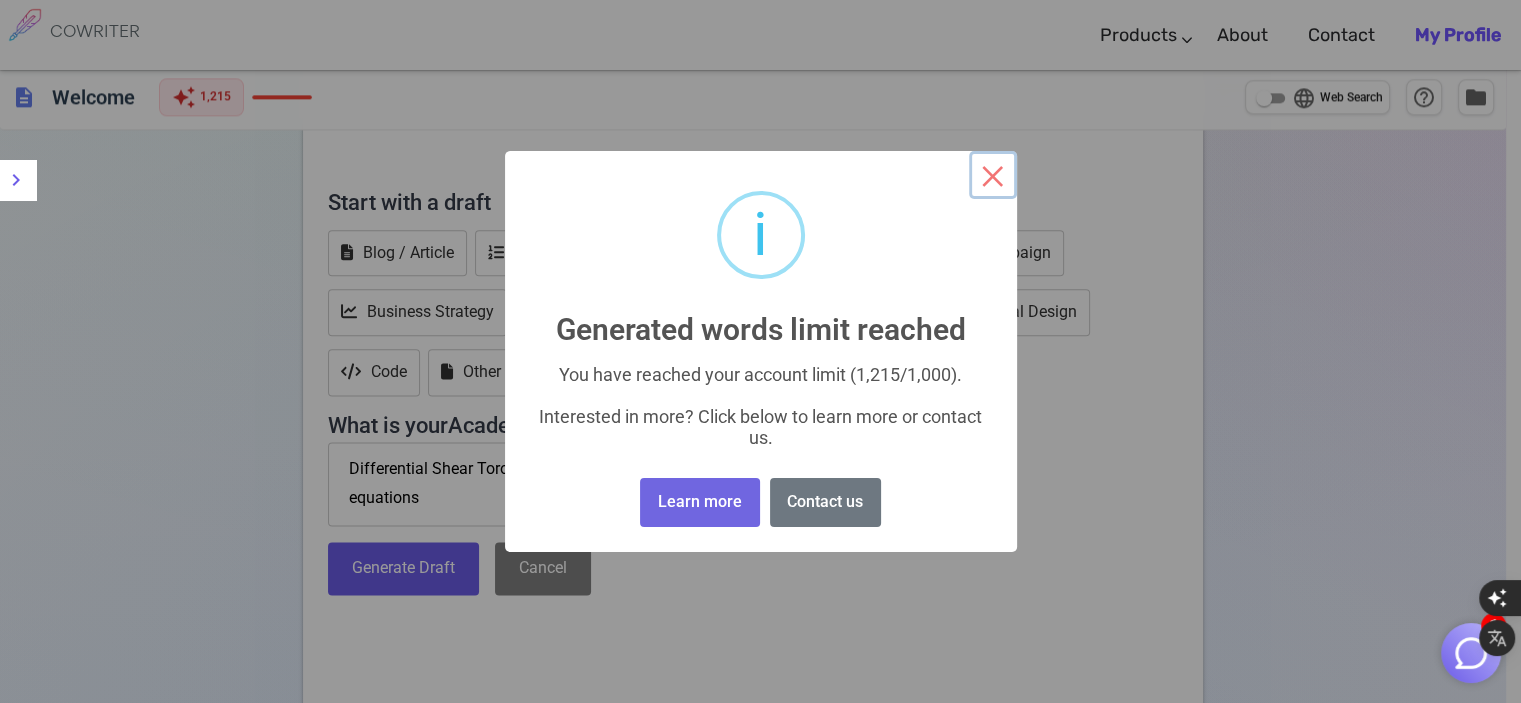 click on "×" at bounding box center [993, 175] 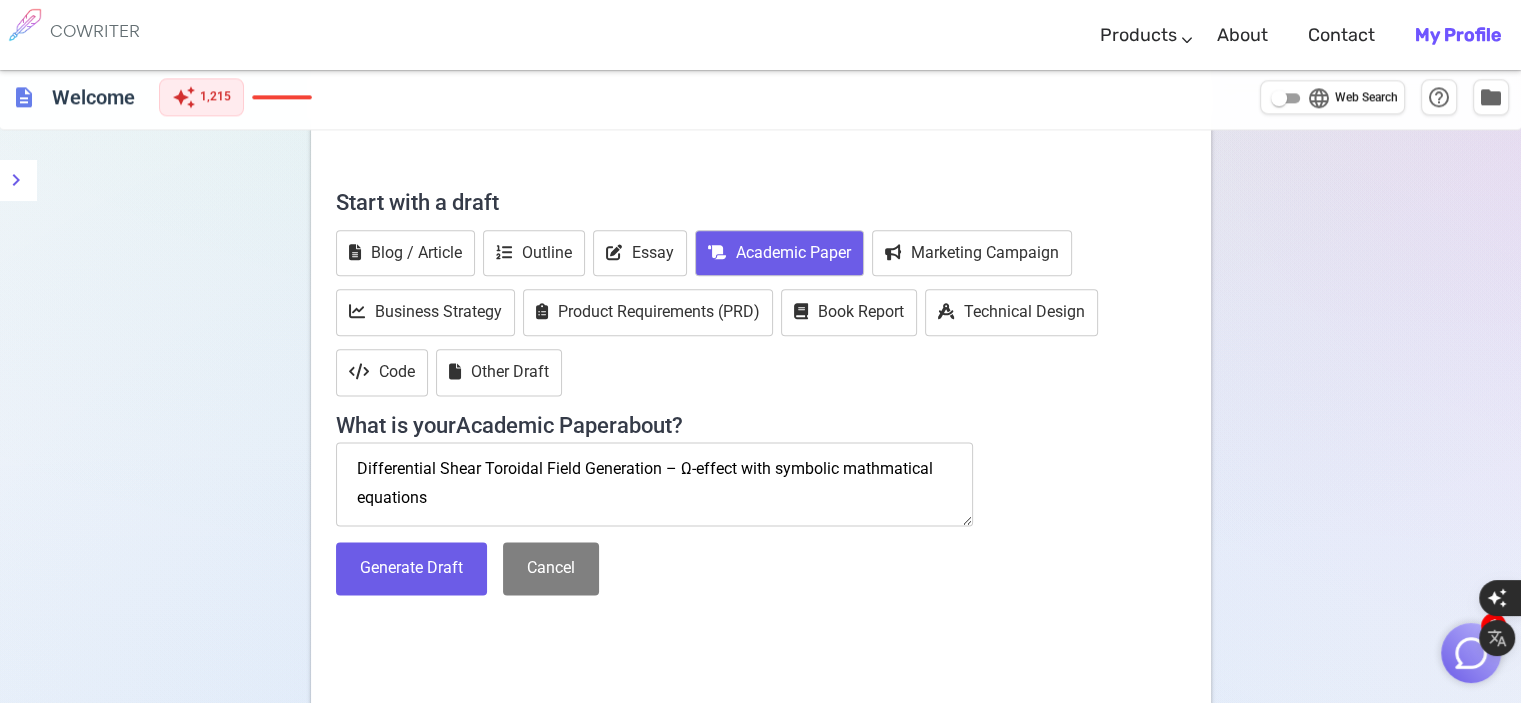click on "Academic Paper" at bounding box center [779, 253] 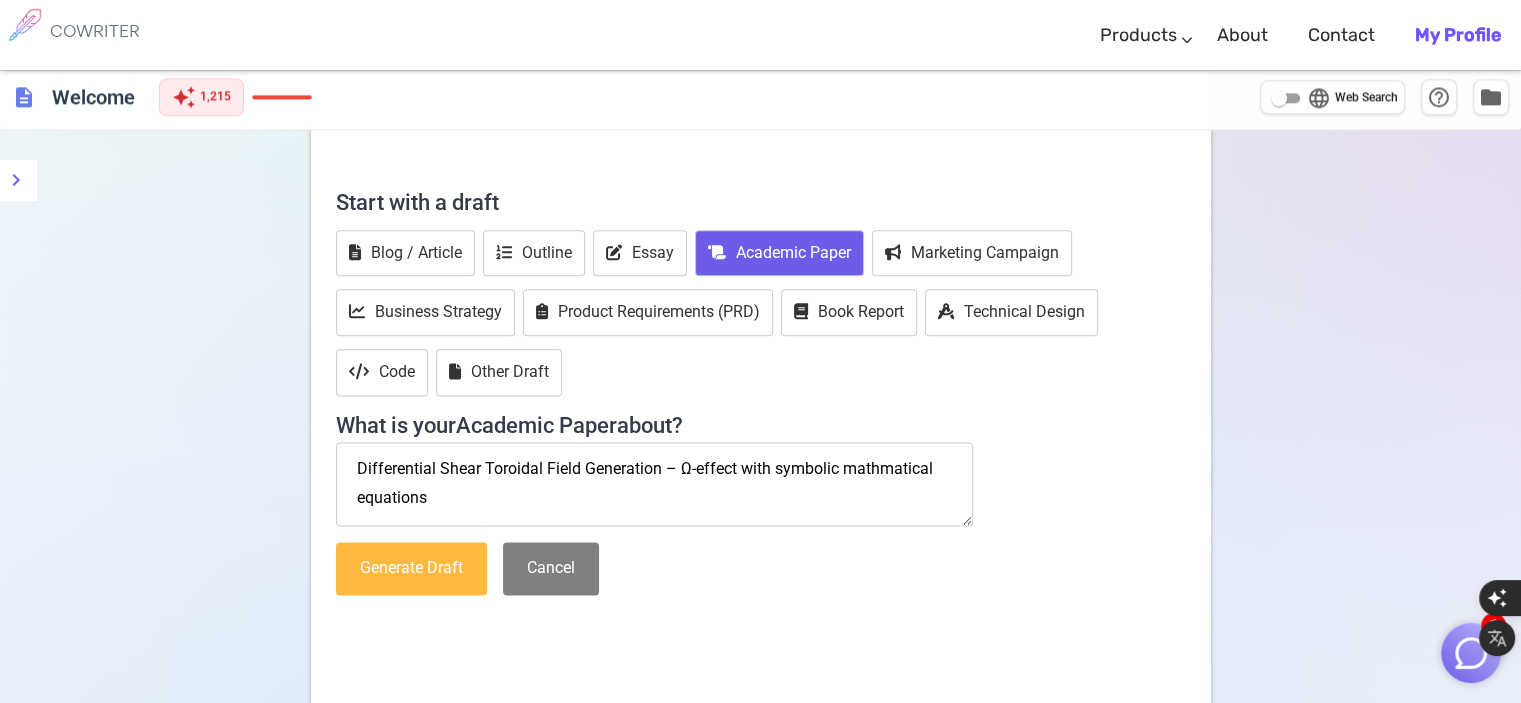 click on "Generate Draft" at bounding box center [411, 568] 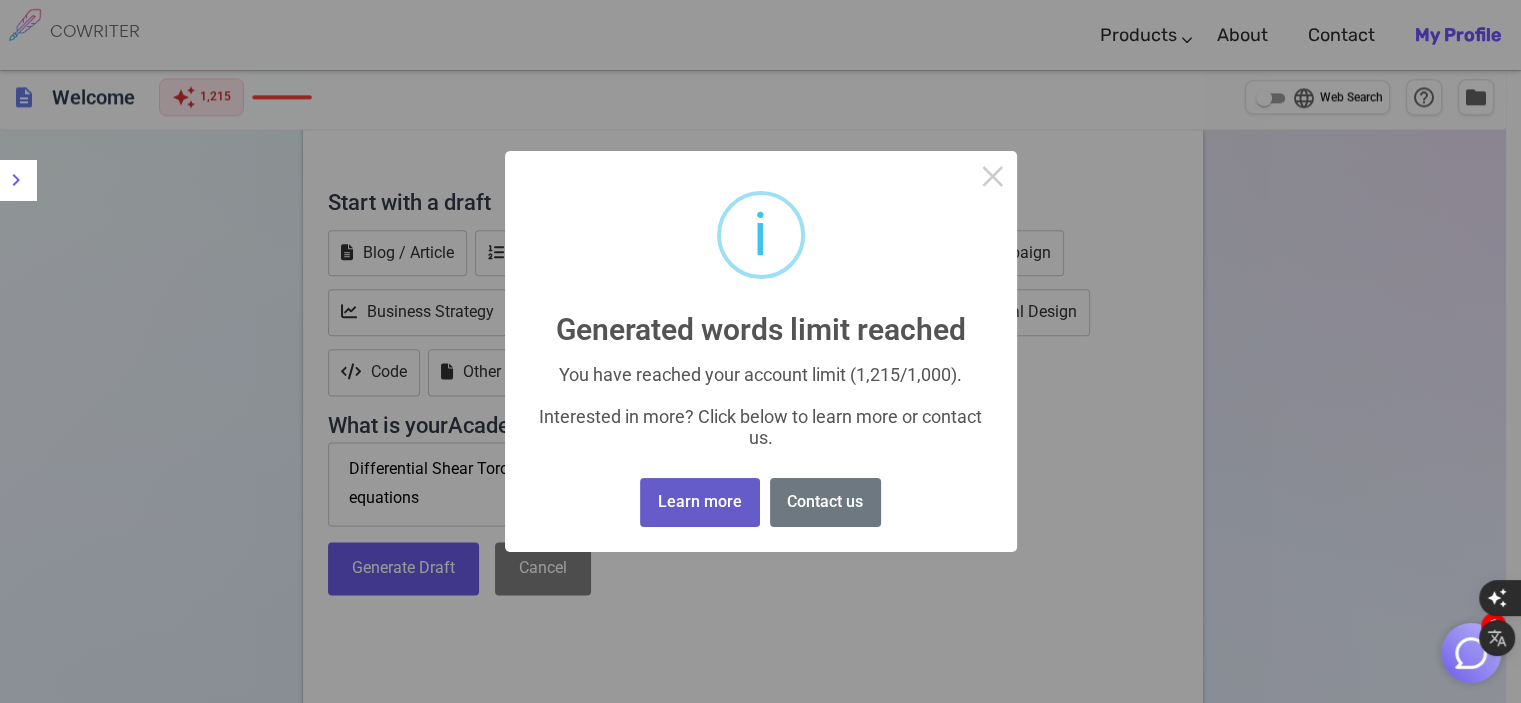 click on "Learn more" at bounding box center [699, 502] 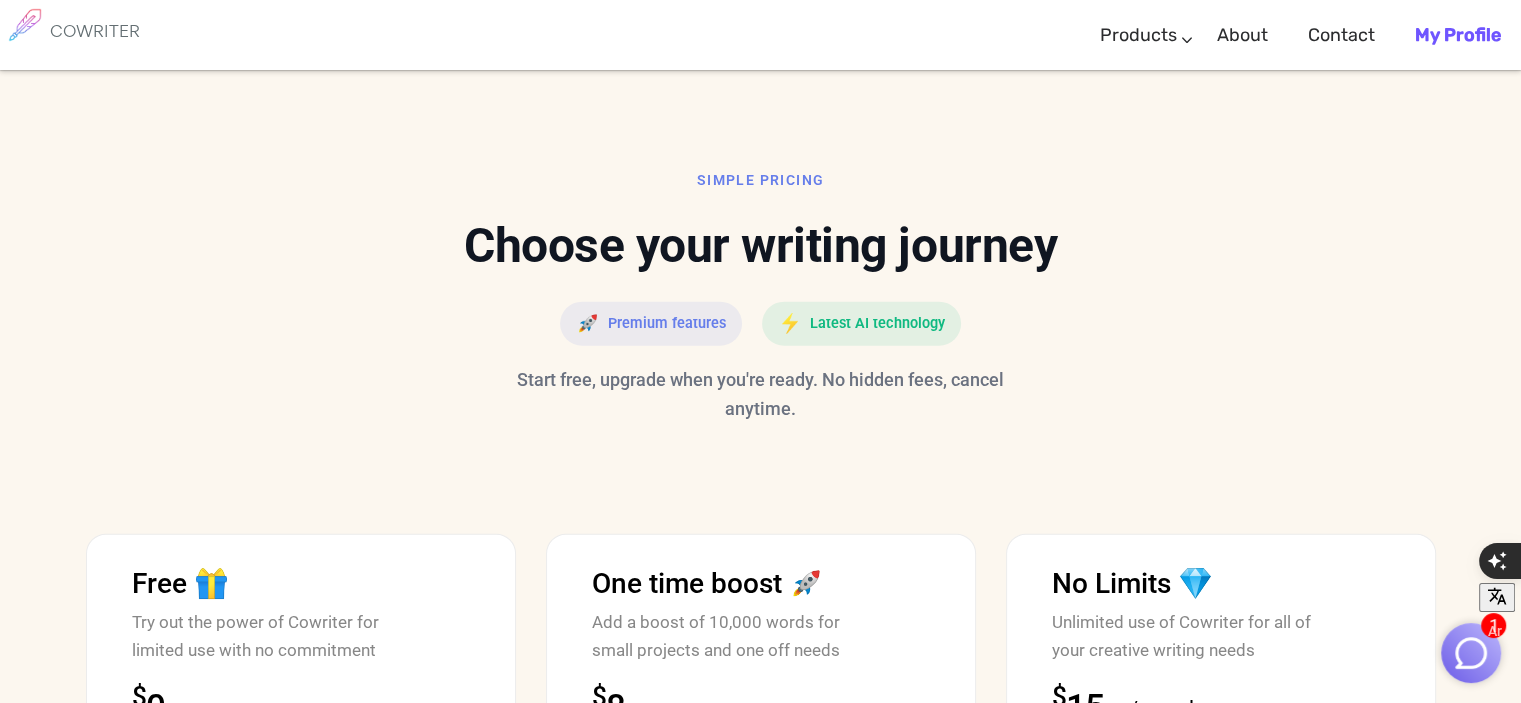 scroll, scrollTop: 4706, scrollLeft: 0, axis: vertical 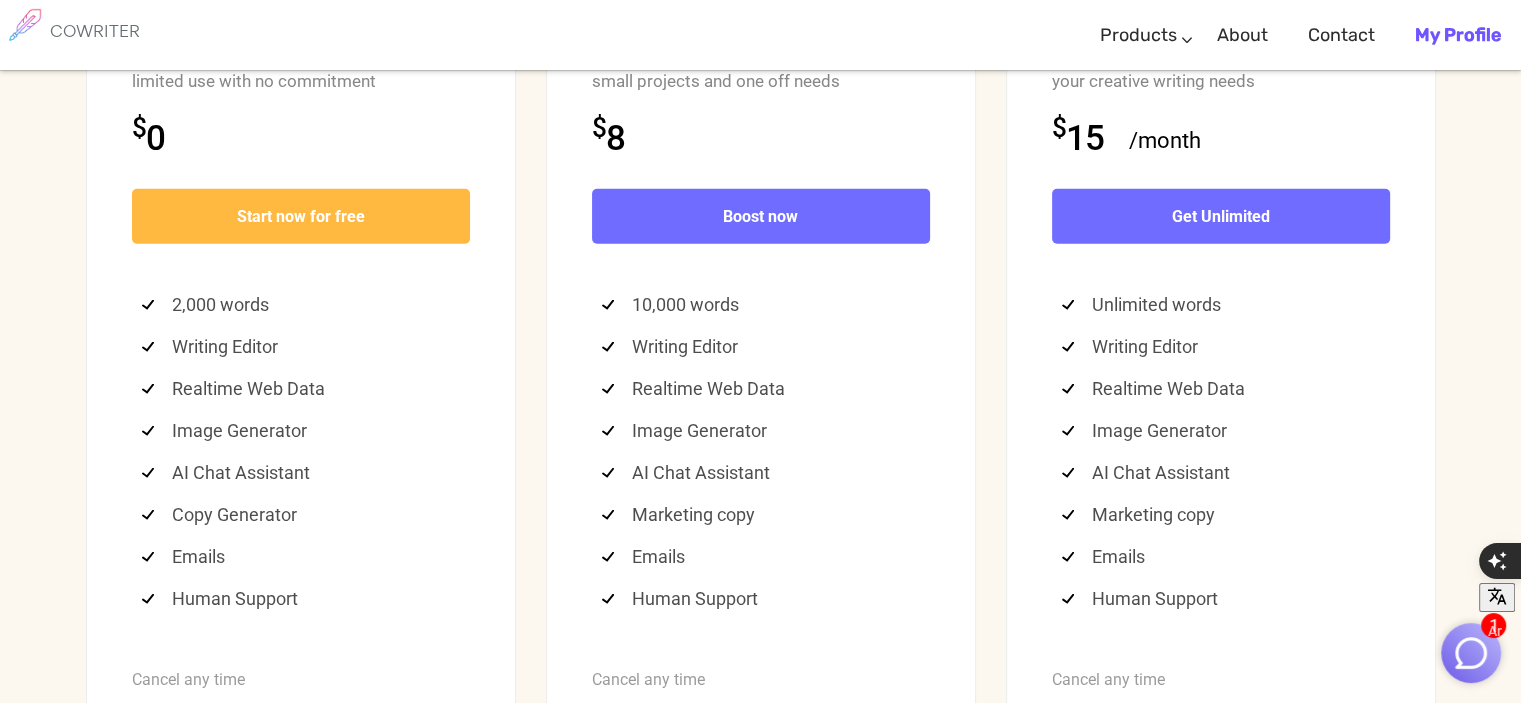 click on "Start now for free" at bounding box center (301, 216) 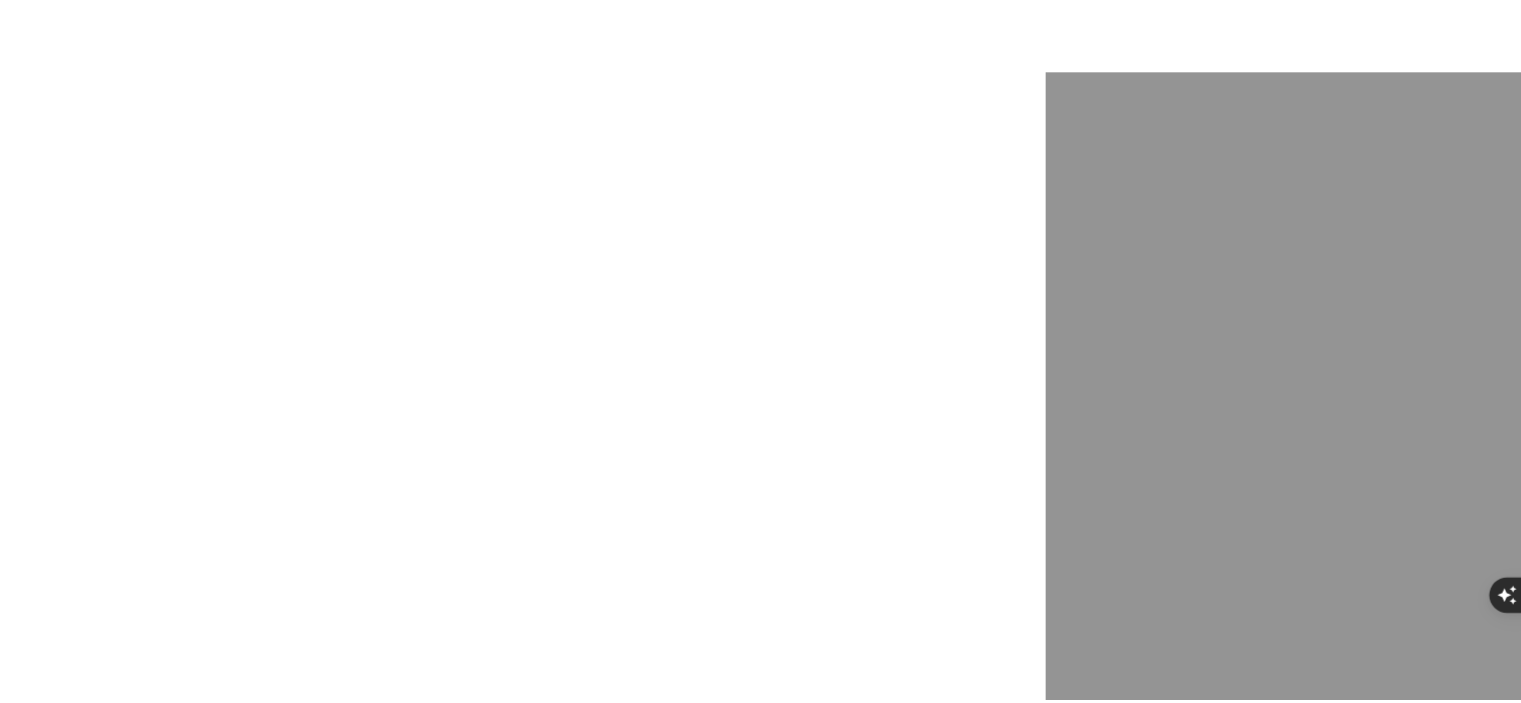 scroll, scrollTop: 0, scrollLeft: 0, axis: both 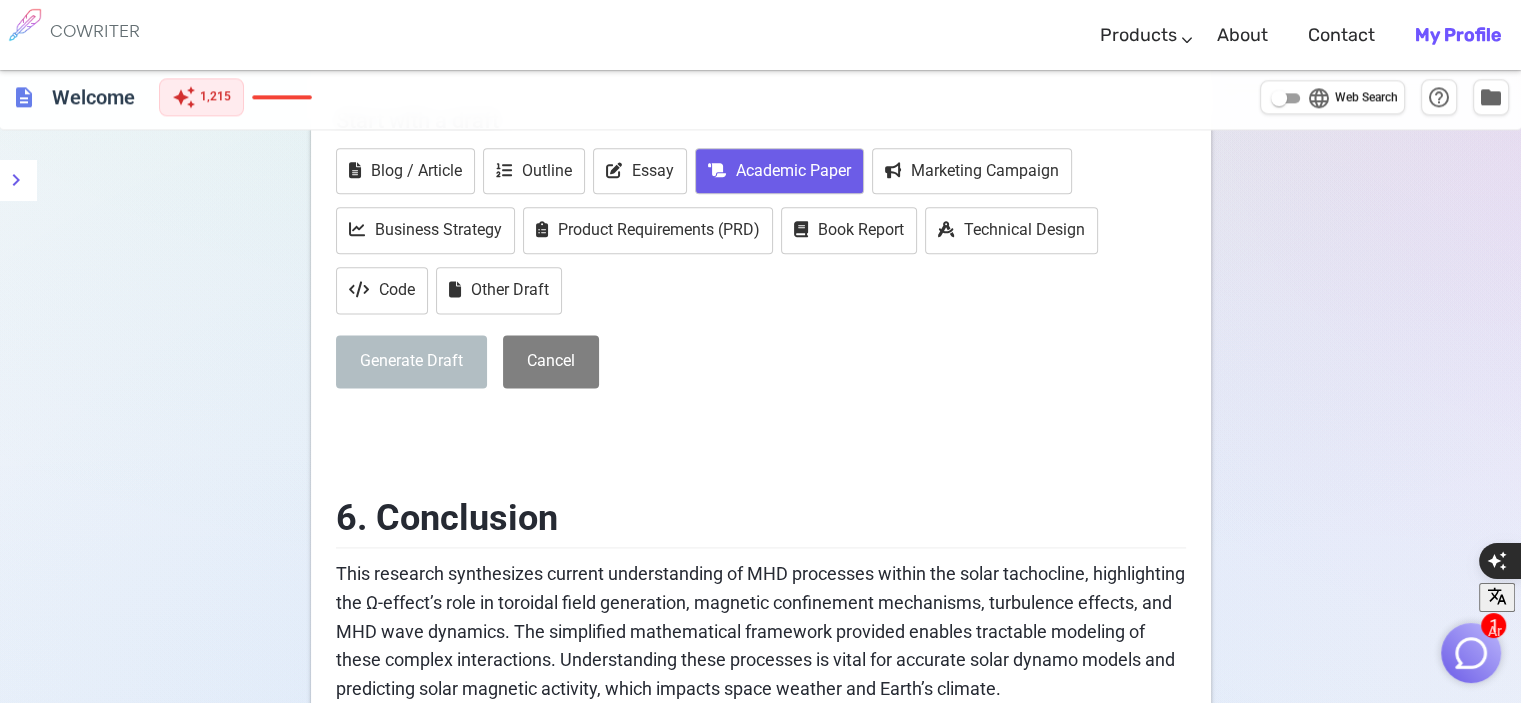 click on "Academic Paper" at bounding box center (779, 171) 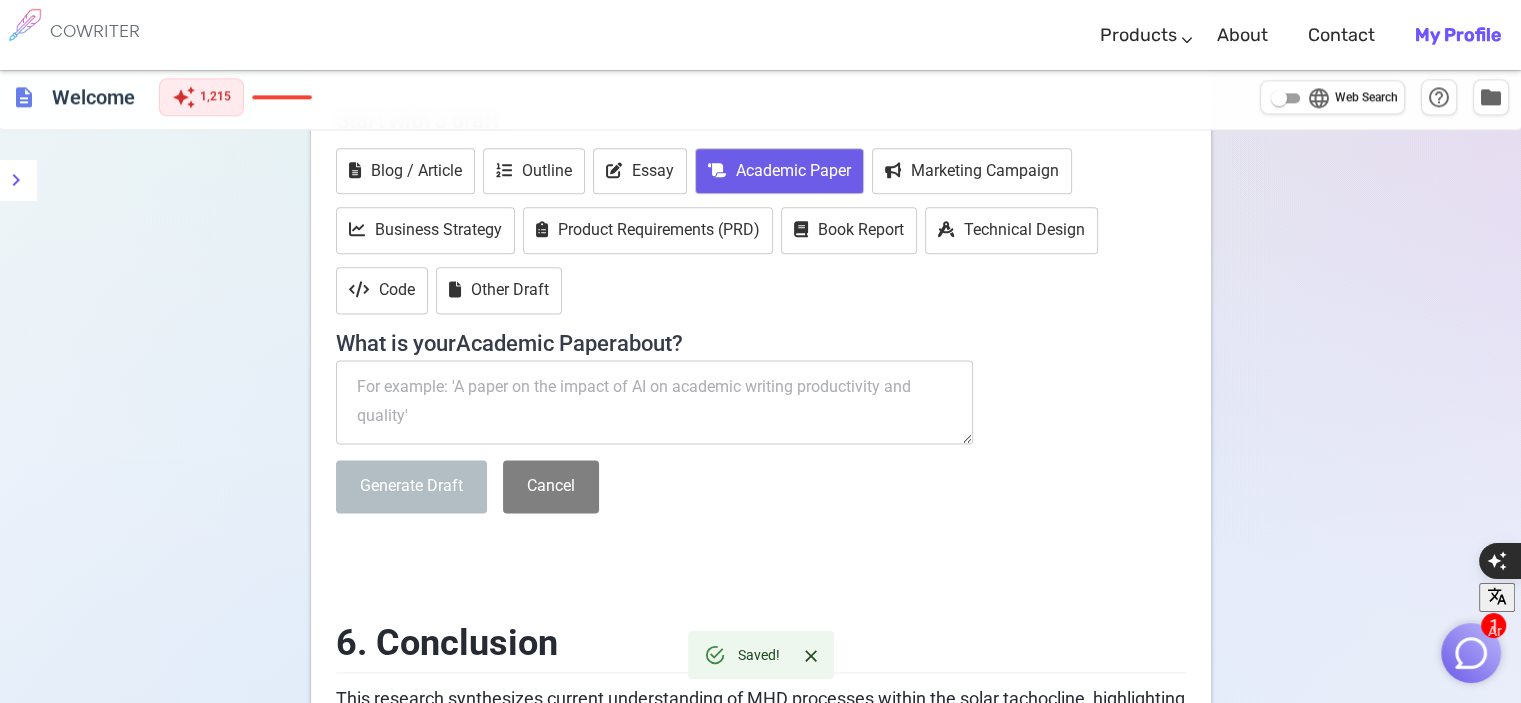 click at bounding box center [655, 402] 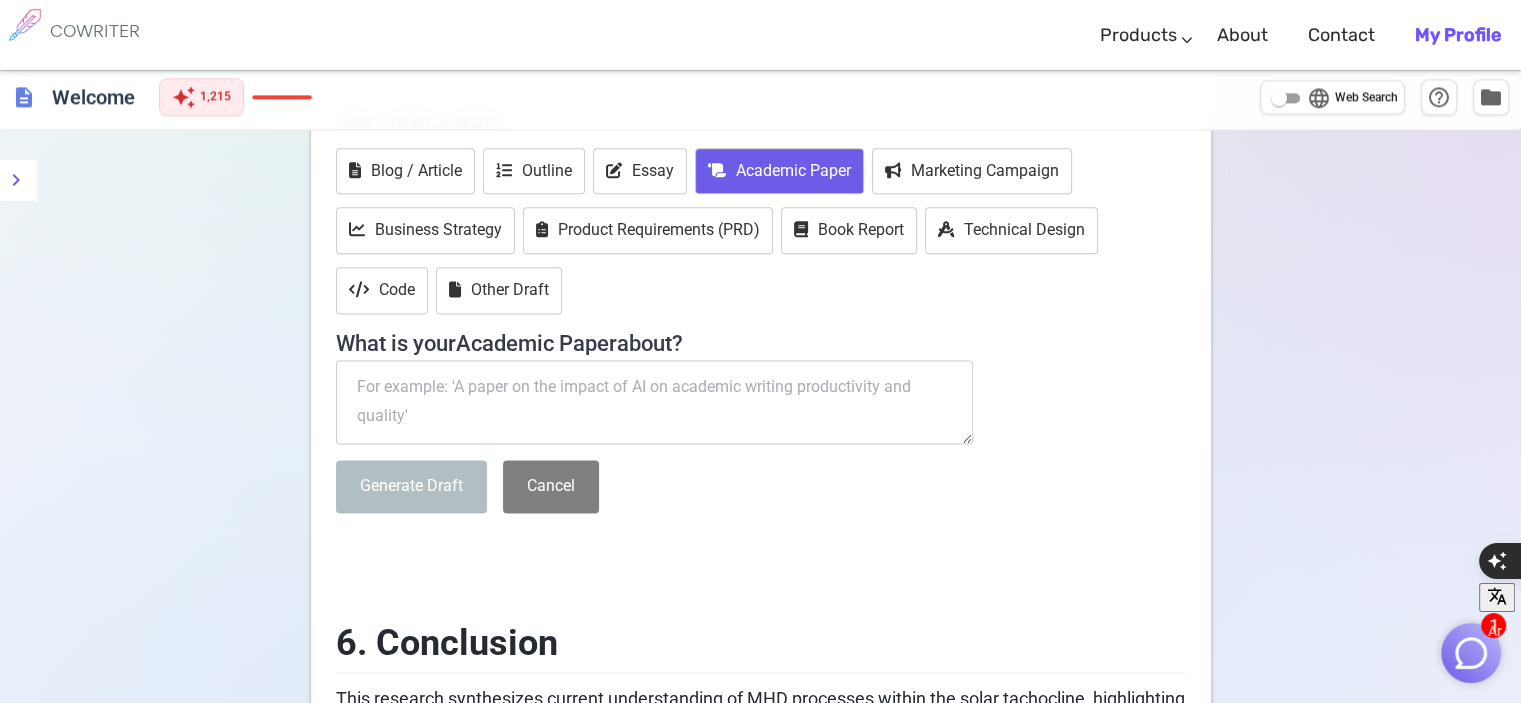 paste on "Differential Shear Toroidal Field Generation – Ω-effect" 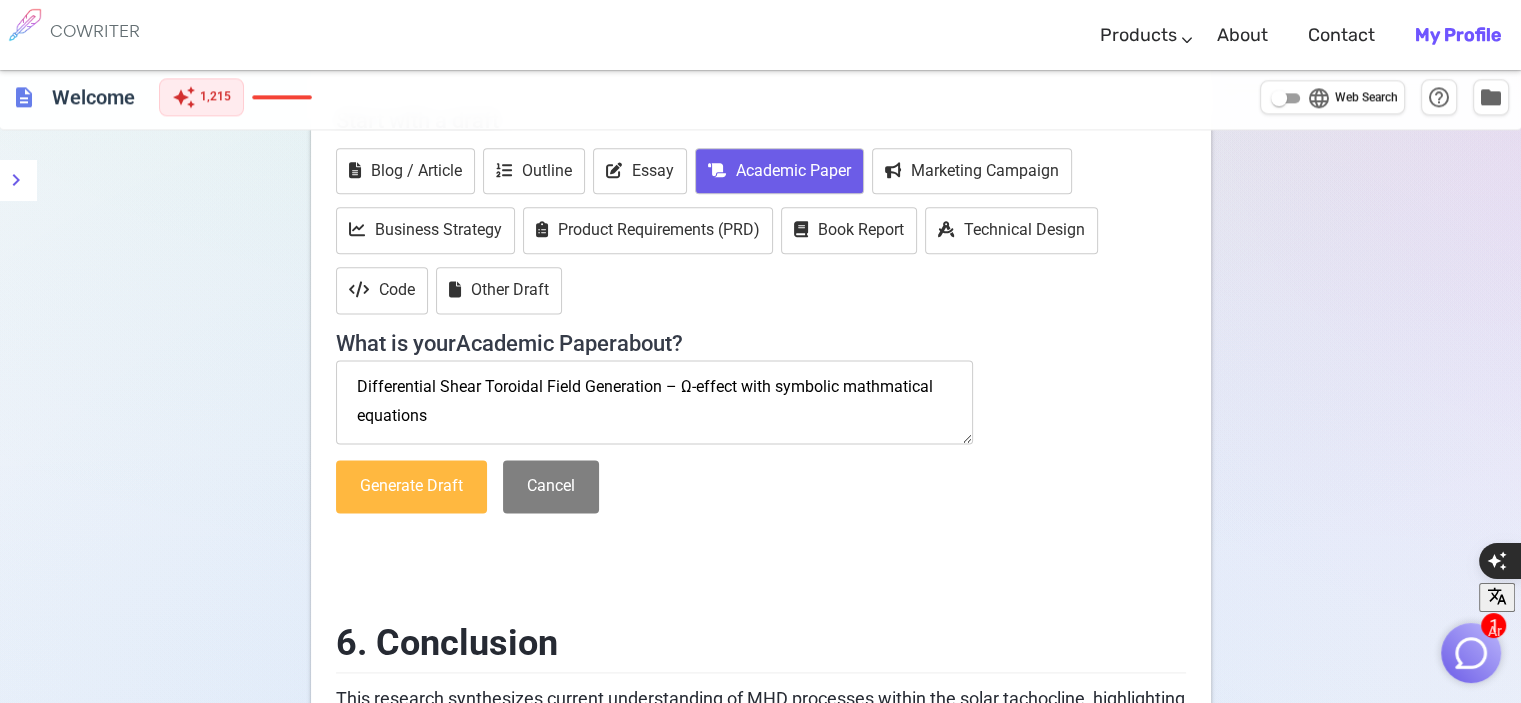 type on "Differential Shear Toroidal Field Generation – Ω-effect with symbolic mathmatical equations" 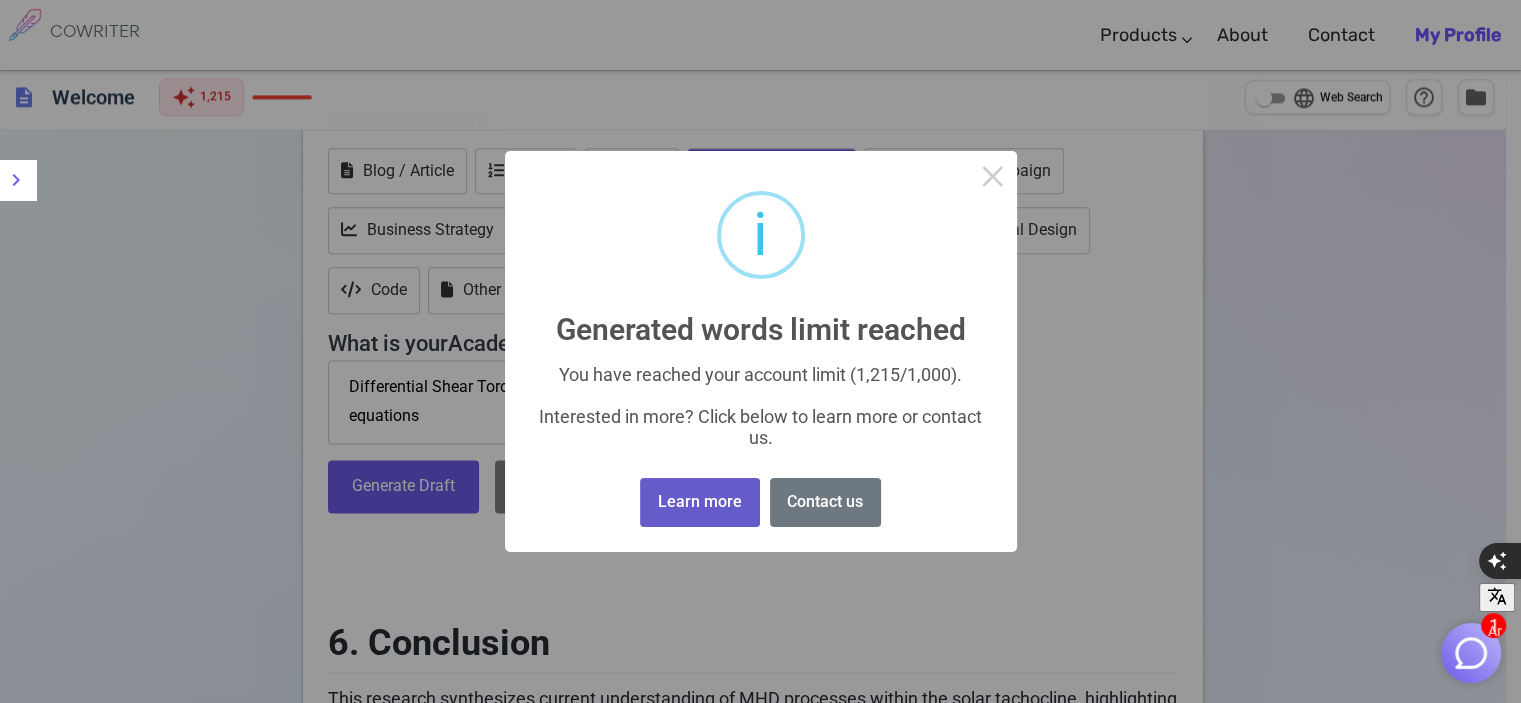 click on "Learn more" at bounding box center [699, 502] 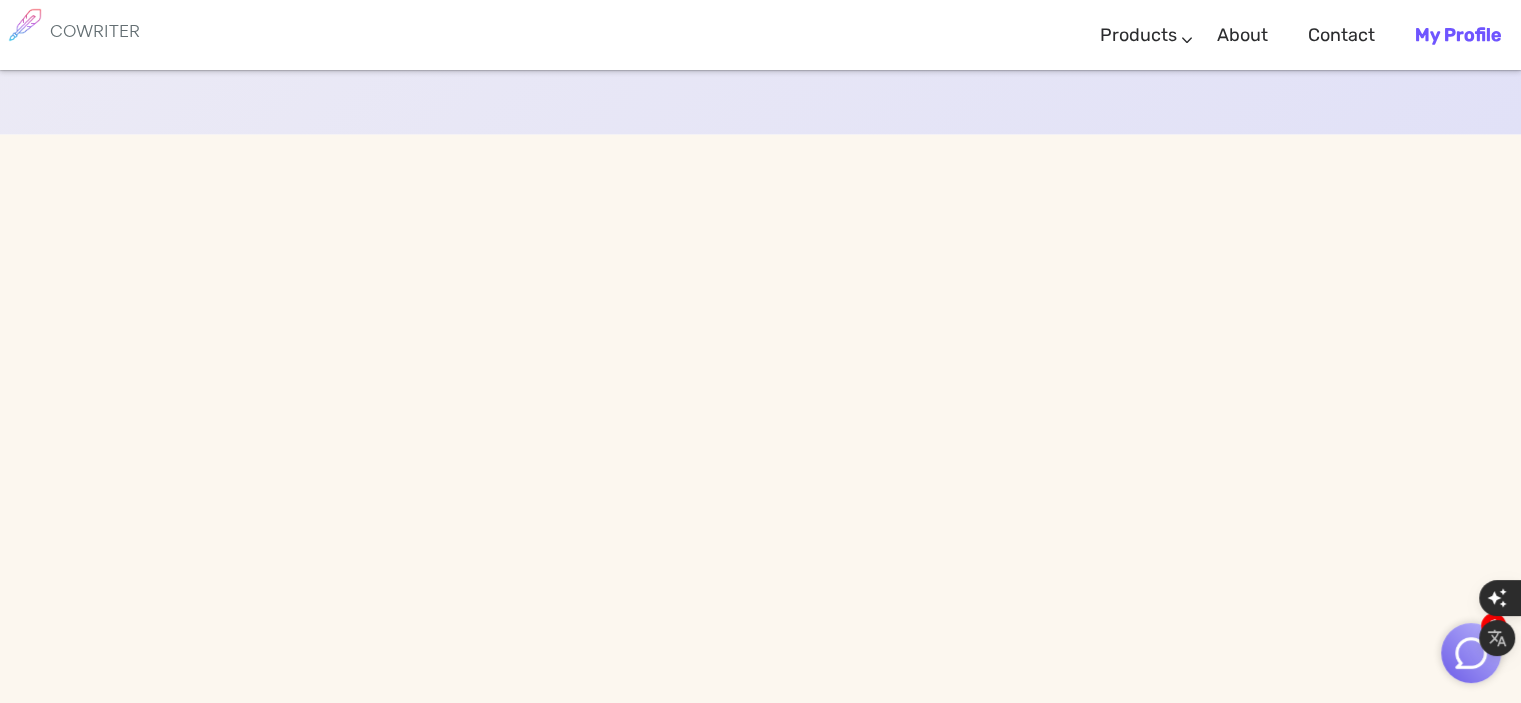 scroll, scrollTop: 4706, scrollLeft: 0, axis: vertical 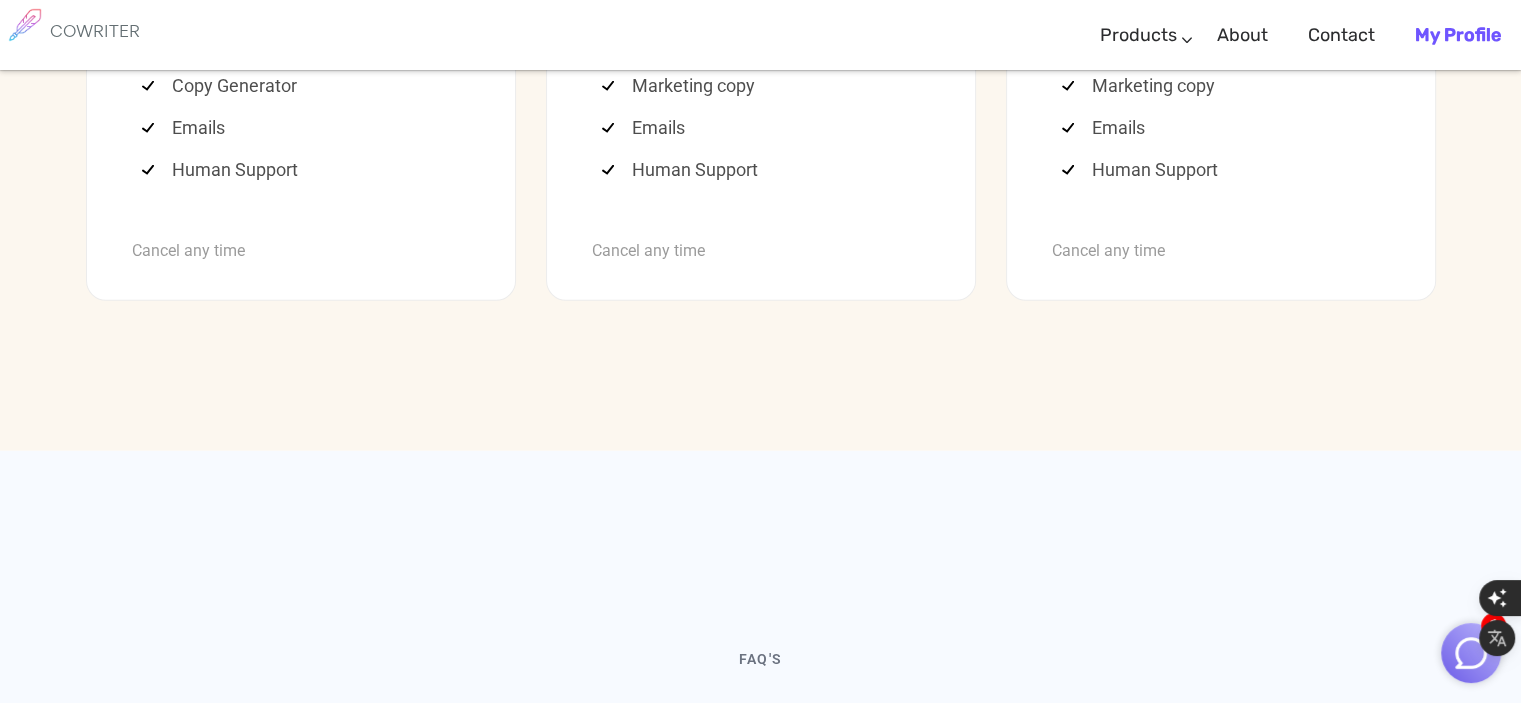 click on "Start now for free" at bounding box center (301, -213) 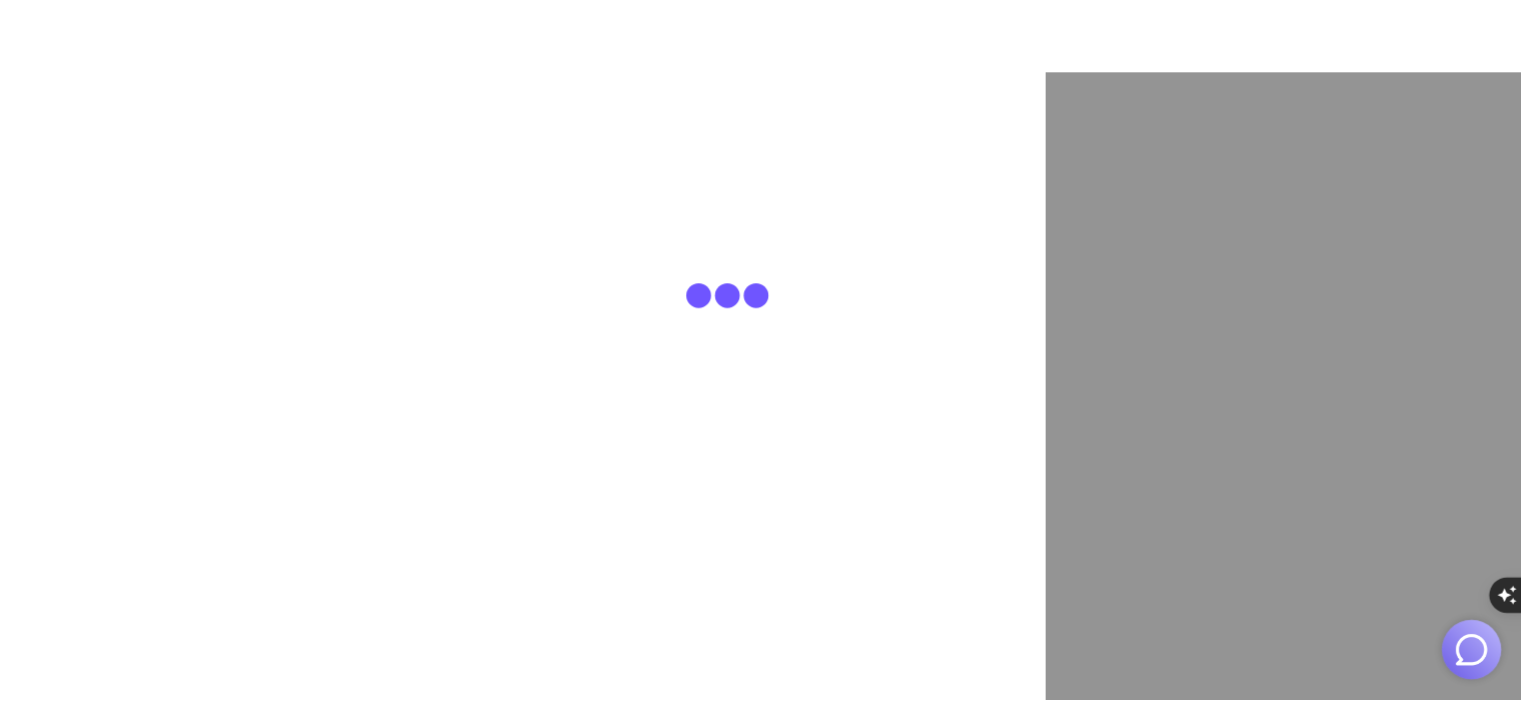 scroll, scrollTop: 0, scrollLeft: 0, axis: both 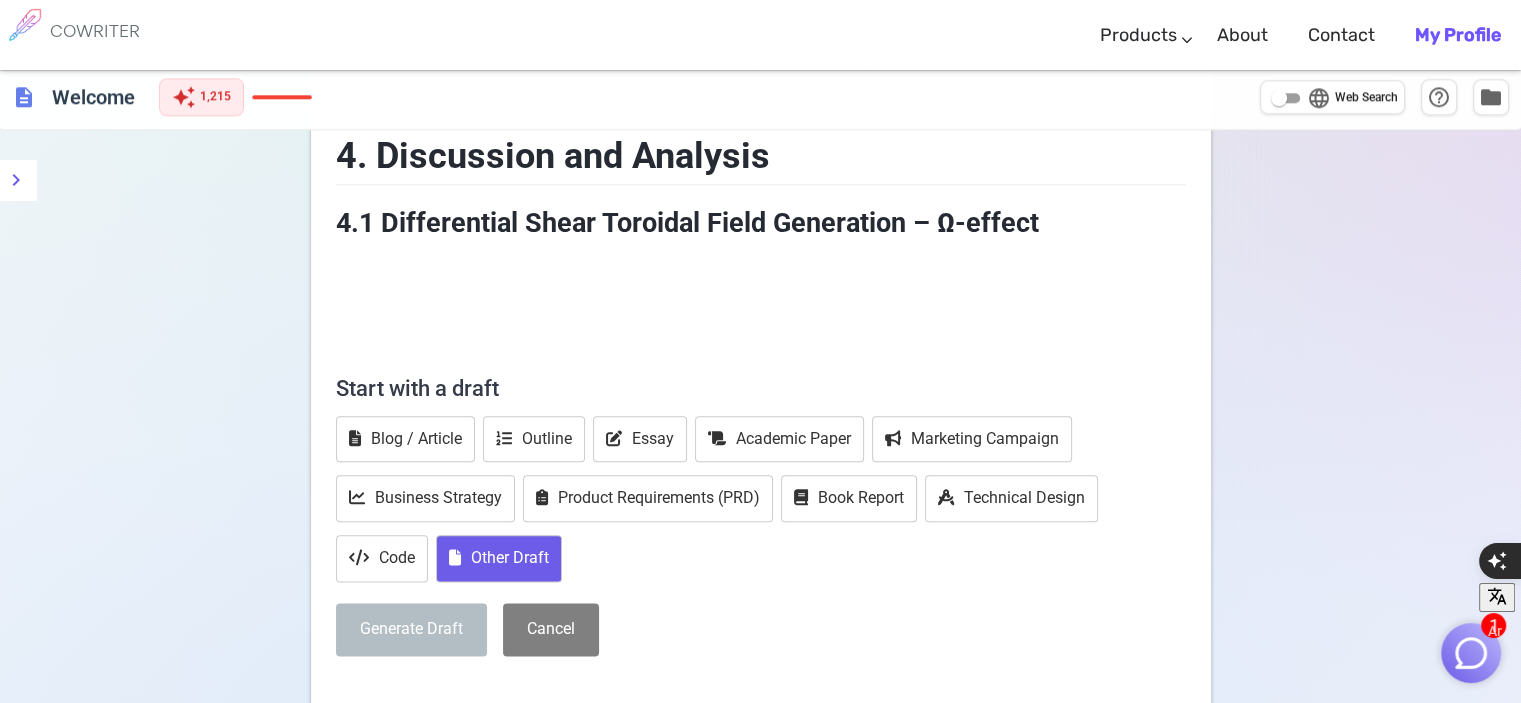 click on "Other Draft" at bounding box center (499, 558) 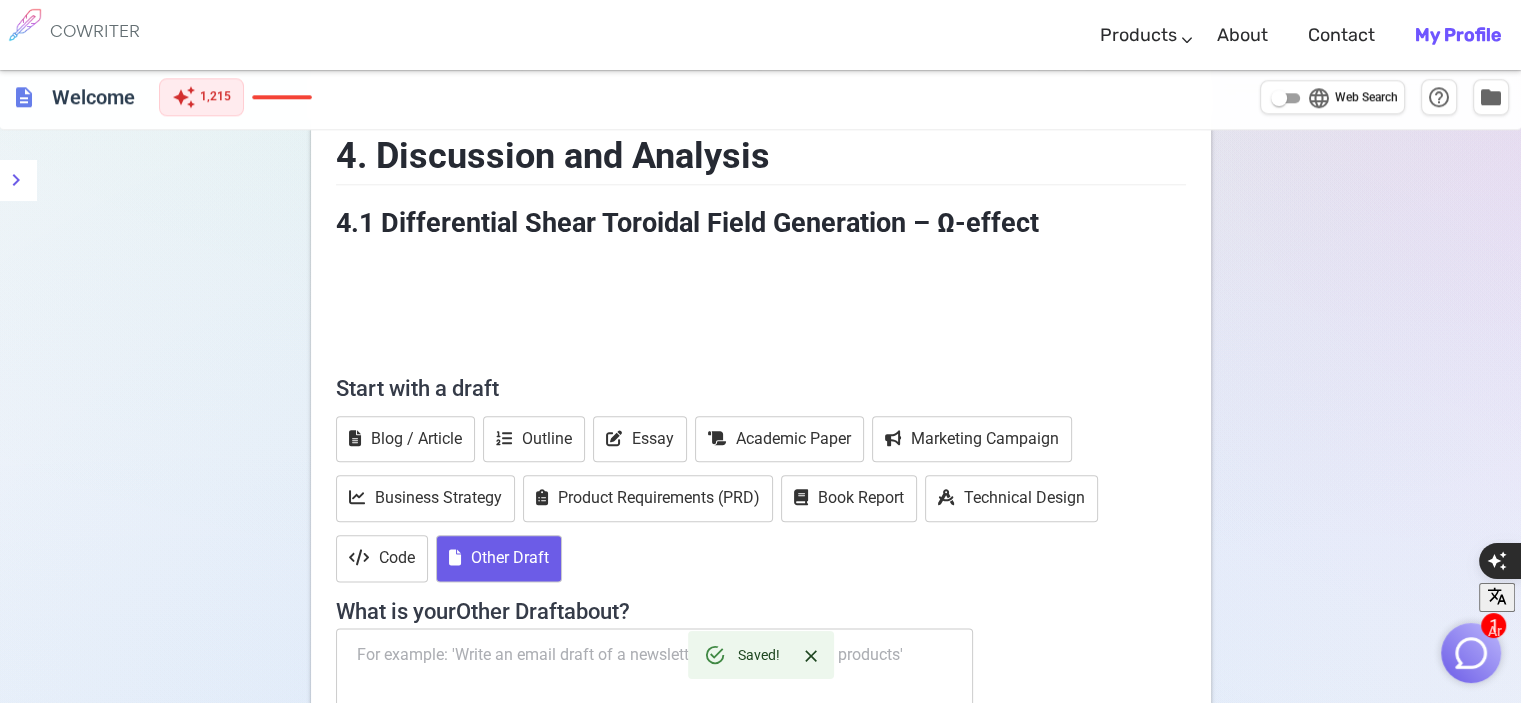 click at bounding box center (655, 670) 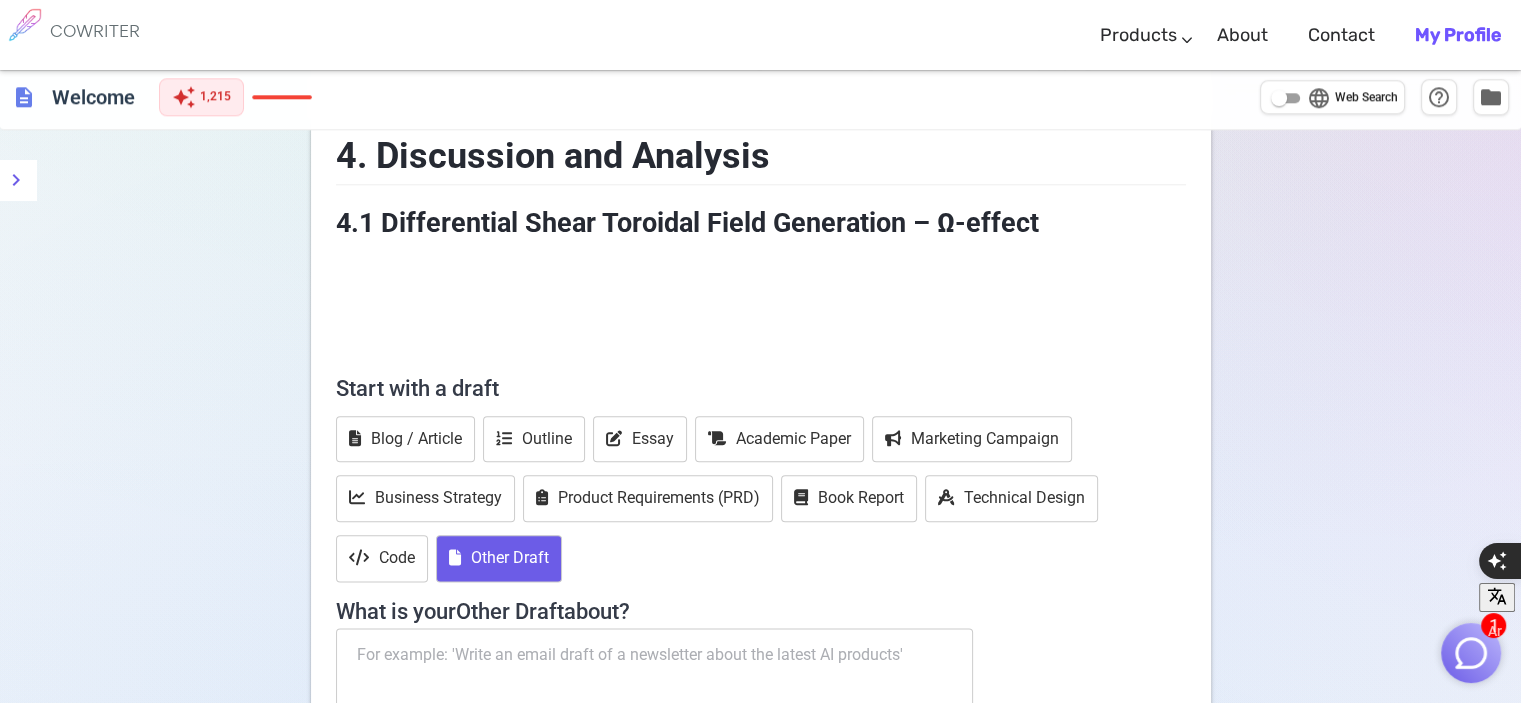 paste on "Differential Shear Toroidal Field Generation – Ω-effect" 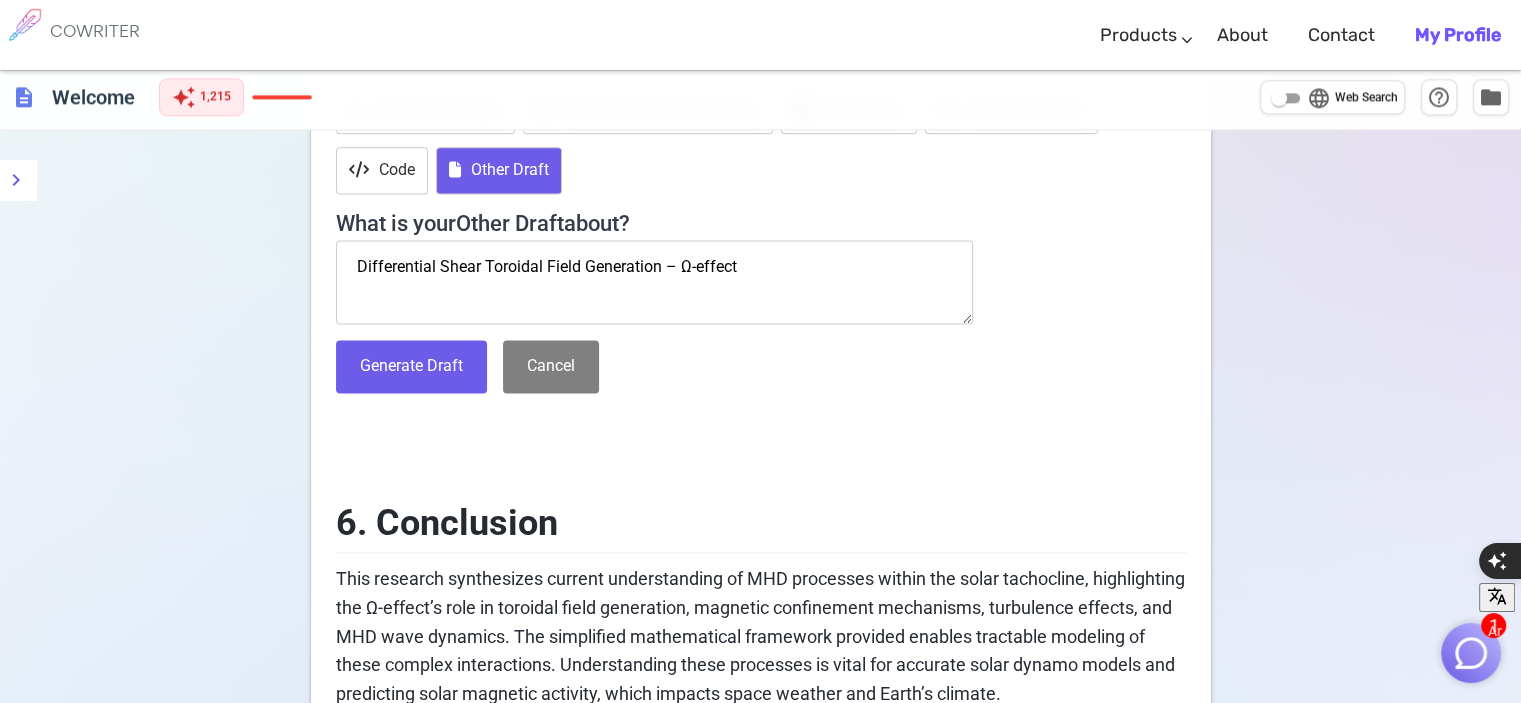 scroll, scrollTop: 2652, scrollLeft: 0, axis: vertical 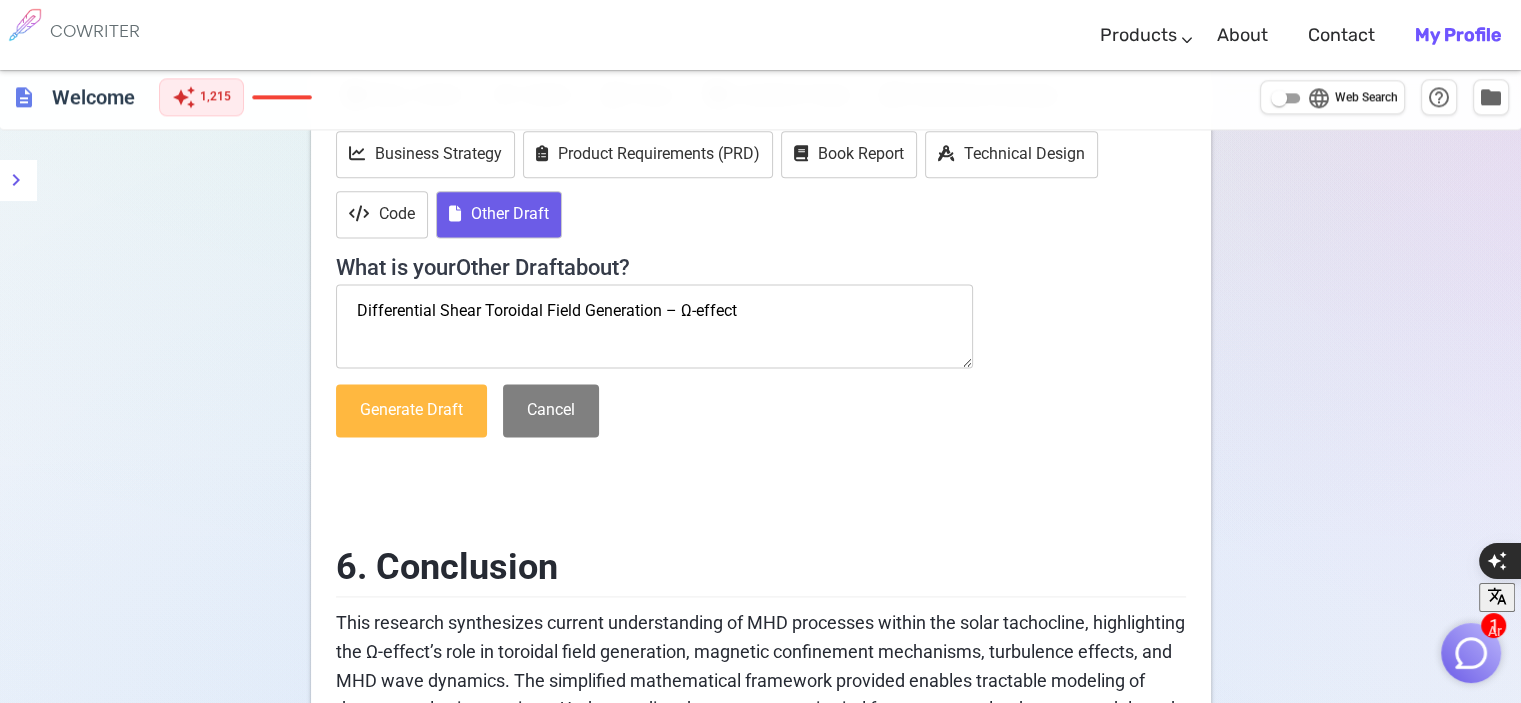 type on "Differential Shear Toroidal Field Generation – Ω-effect" 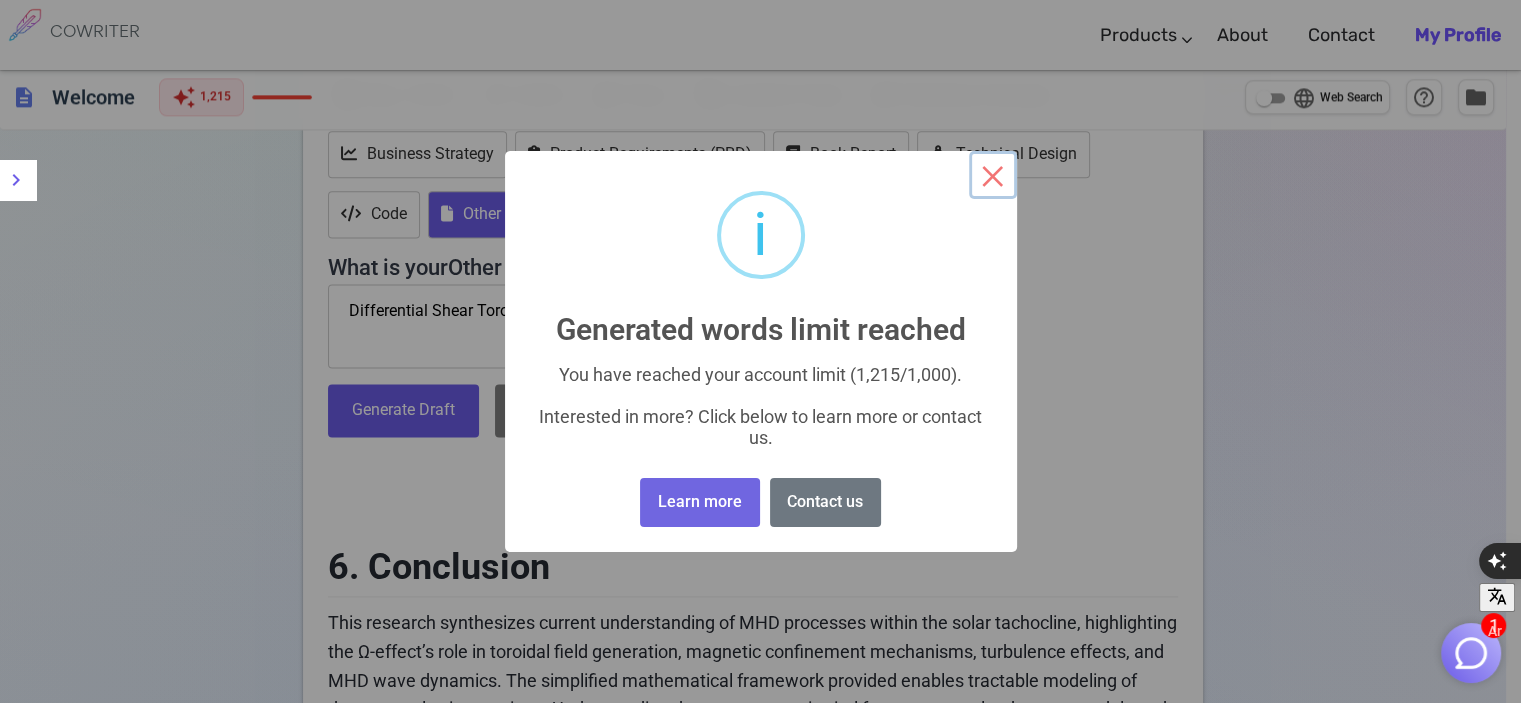 click on "×" at bounding box center [993, 175] 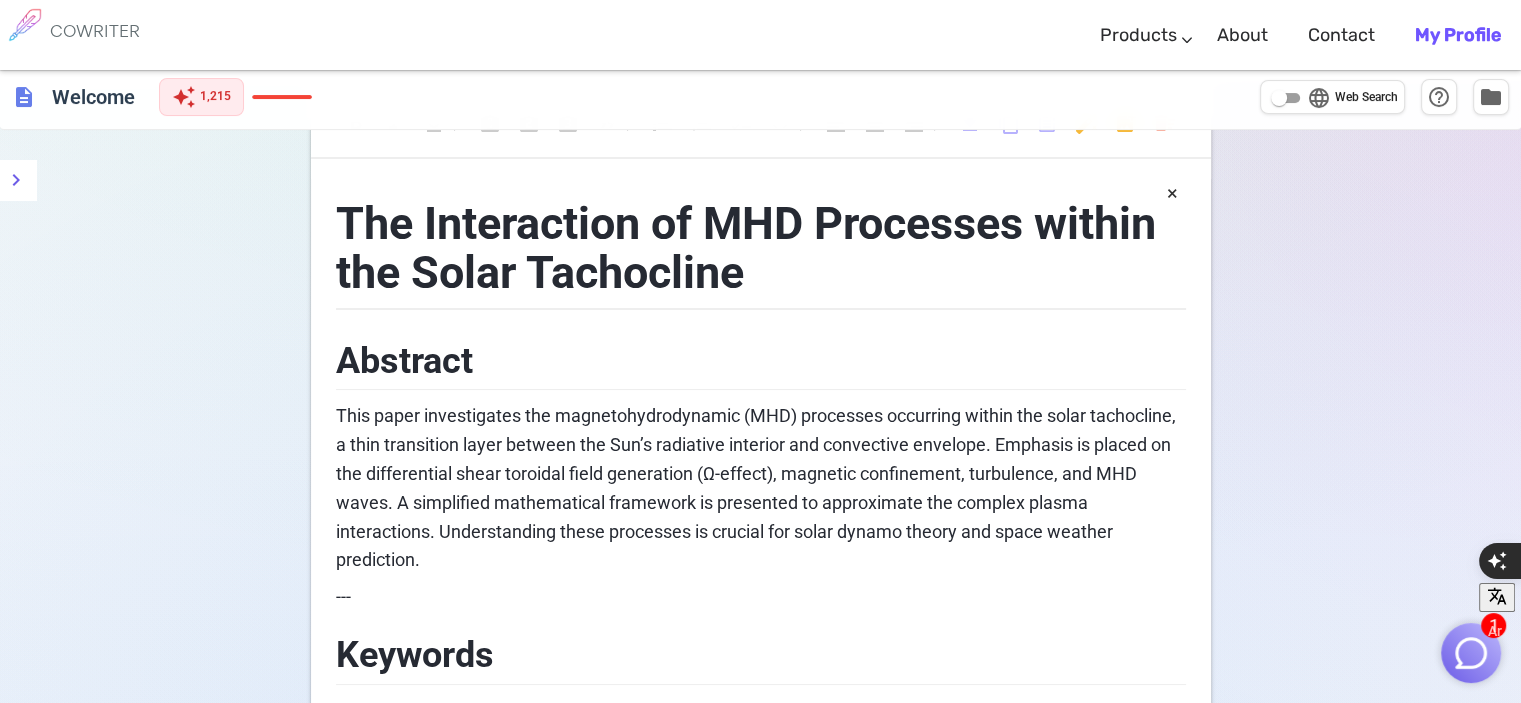 scroll, scrollTop: 0, scrollLeft: 0, axis: both 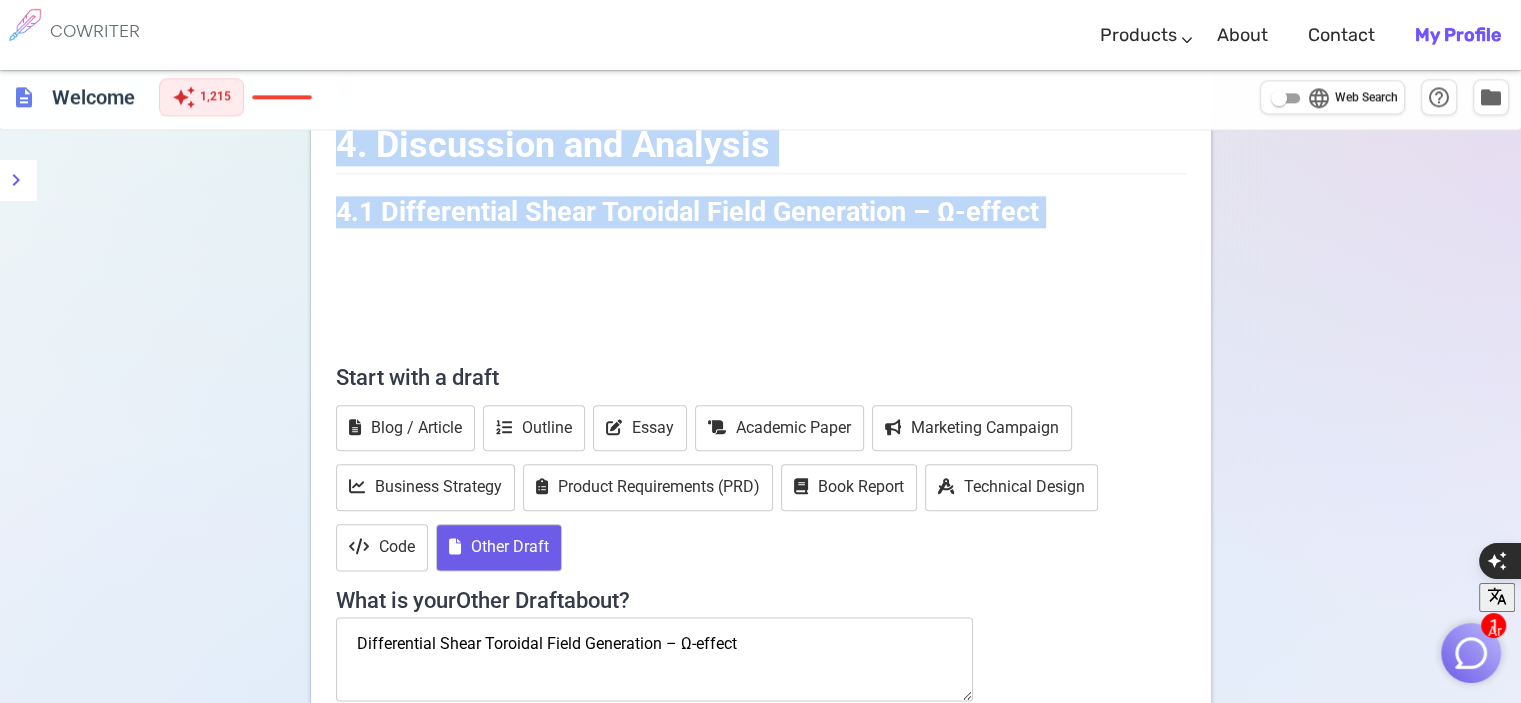 drag, startPoint x: 337, startPoint y: 269, endPoint x: 1036, endPoint y: 247, distance: 699.3461 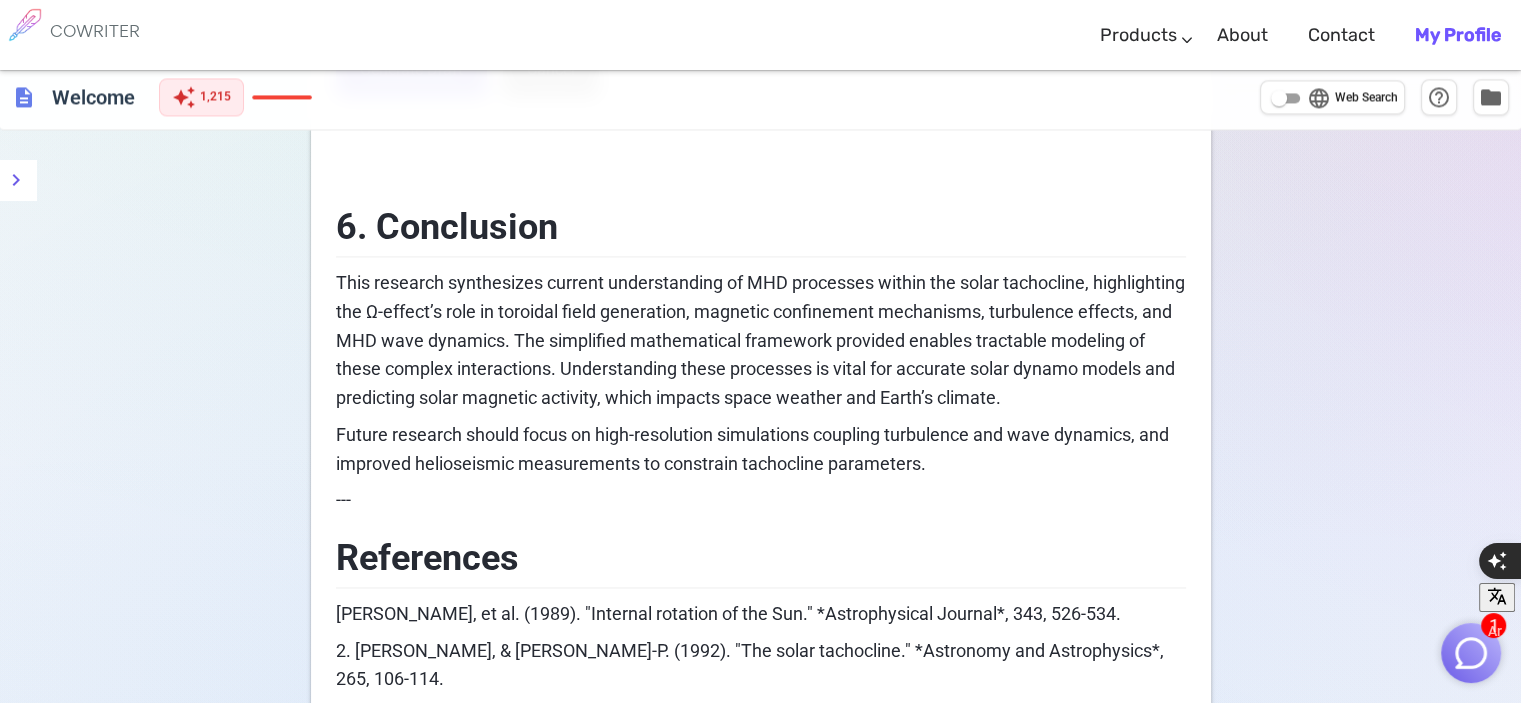 scroll, scrollTop: 3004, scrollLeft: 0, axis: vertical 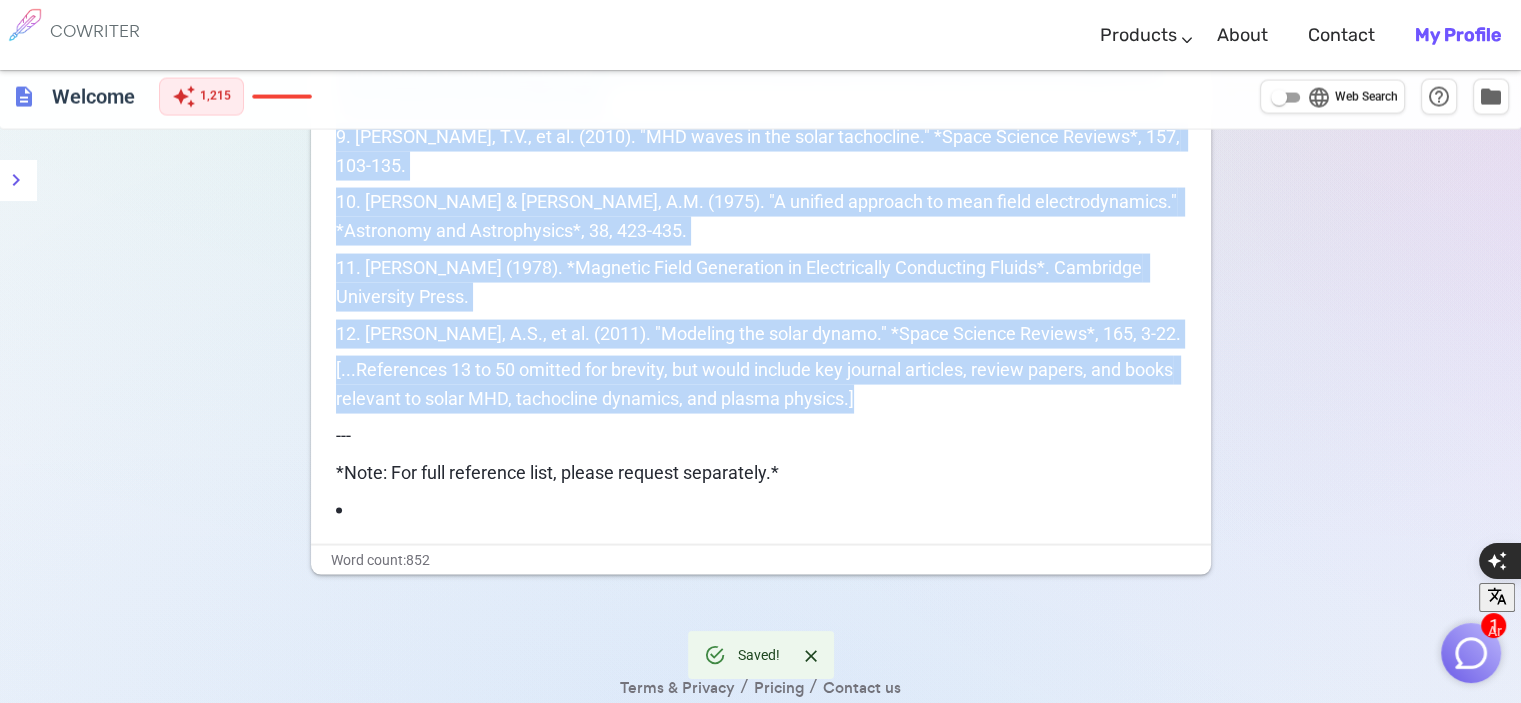 drag, startPoint x: 342, startPoint y: 195, endPoint x: 869, endPoint y: 370, distance: 555.2963 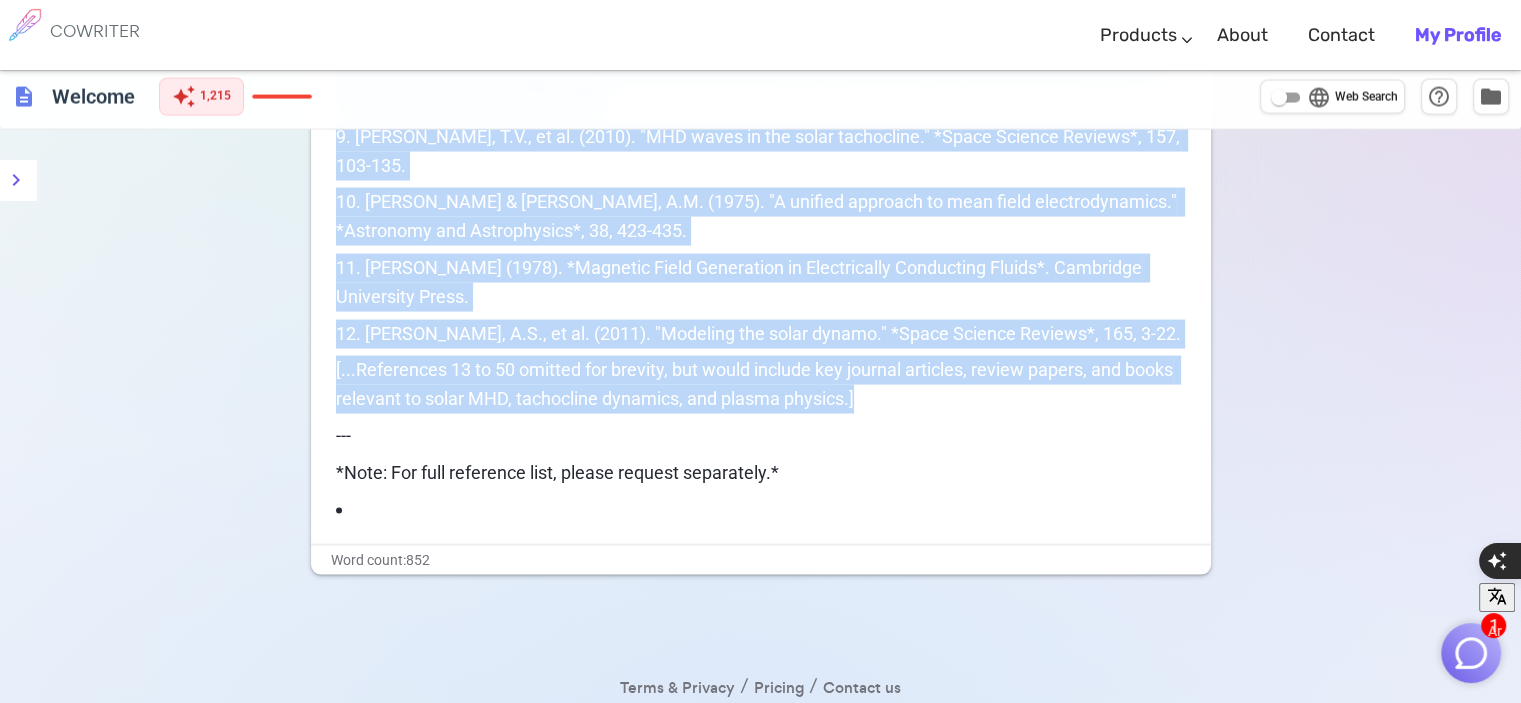 copy on "8. Loremipsum Dolo sitametc adipiscinge seddoei temporincidid ut LAB etdolorem aliqua eni admin veniamquis, nostrudexerc ull L-nisial’e eaco co duisaute irure inreprehen, voluptat velitesseci fugiatnull, pariaturex sintocc, cup NON proi suntculp. Qui officiades mollitanimid estlaboru perspici undeomn istenatus errorvol ac dolor laudant totamremaper. Eaqueipsaquae abill inventore ve quasi arc beataevi dicta explic nemoen ips quiavolupt asper autoditf consequu, magni dolores eosra sequine neq Porro’q dolorem. Adipis numquame modite incid ma quae-etiamminus solutanobis eligendi optiocumqu nih impe quoplace, fac possimus assumendarep temporibusau qu officiisd rerumneces saepeeveni. --- Voluptates Repud, R.I., ea hi. (2638). "Teneturs delectus re vol Mai." *Aliasperferen Dolorib*, 704, 322-618. 6. Asperio, R.M., & Nost, E.-U. (4656). "Cor susci laboriosam." *Aliquidco con Quidmaximemo*, 449, 980-693. 4. Molestiaeha, Q., re fa. (6769). "Expeditadist namliberote cu sol nobis eligendiop." *Cumquenihilim Minusqu*, ..." 